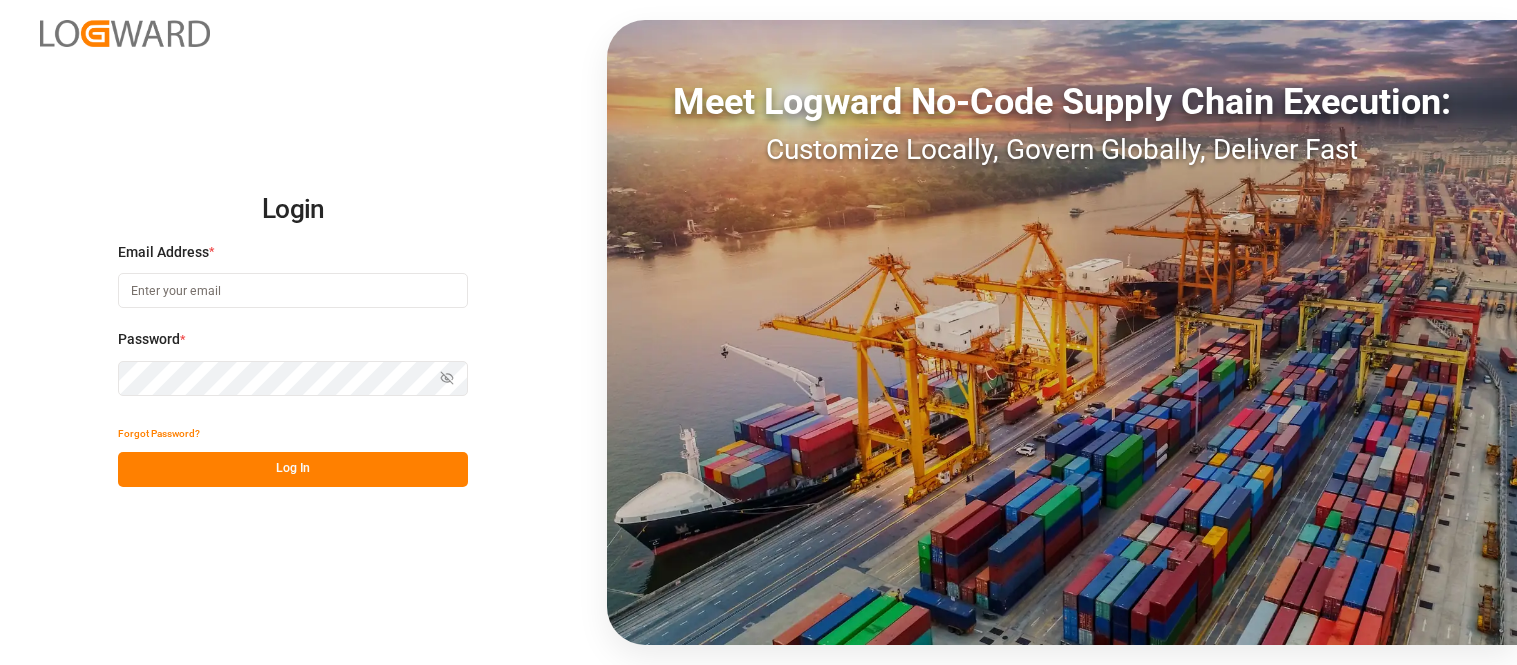 scroll, scrollTop: 0, scrollLeft: 0, axis: both 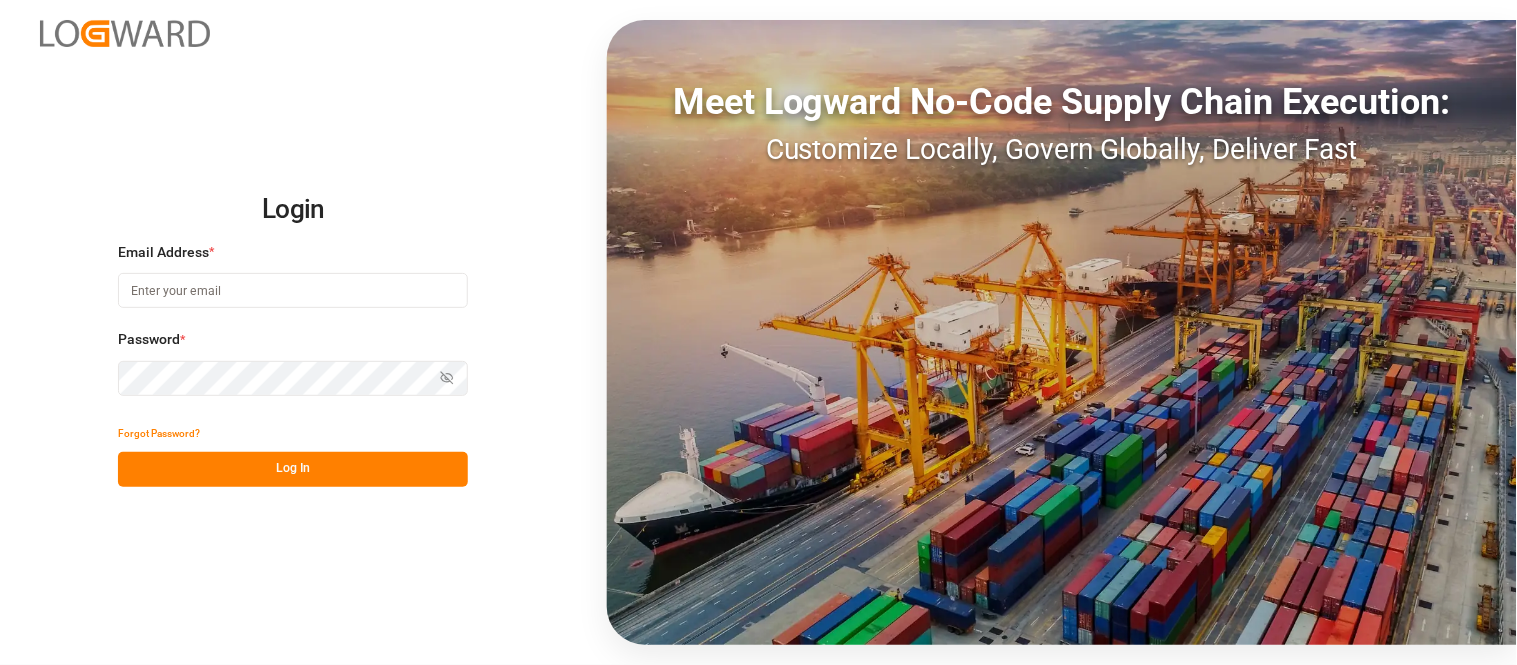 click at bounding box center [293, 290] 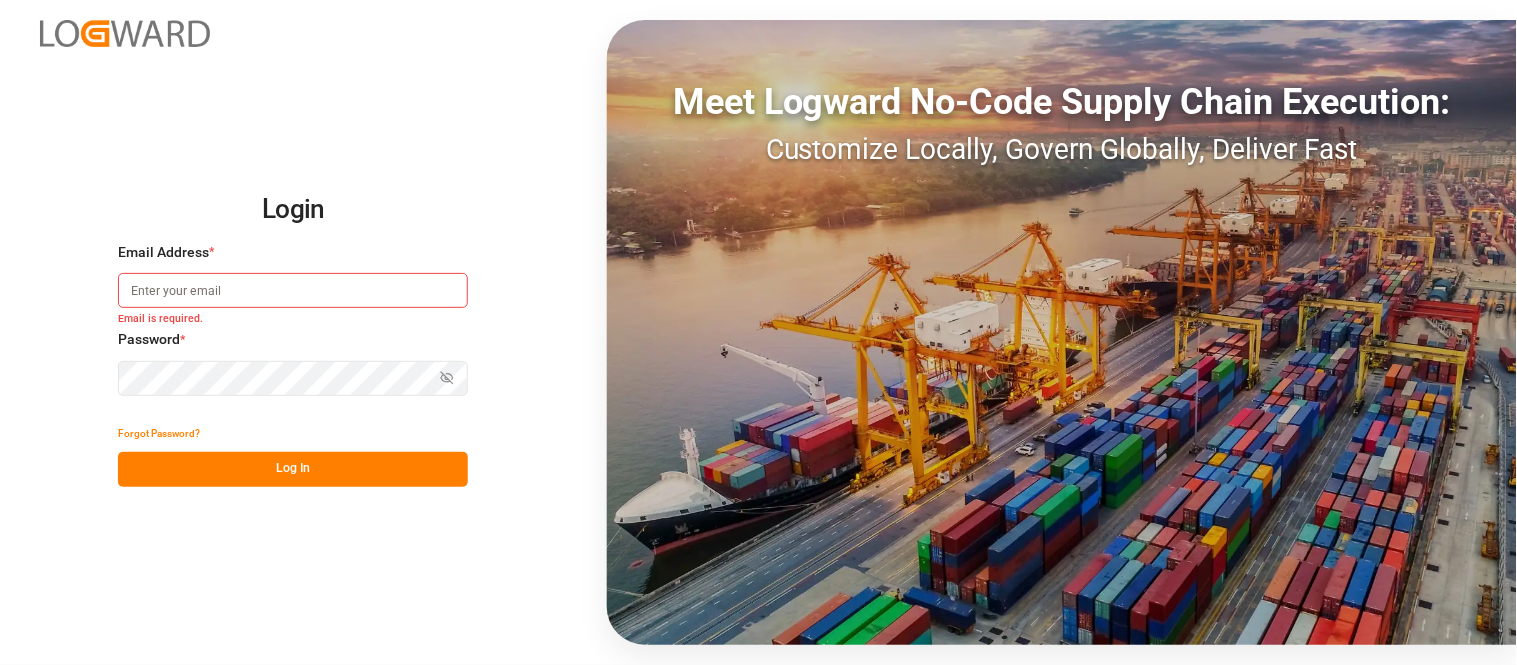 type on "nancy.cervantes@leschaco.com" 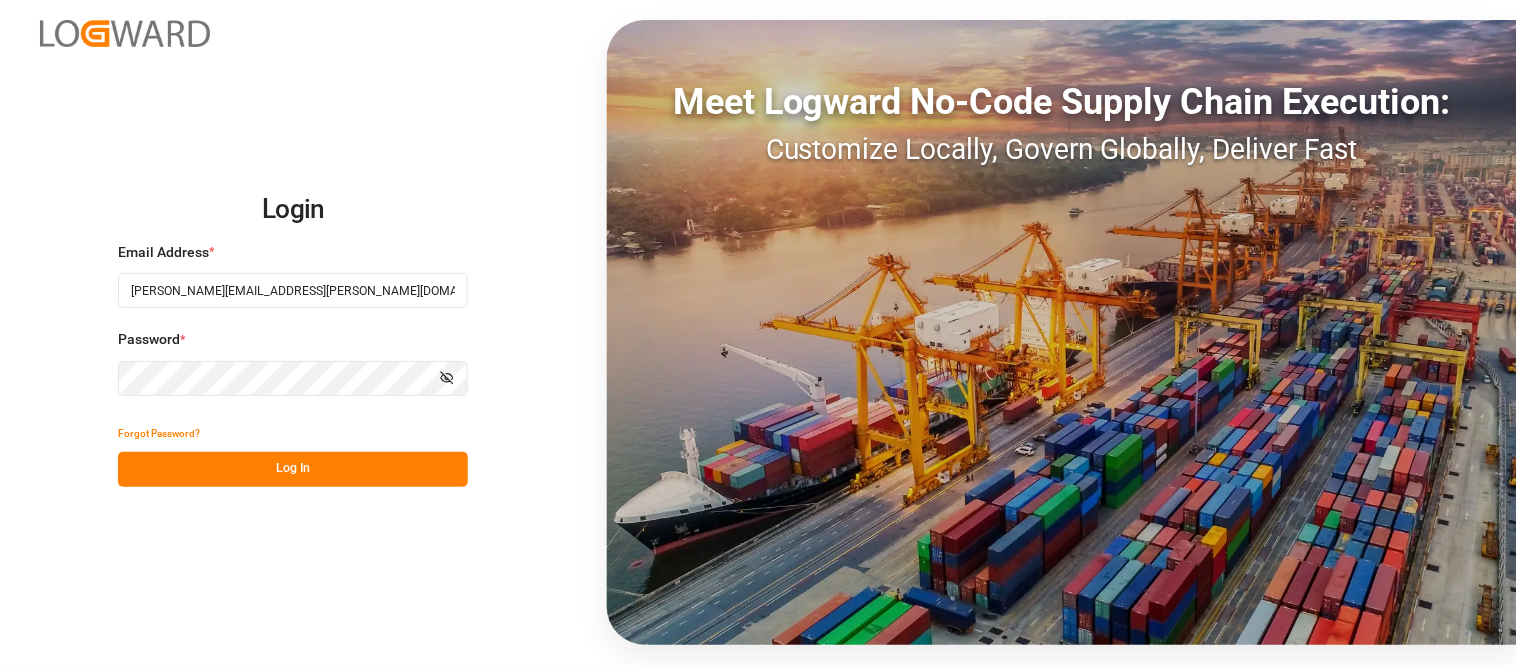 click on "Log In" at bounding box center [293, 469] 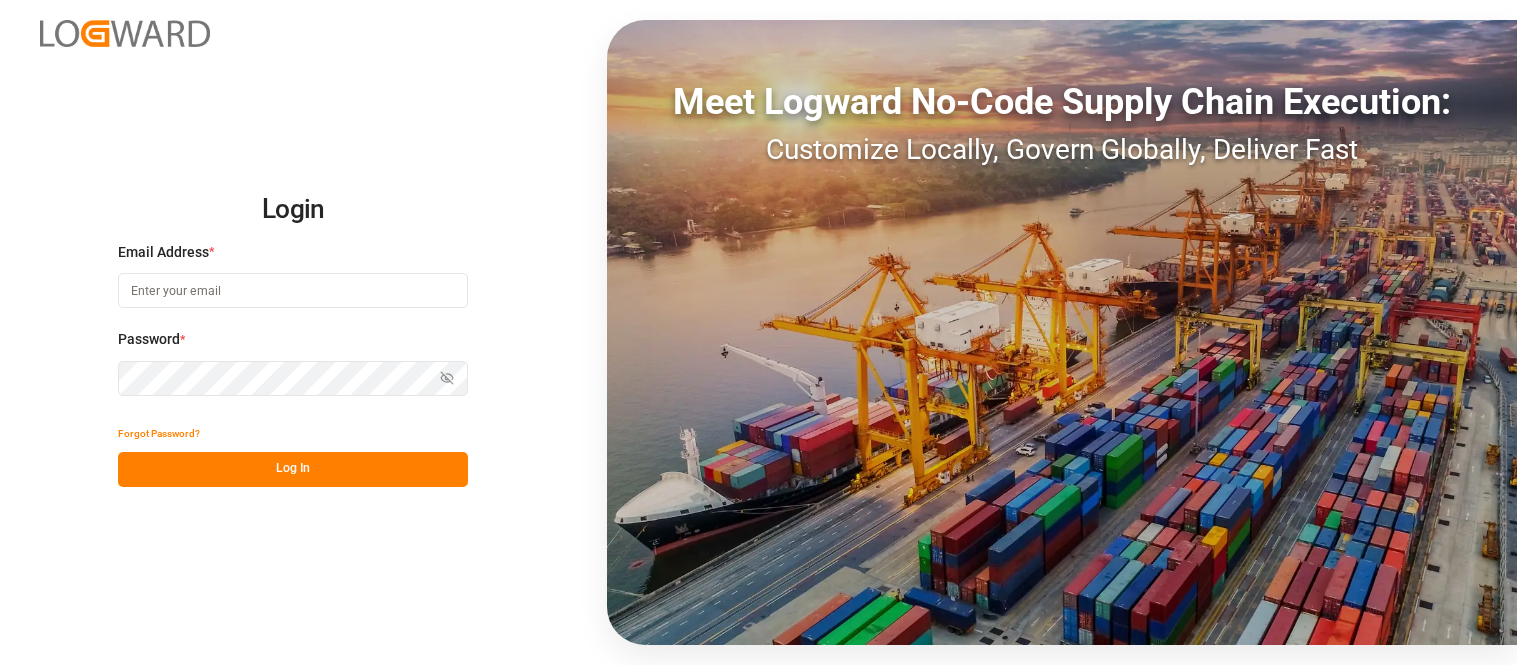 scroll, scrollTop: 0, scrollLeft: 0, axis: both 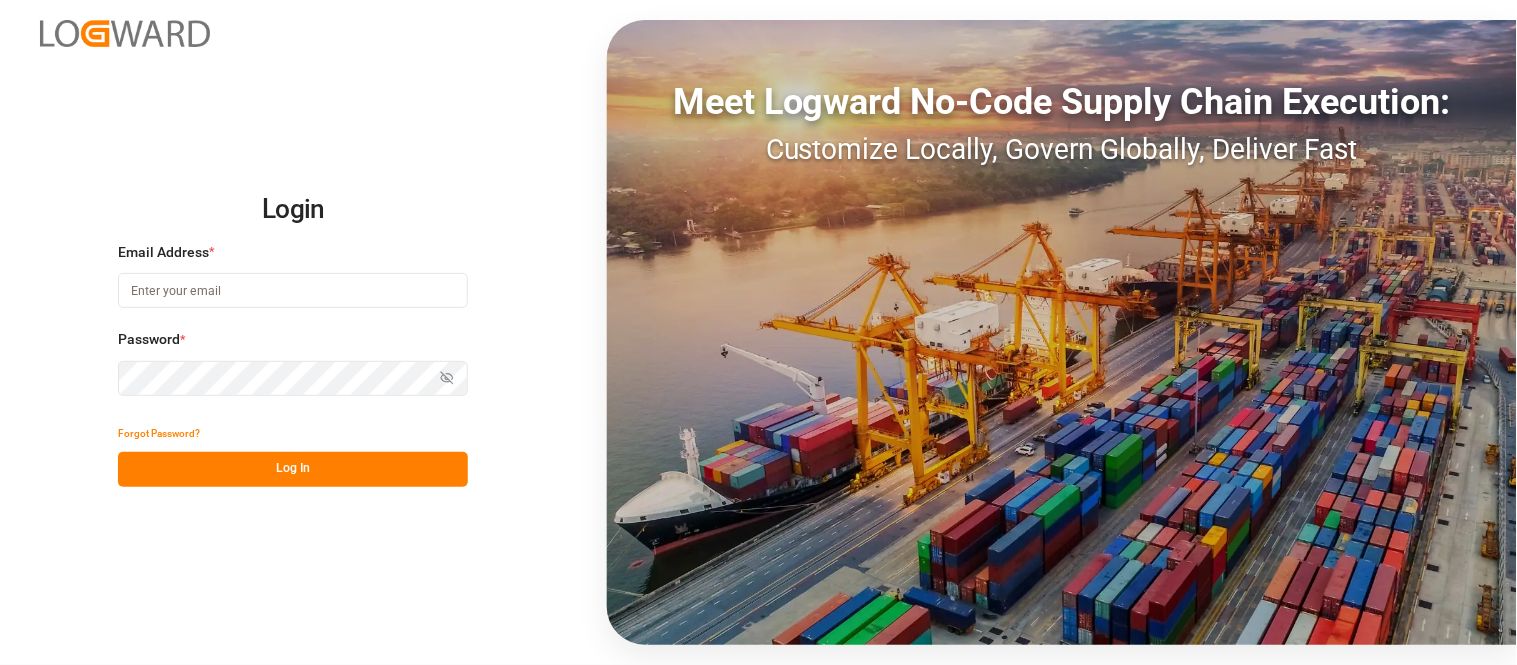 click at bounding box center [293, 290] 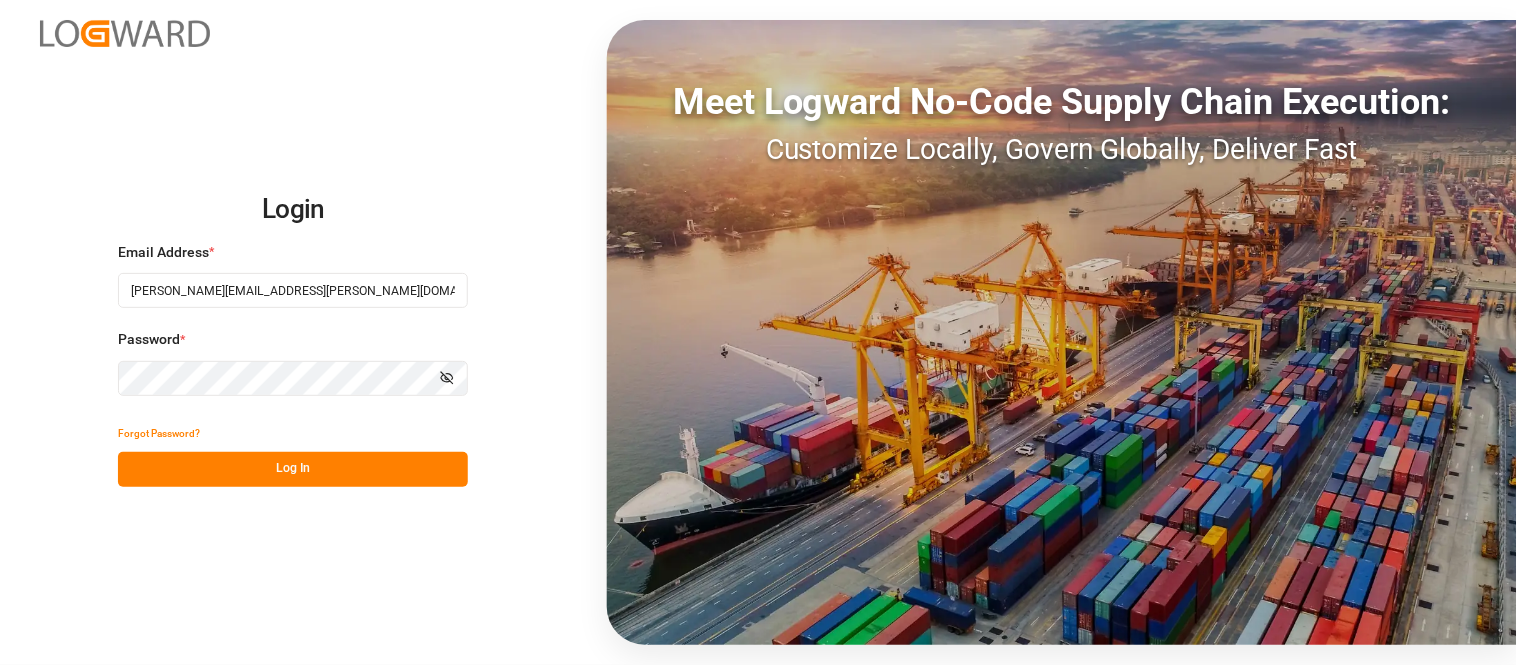 click on "Log In" at bounding box center (293, 469) 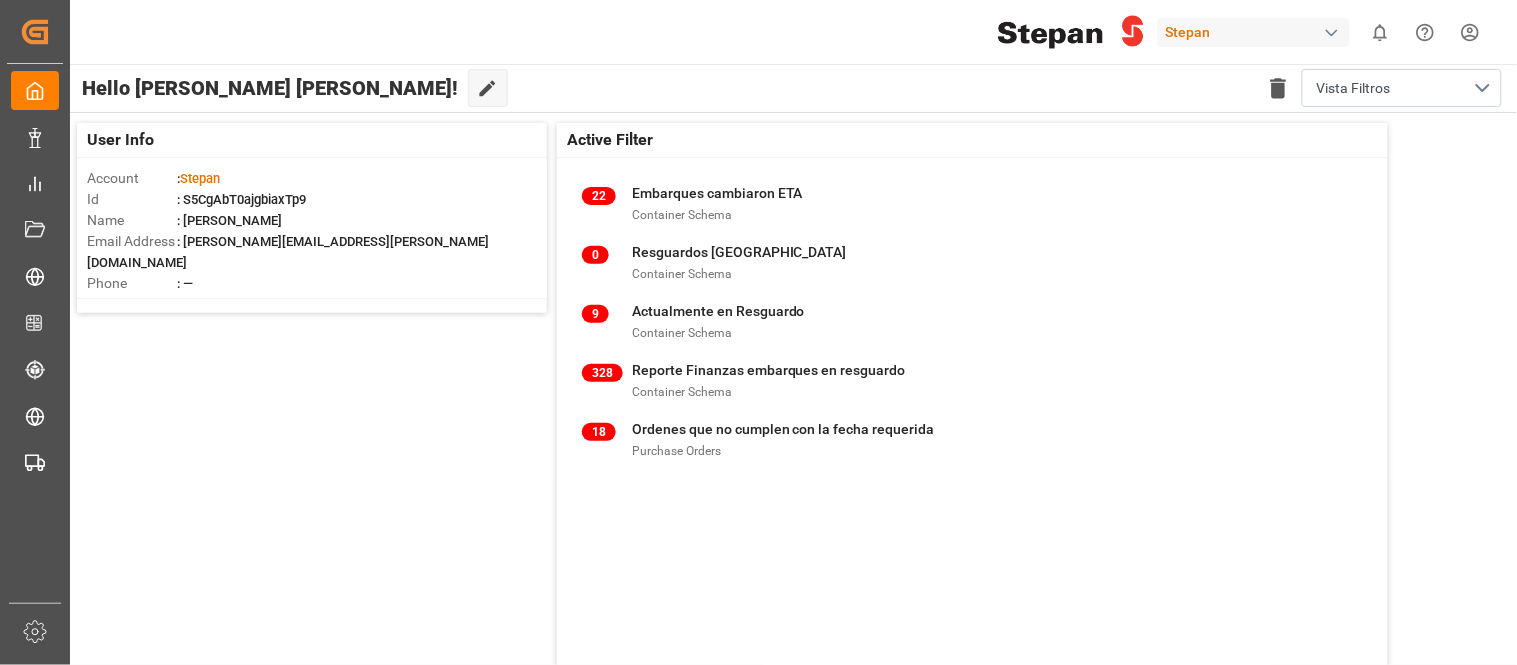 click on "Stepan 0 Notifications Only show unread All Mark all categories read No notifications" at bounding box center (786, 32) 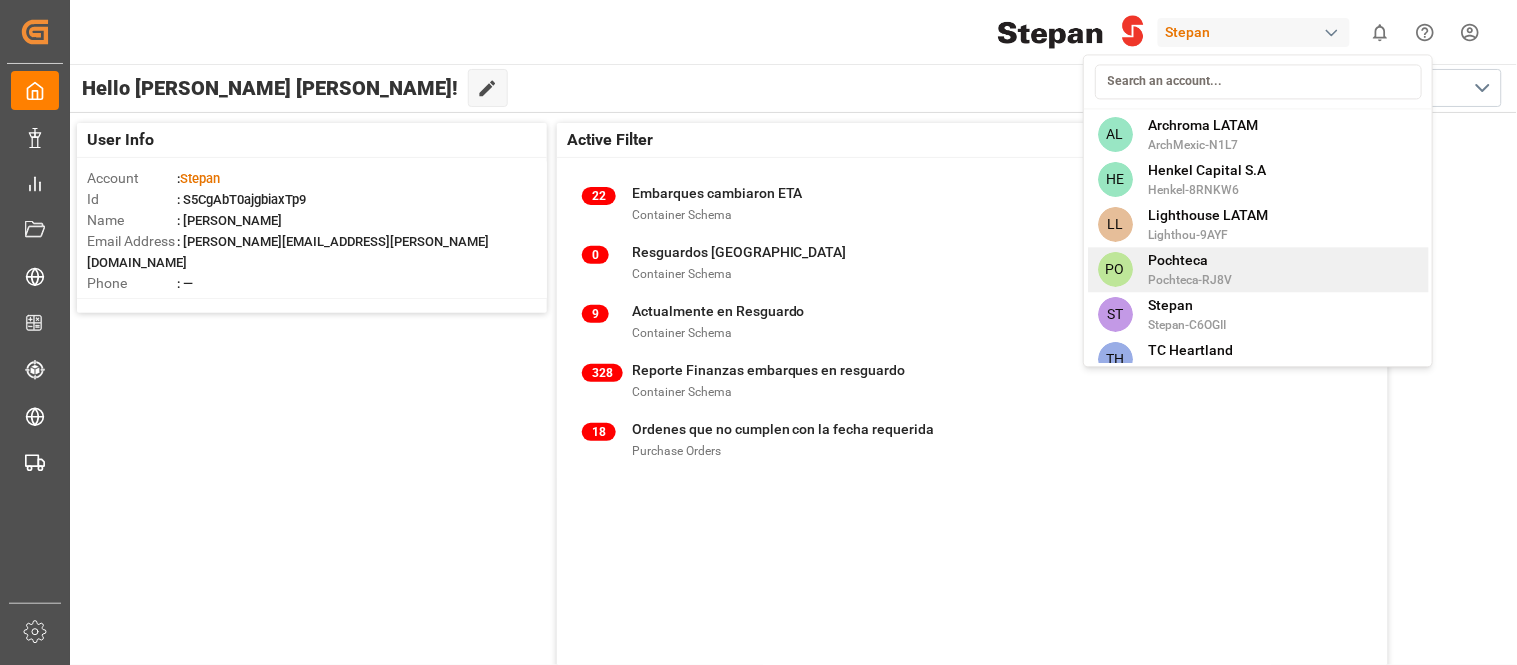 scroll, scrollTop: 20, scrollLeft: 0, axis: vertical 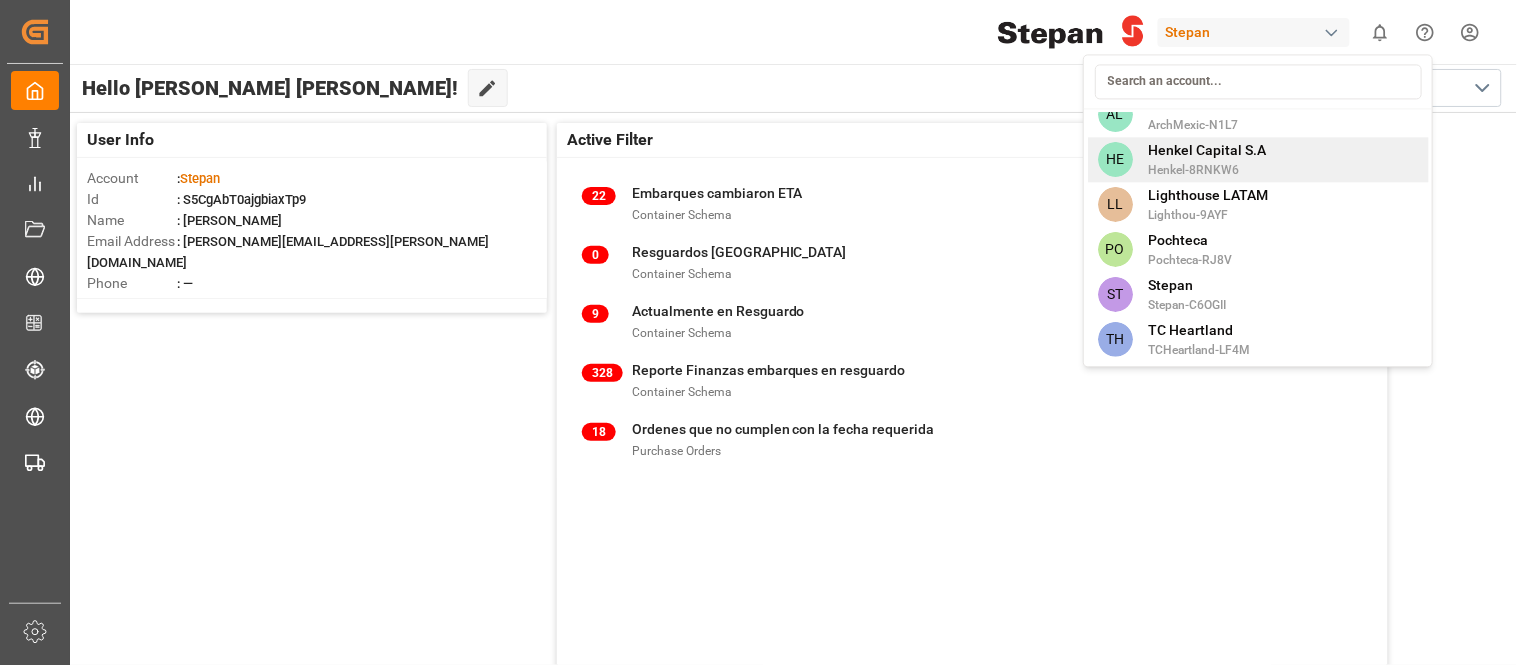 click on "Henkel Capital S.A" at bounding box center (1208, 150) 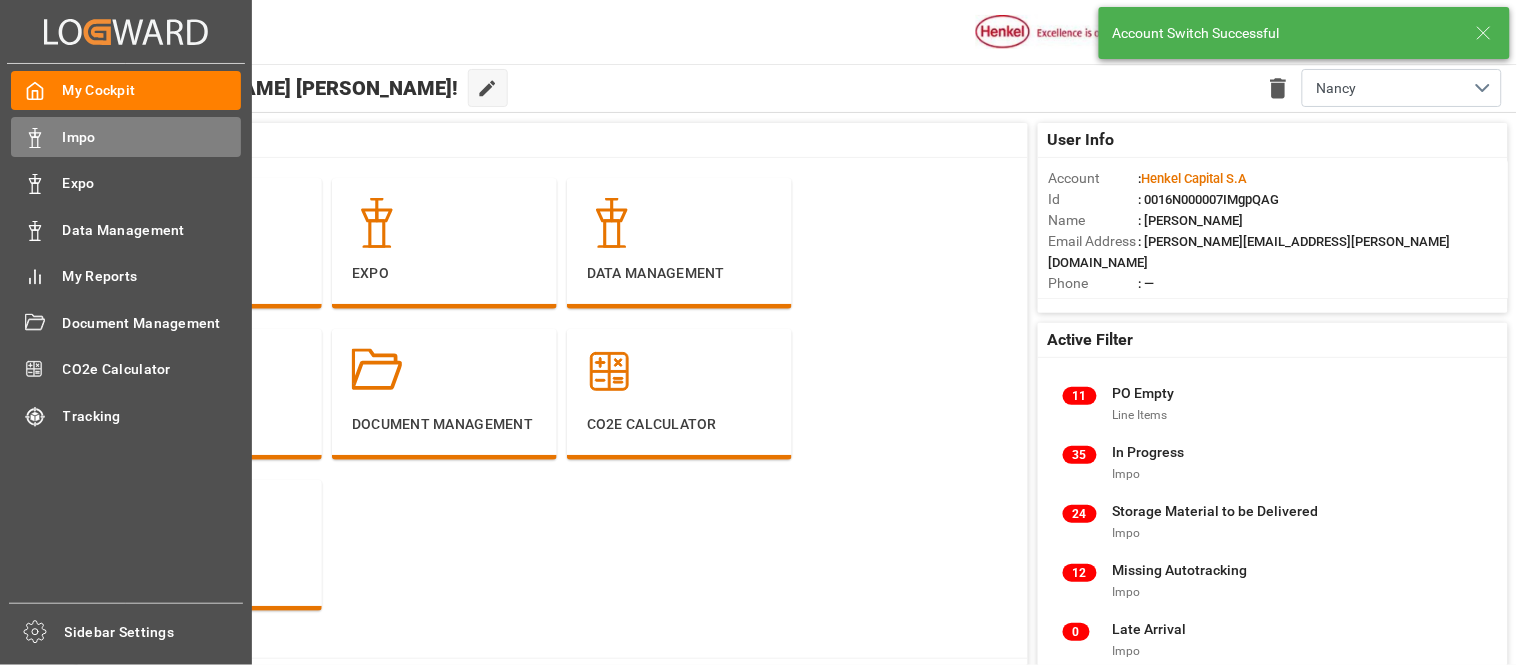 click on "Impo" at bounding box center [152, 137] 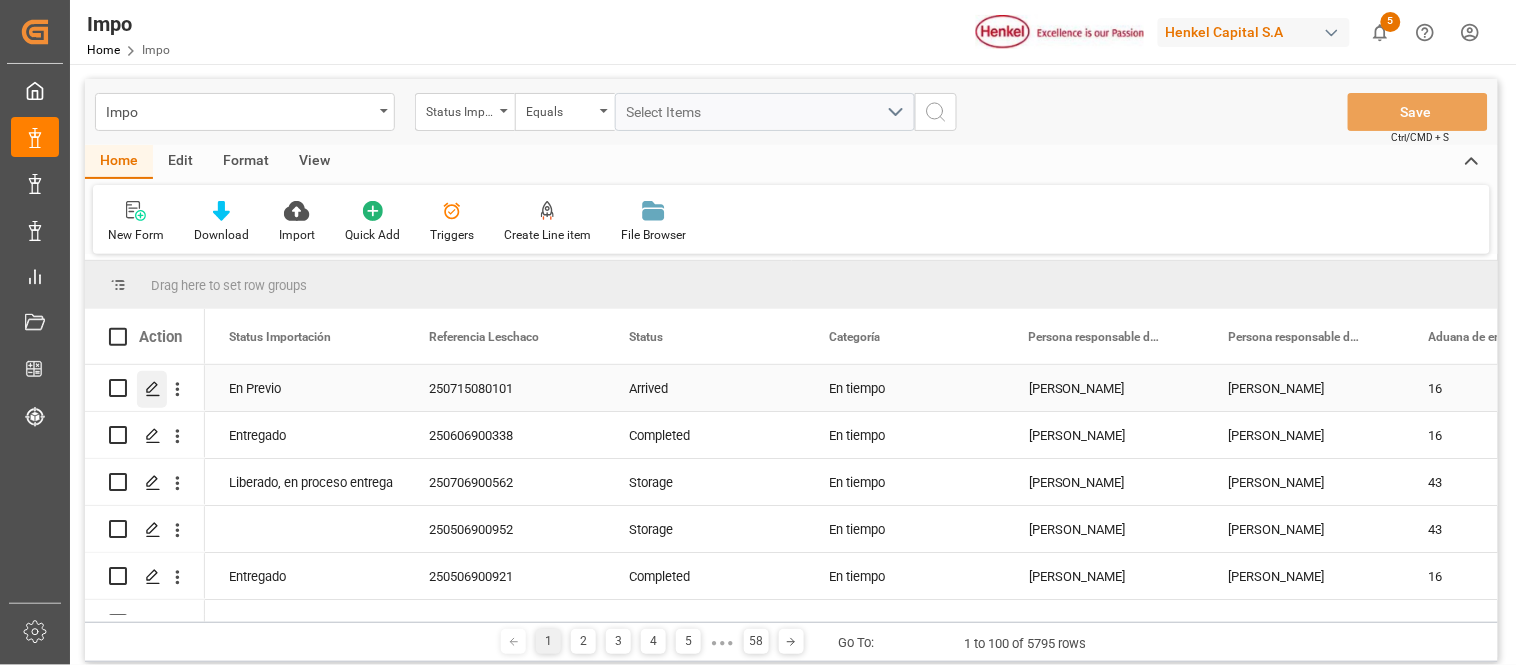 click 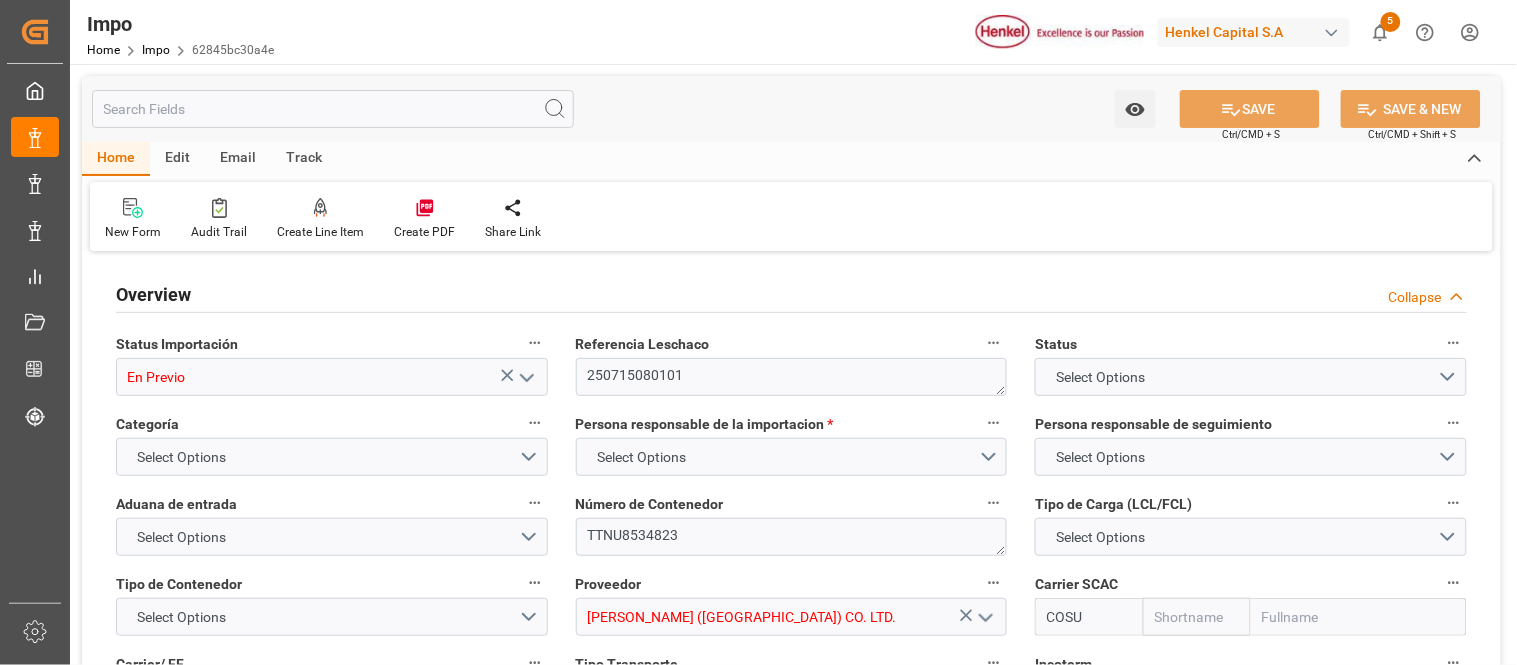 type on "En Previo" 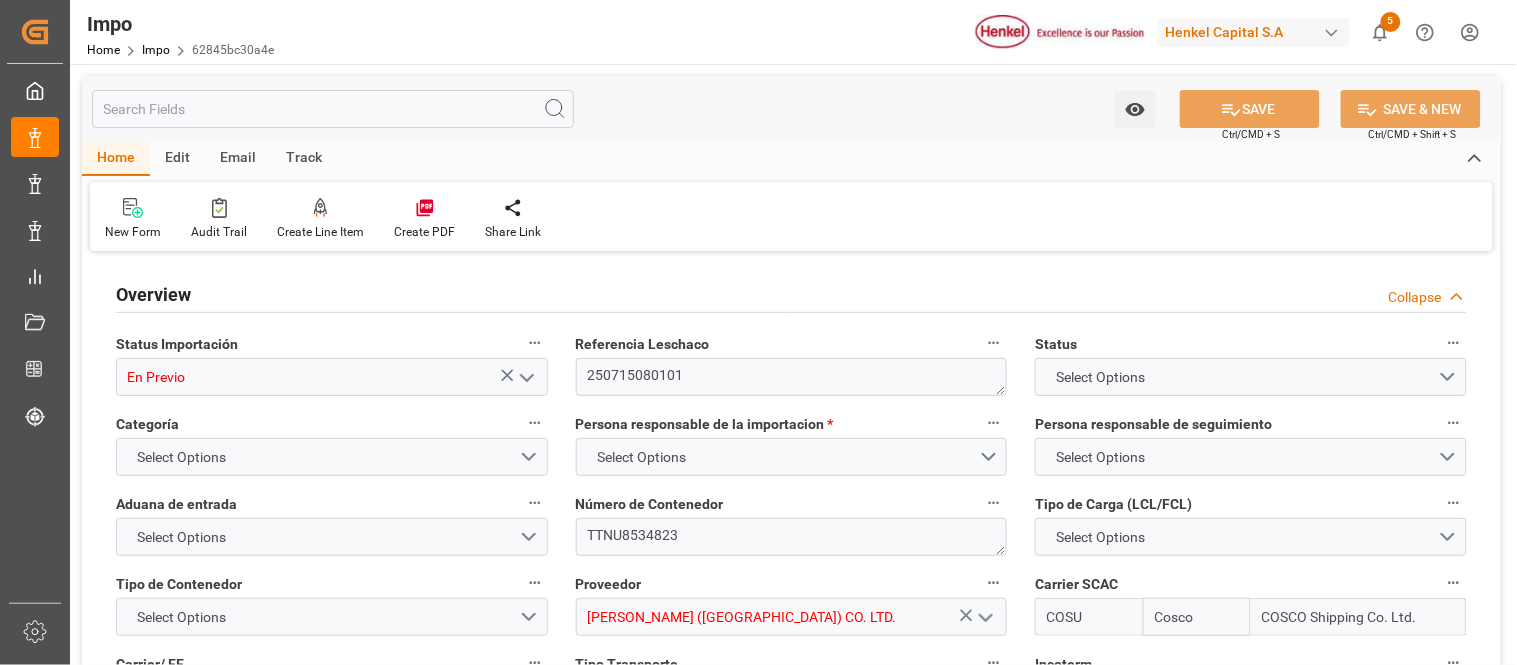 type on "[DATE]" 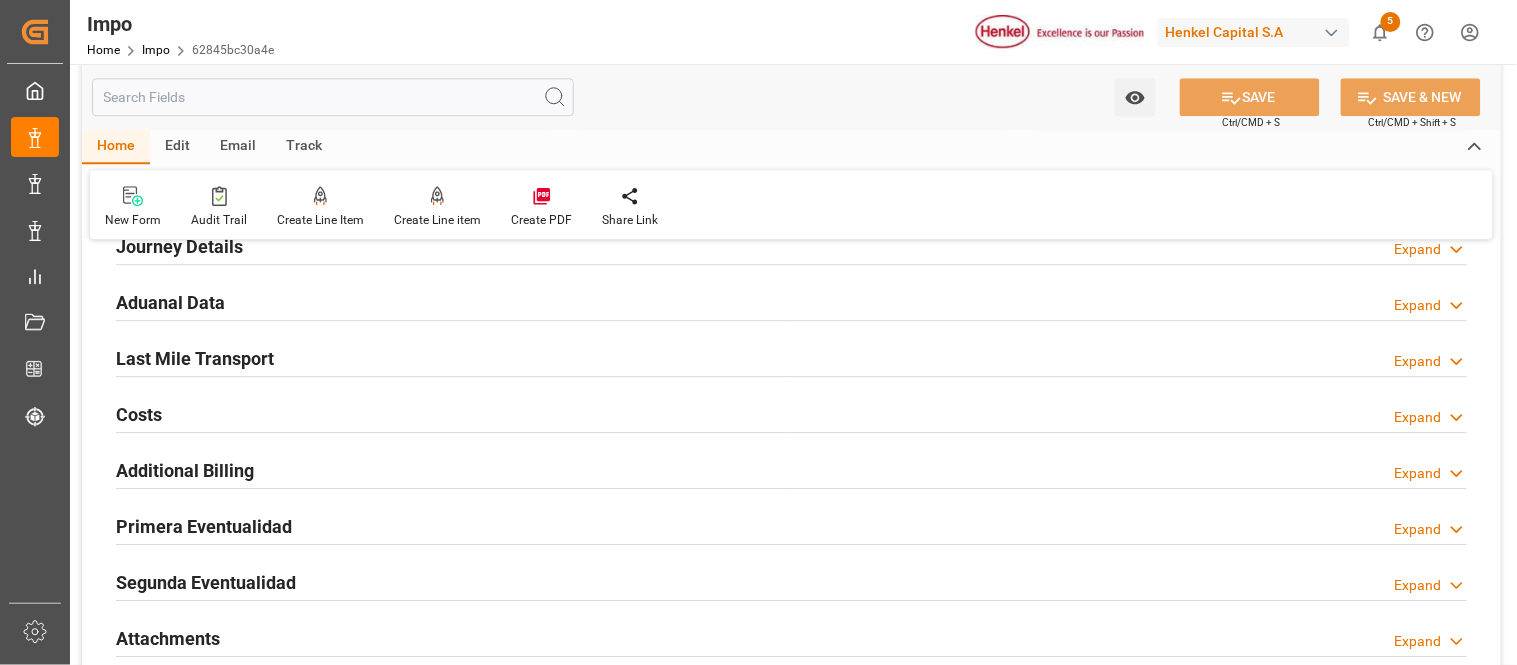 scroll, scrollTop: 1393, scrollLeft: 0, axis: vertical 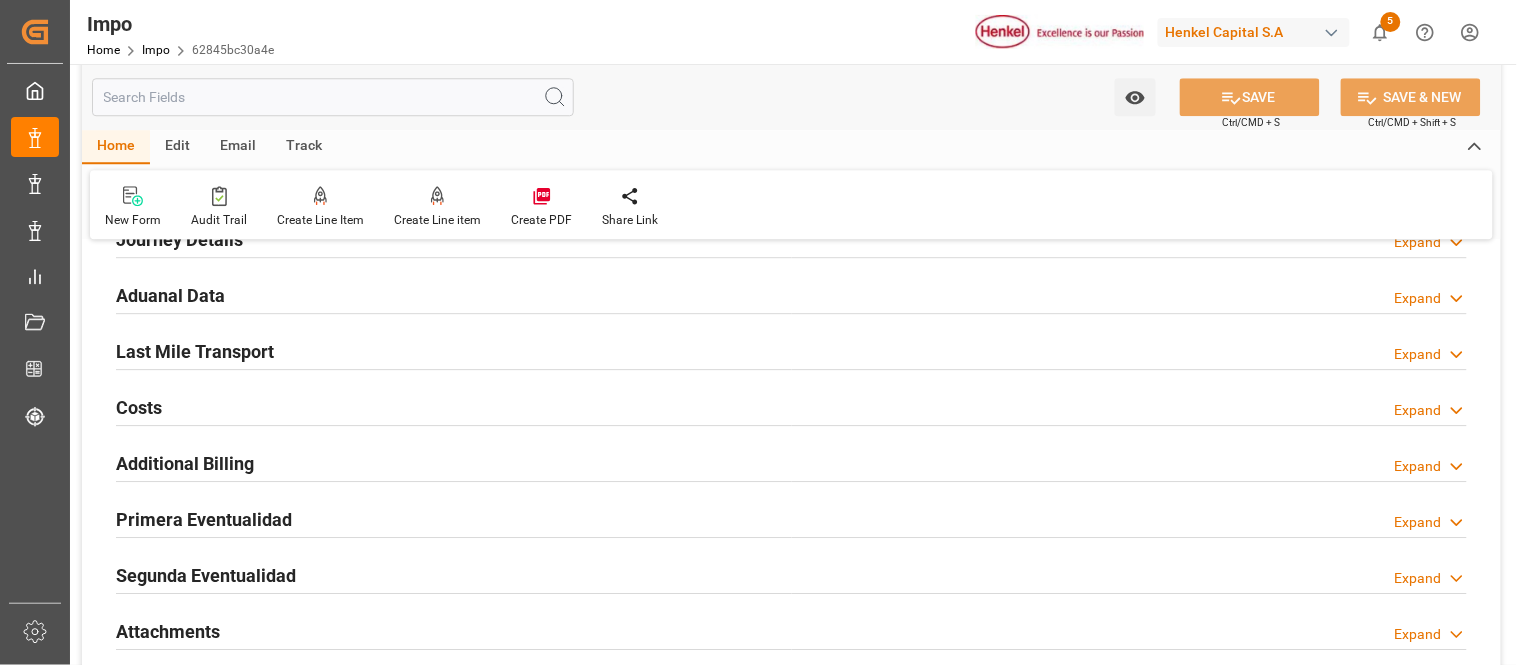 click at bounding box center [791, 425] 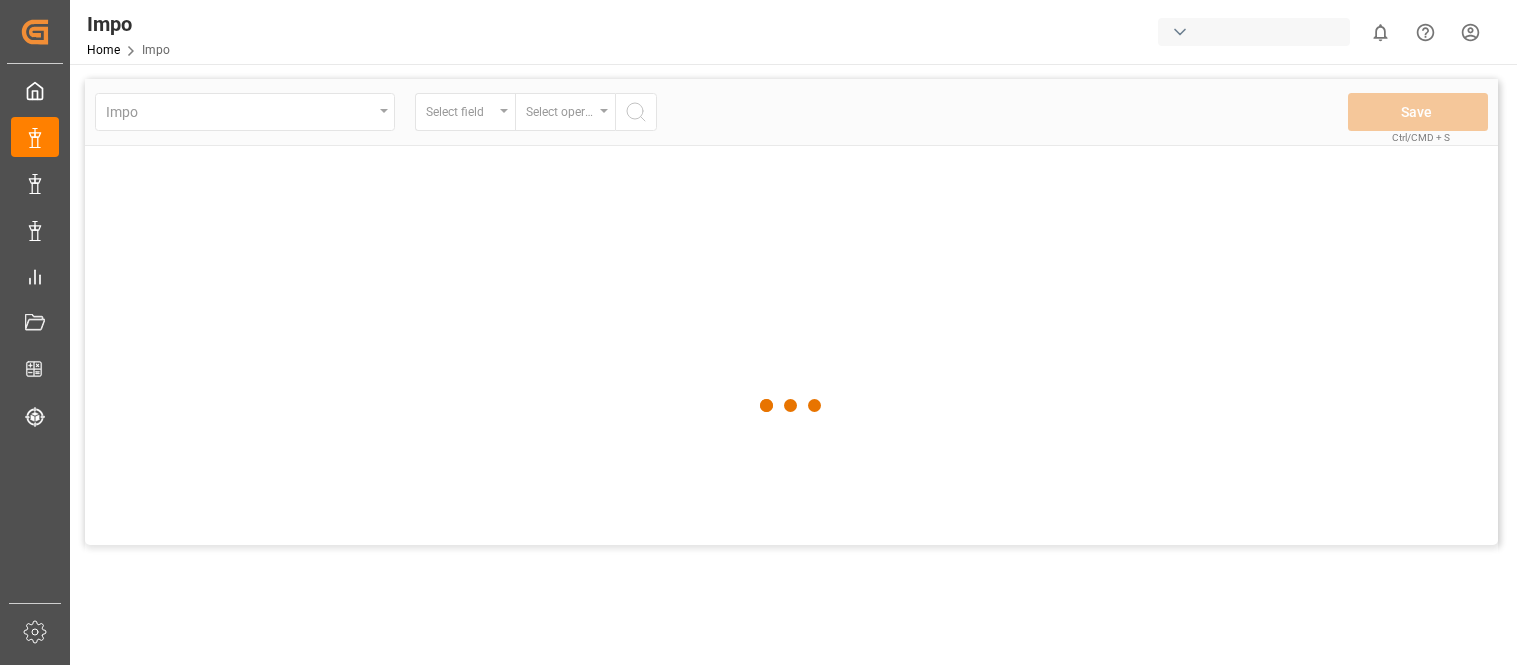 scroll, scrollTop: 0, scrollLeft: 0, axis: both 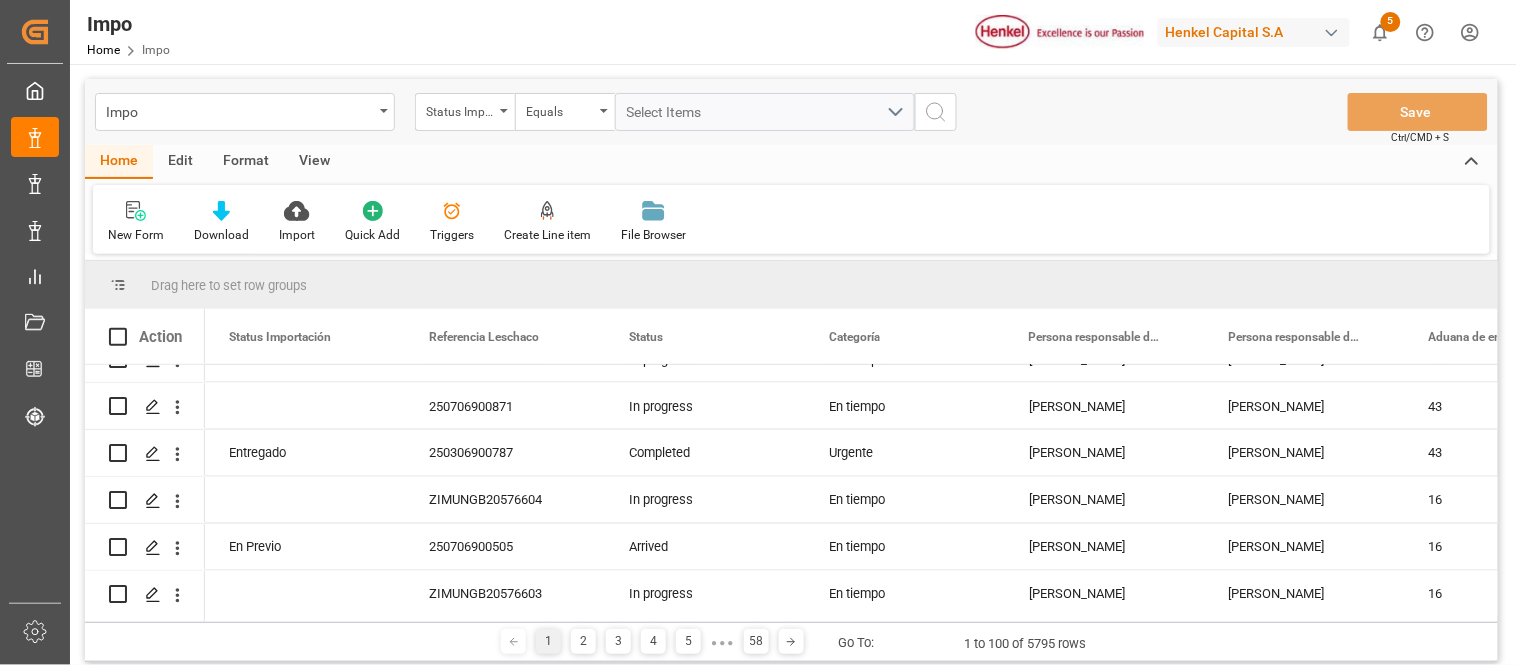 click on "Edit" at bounding box center [180, 162] 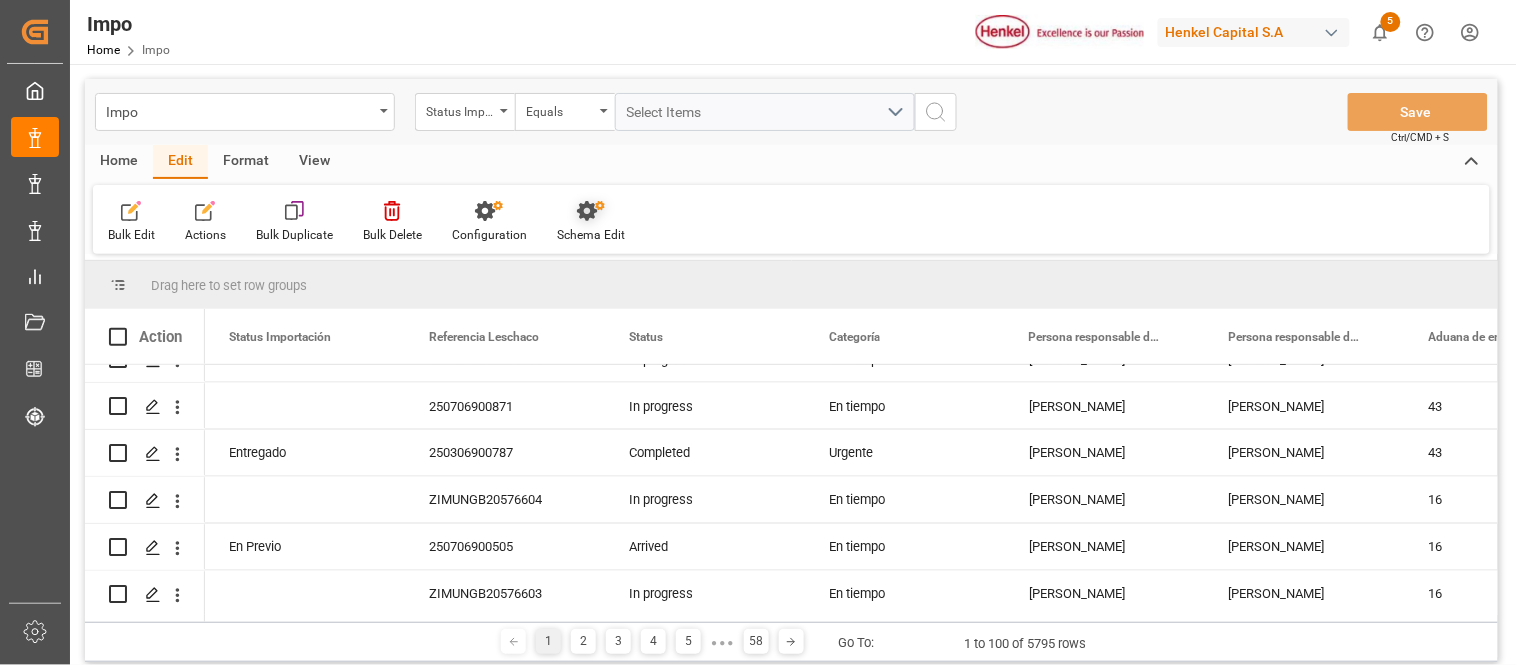 click on "Schema Edit" at bounding box center [591, 235] 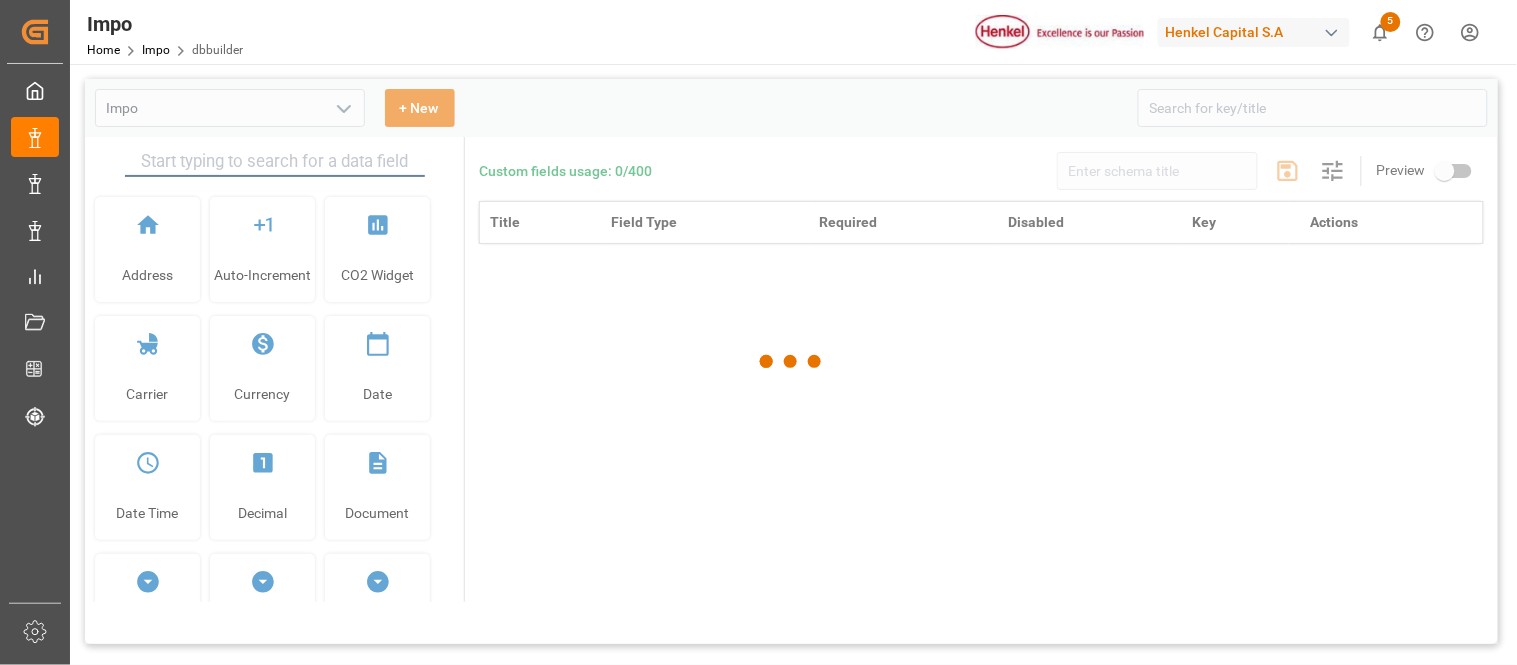 type on "Impo" 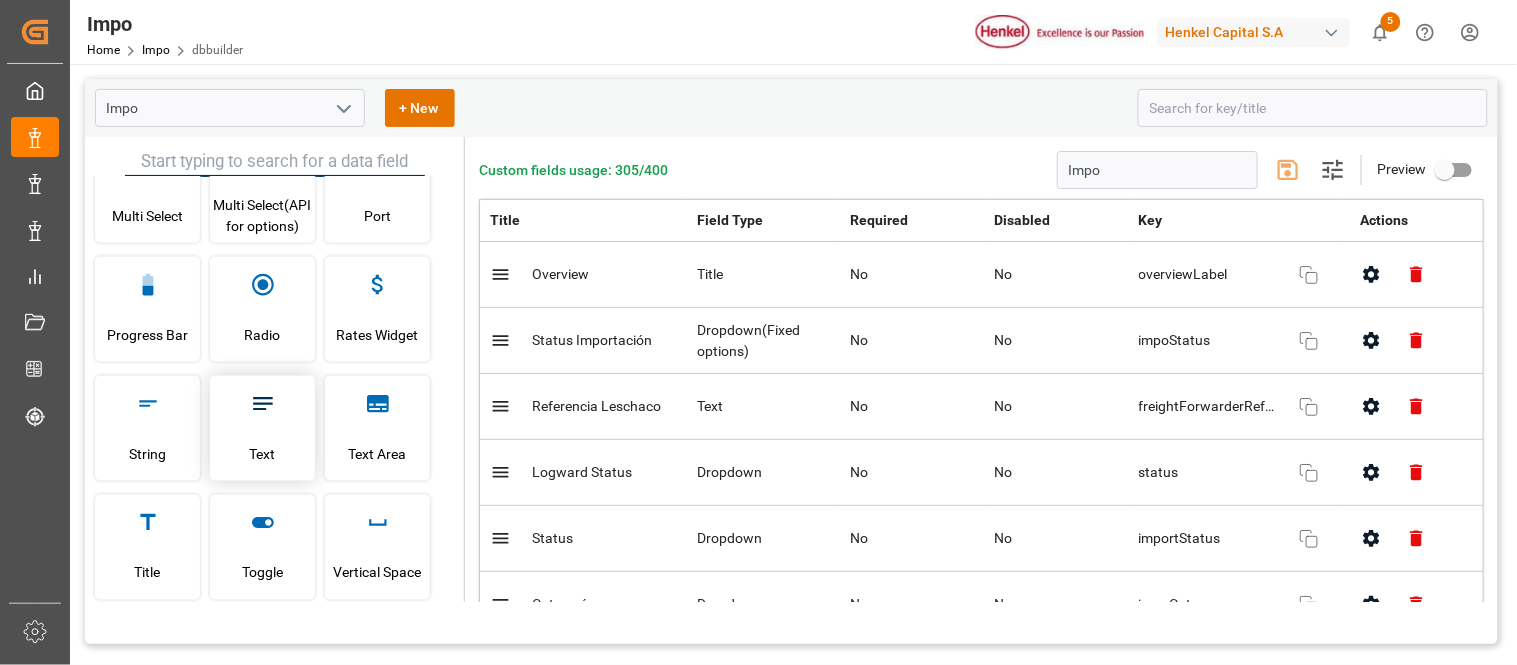 scroll, scrollTop: 655, scrollLeft: 0, axis: vertical 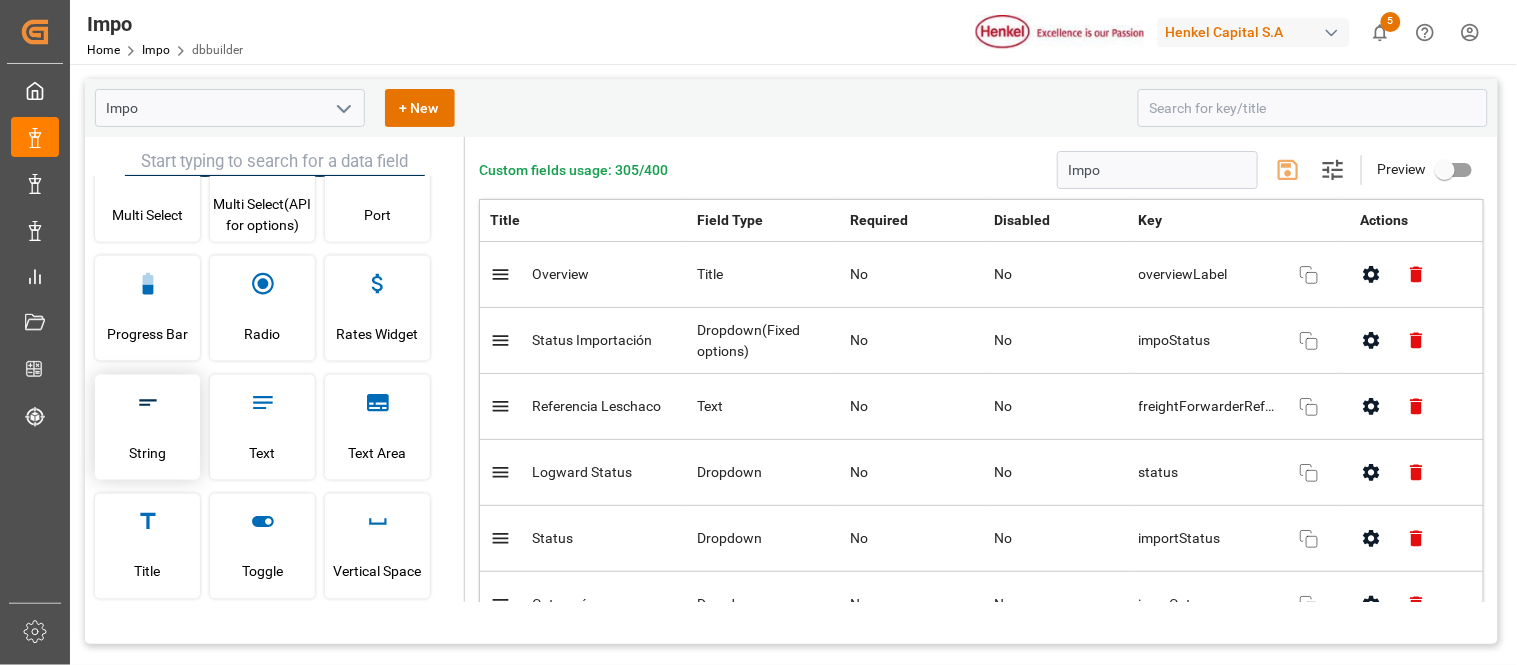 click on "String" at bounding box center (147, 427) 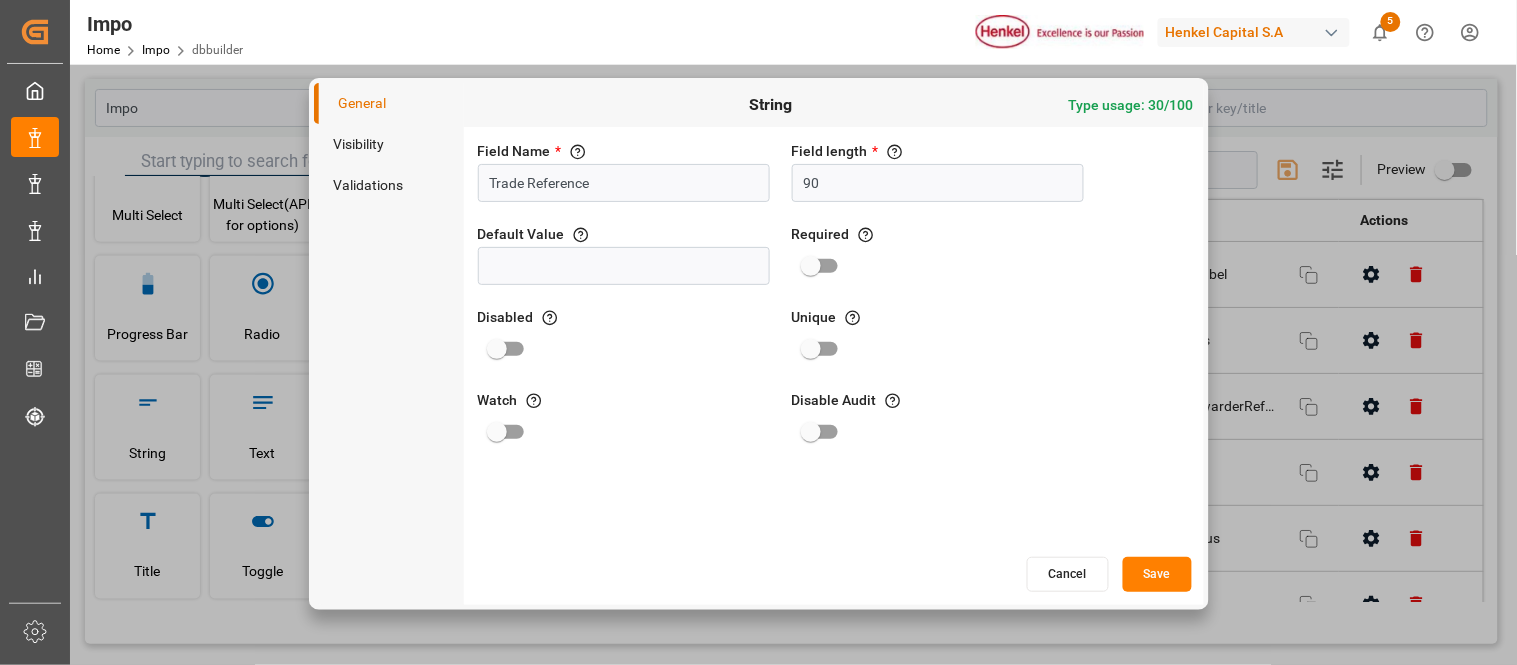 type on "Trade Reference" 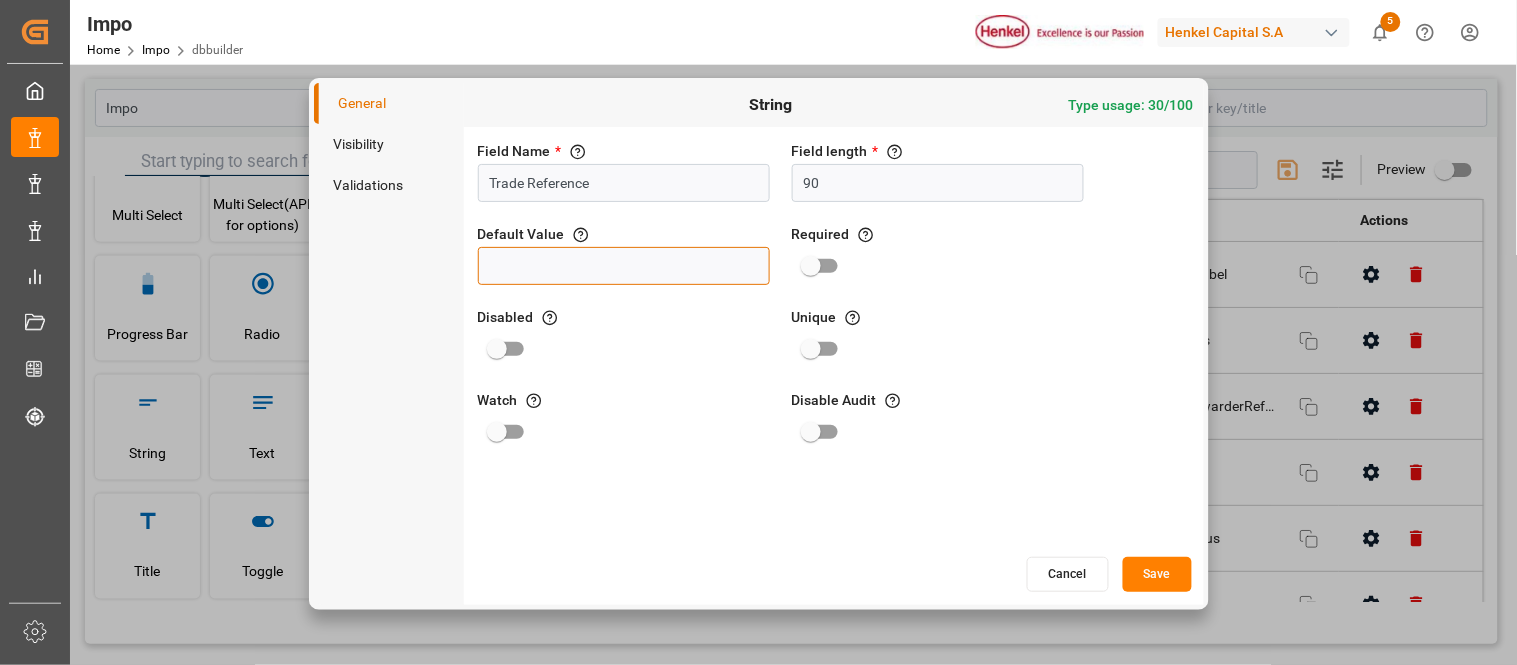 click at bounding box center [624, 266] 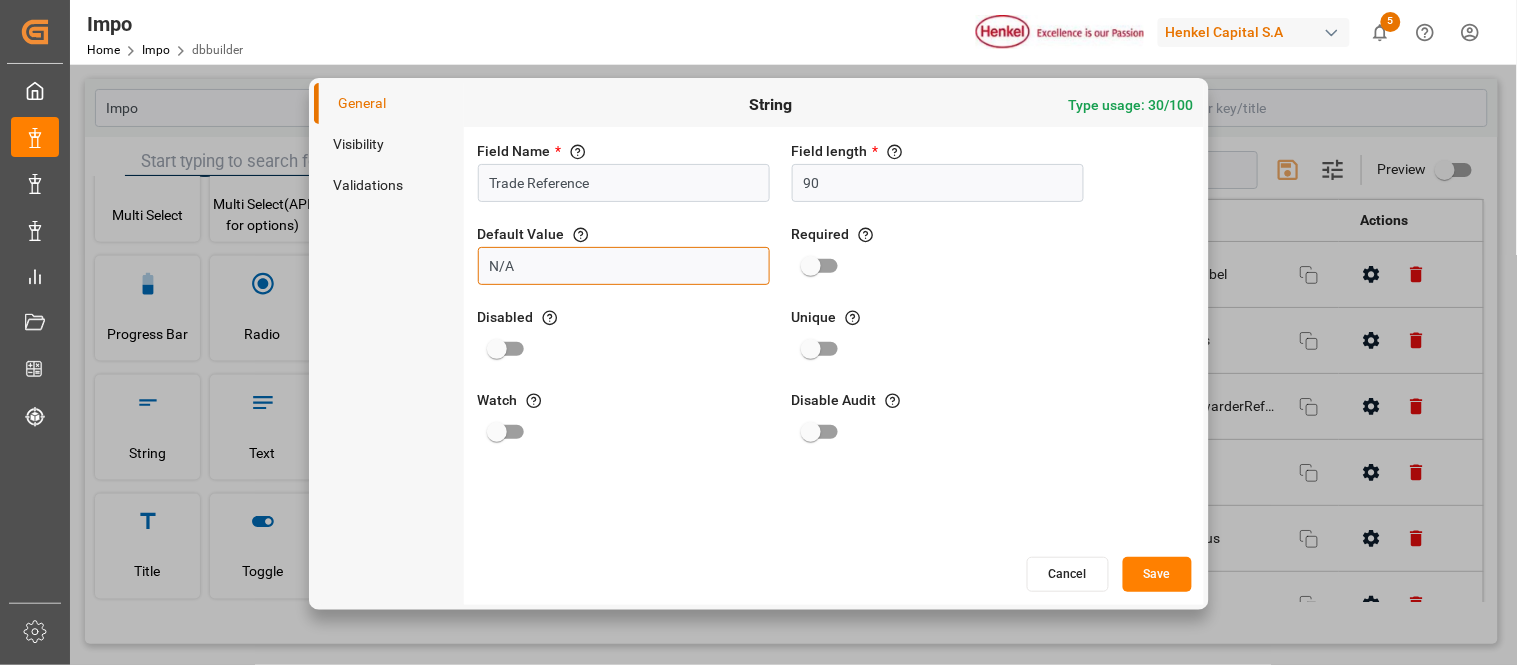 type on "N/A" 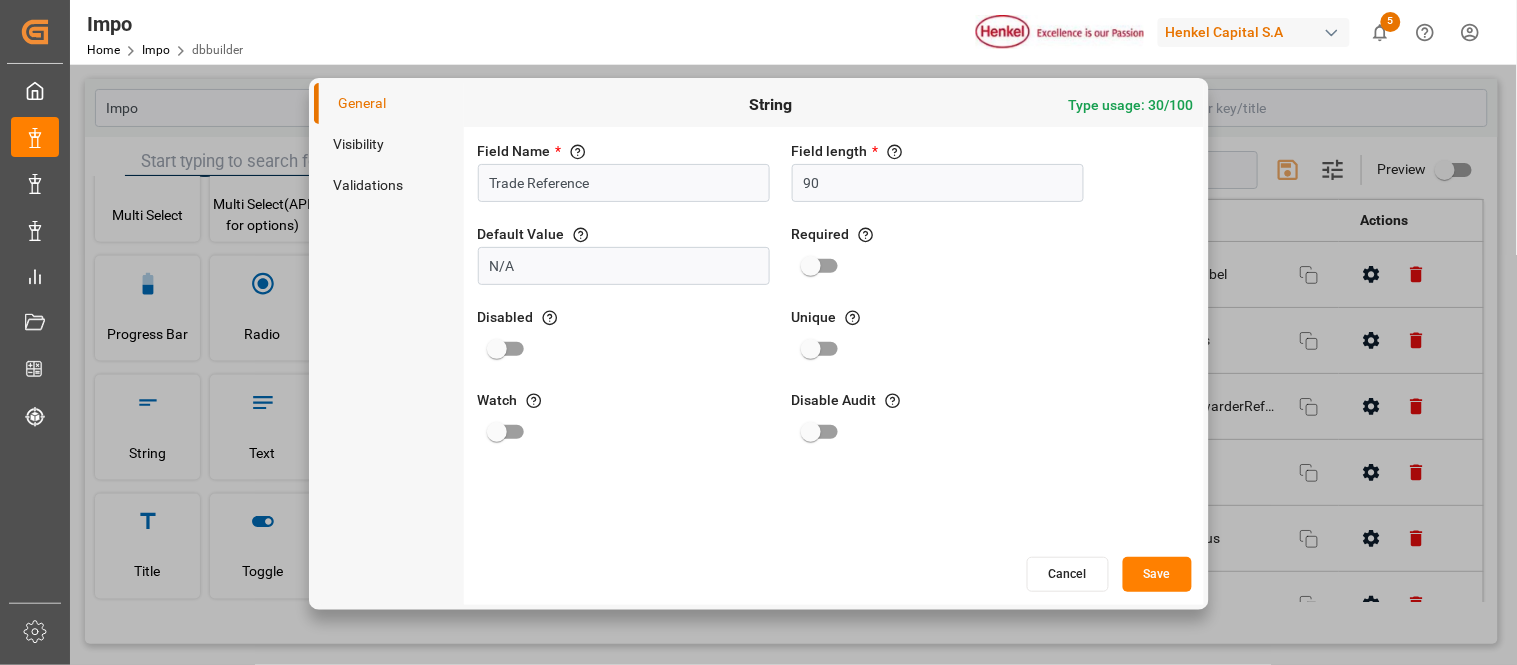 click on "Save" at bounding box center (1157, 574) 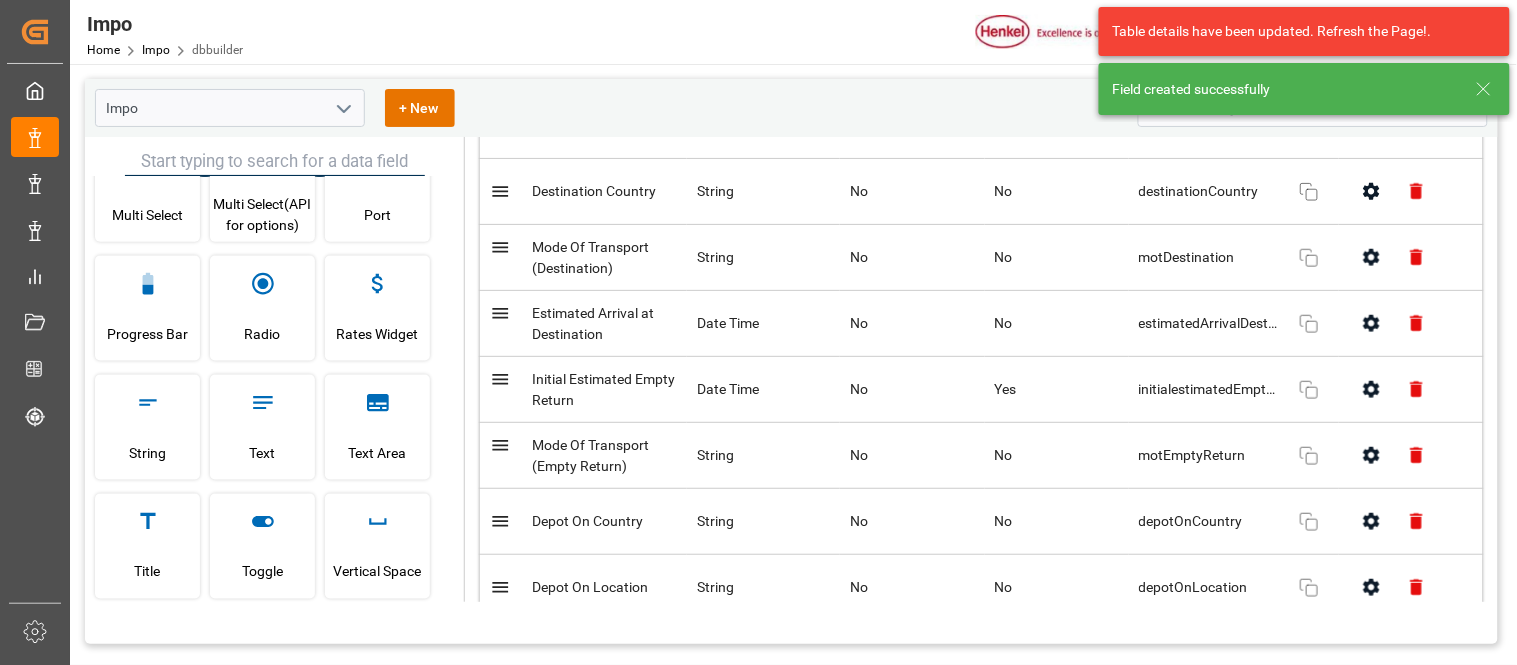 scroll, scrollTop: 20235, scrollLeft: 0, axis: vertical 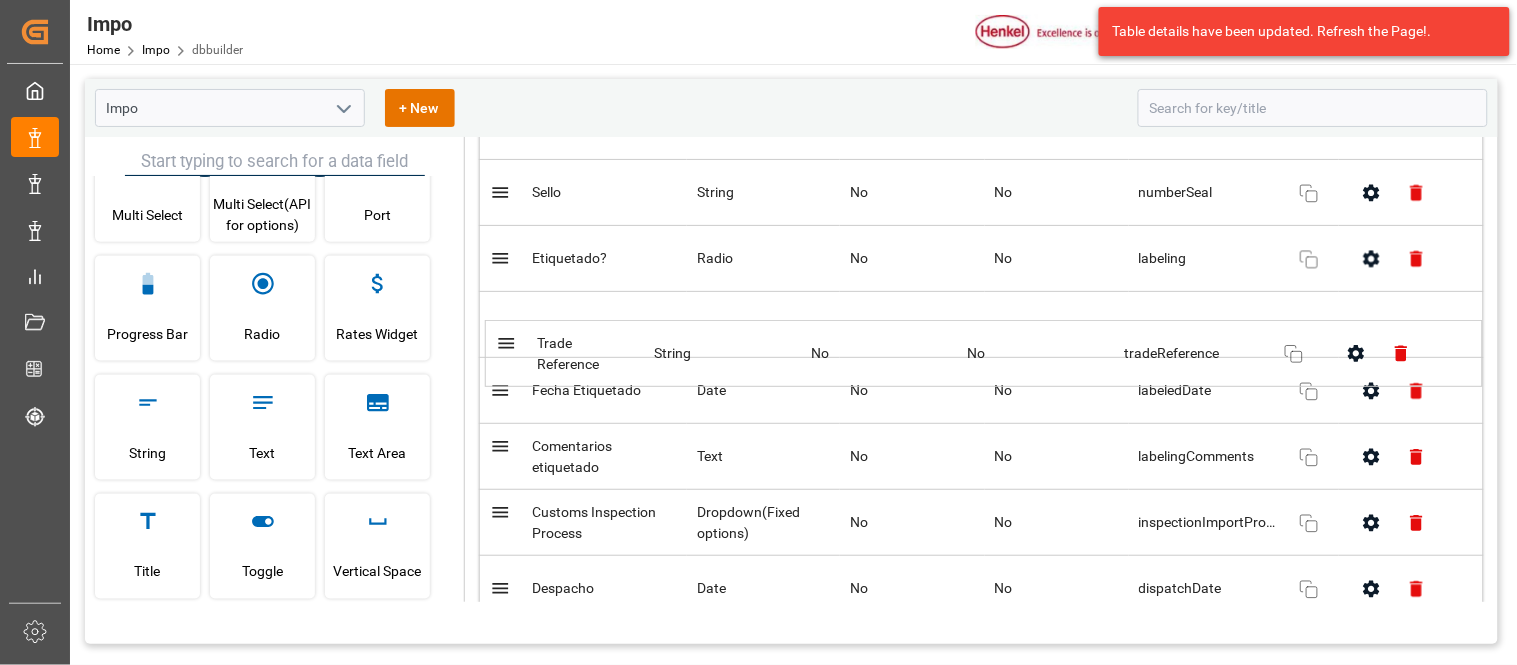 drag, startPoint x: 496, startPoint y: 492, endPoint x: 500, endPoint y: 353, distance: 139.05754 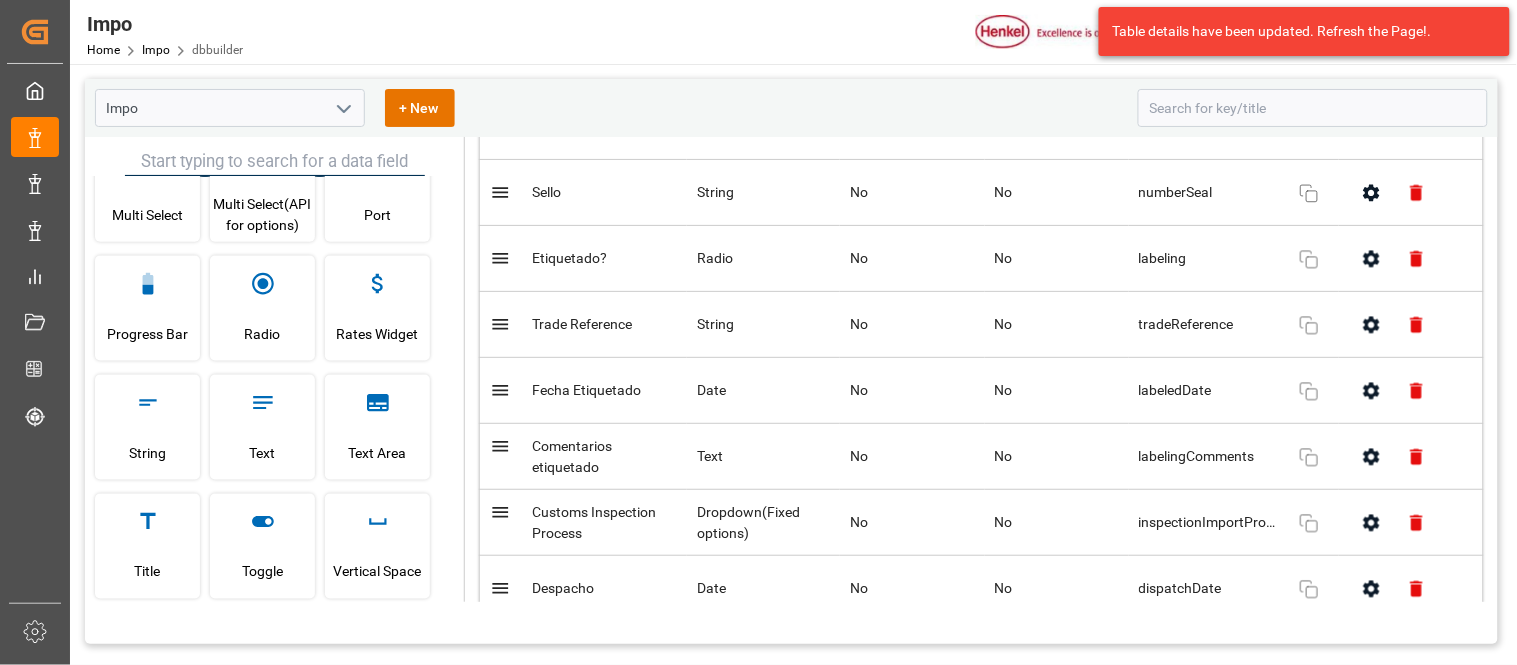 click 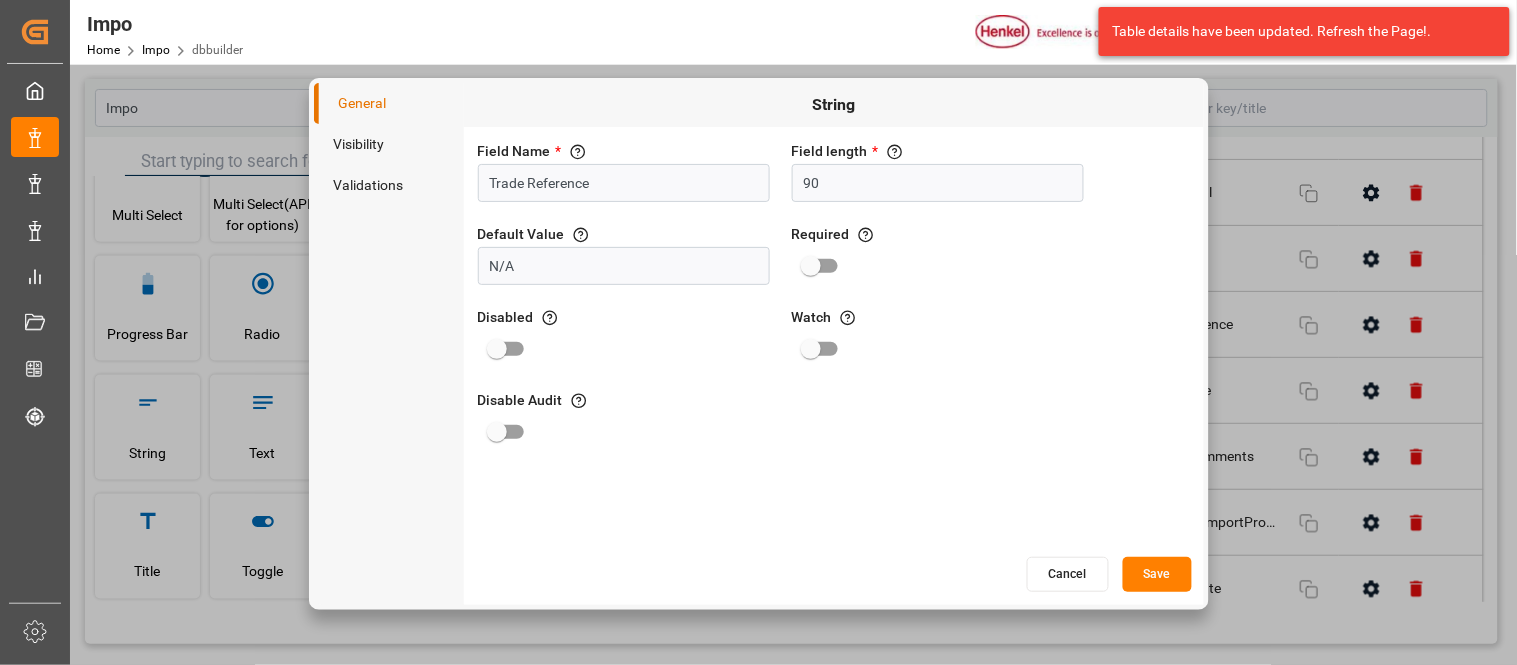 drag, startPoint x: 614, startPoint y: 185, endPoint x: 411, endPoint y: 193, distance: 203.15758 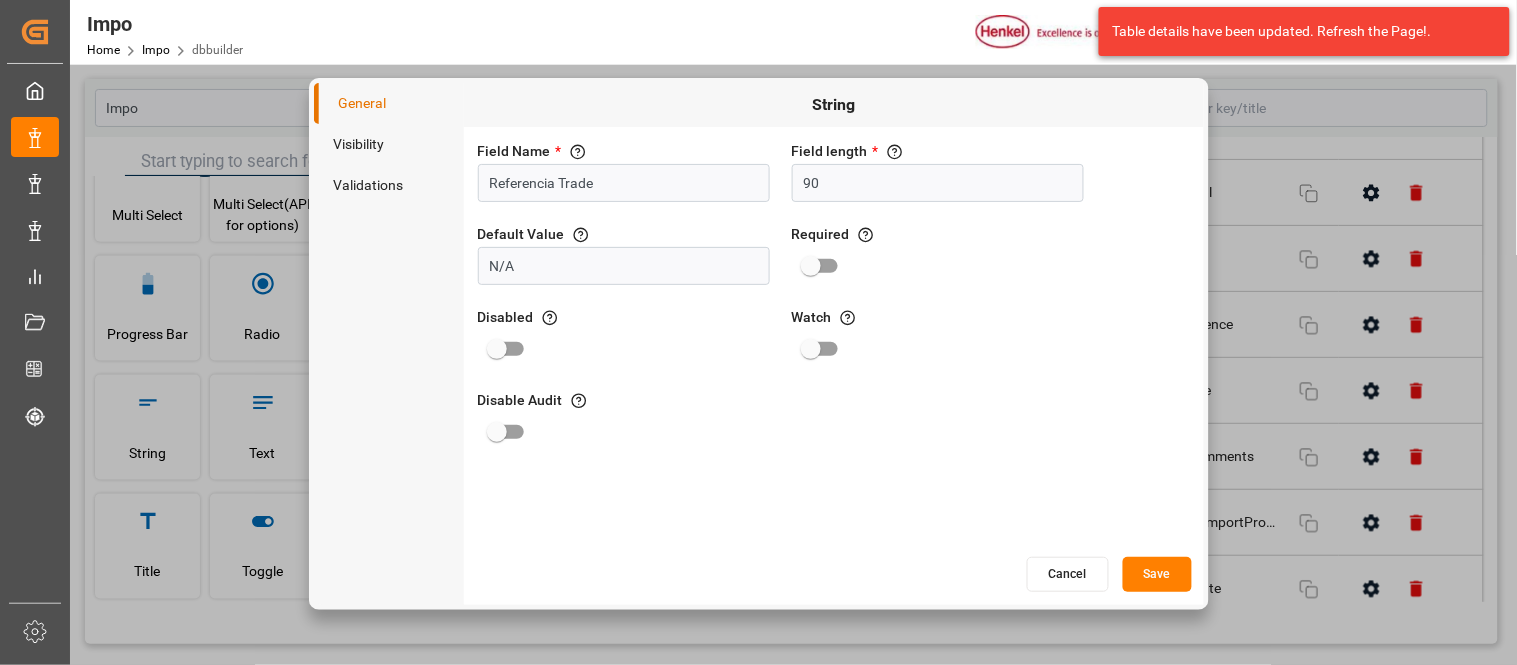 type on "Referencia Trade" 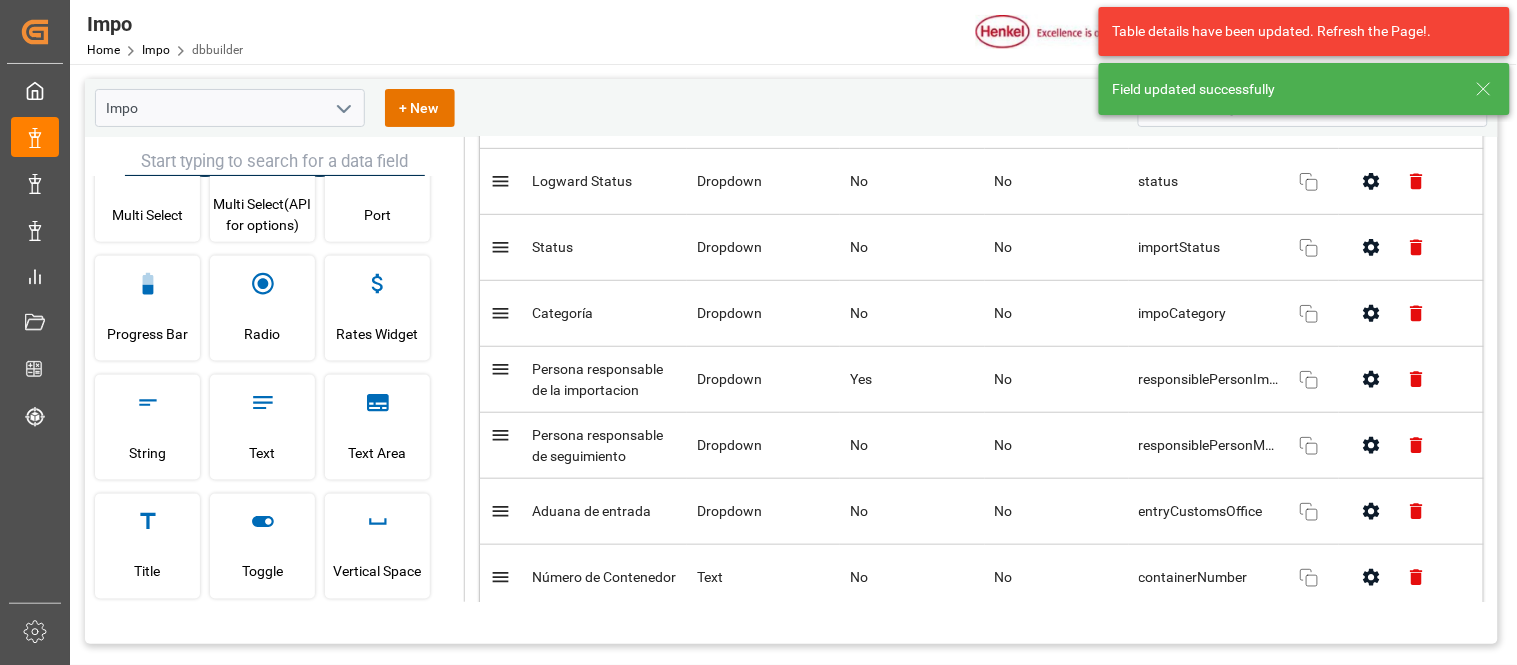 scroll, scrollTop: 0, scrollLeft: 0, axis: both 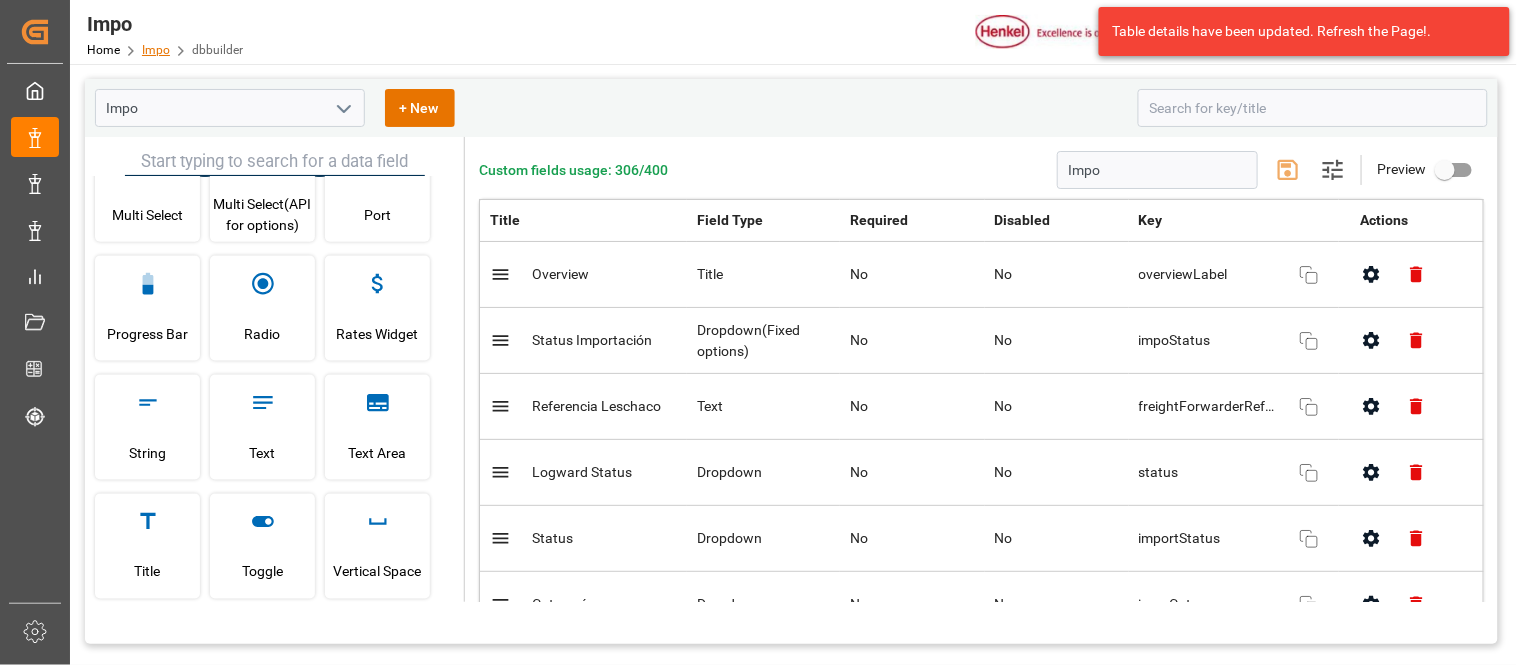 click on "Impo" at bounding box center [156, 50] 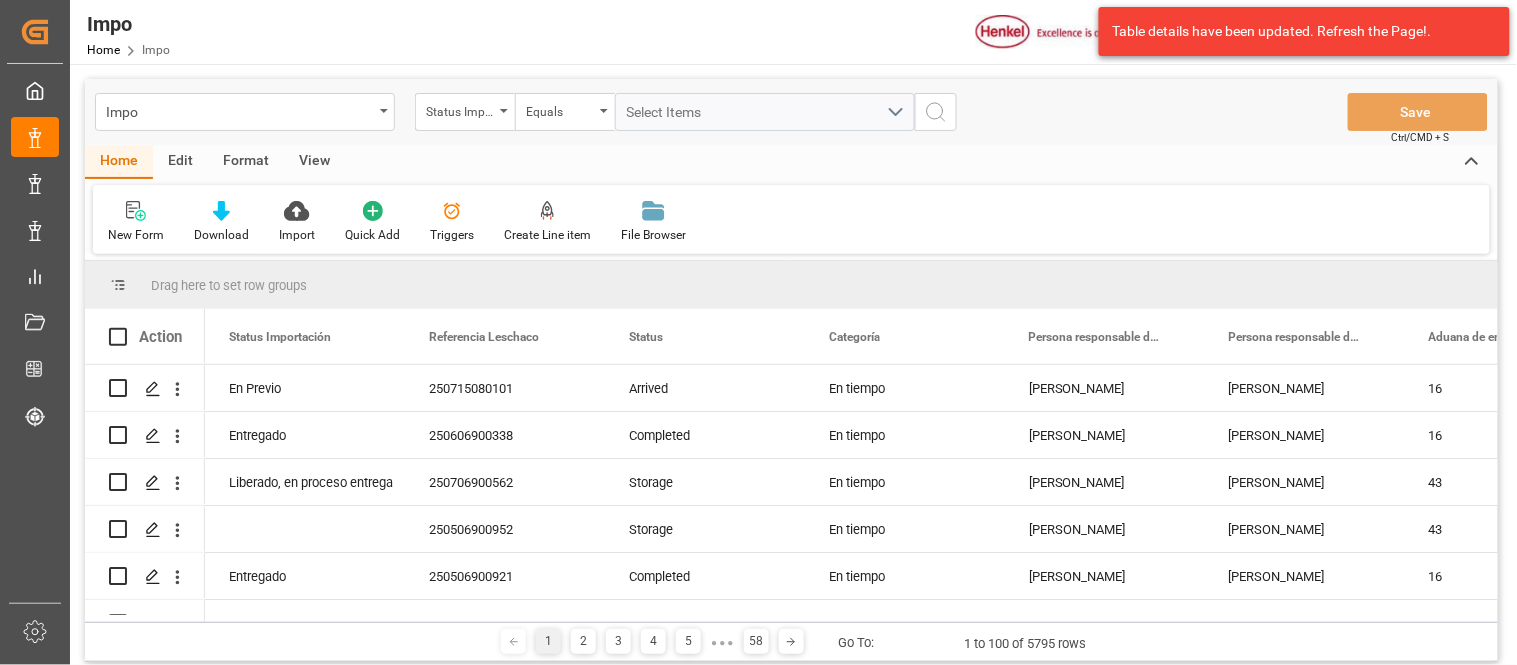 click on "Edit" at bounding box center [180, 162] 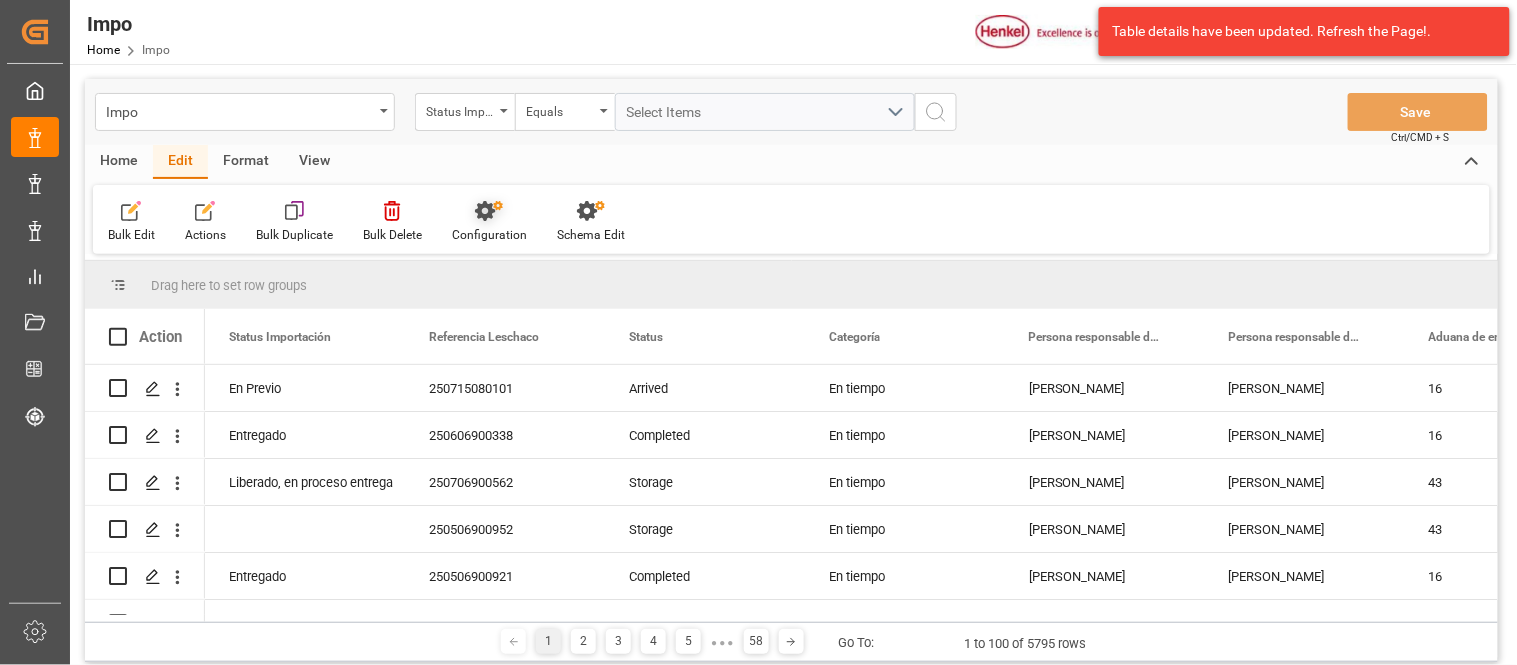 click on "Configuration" at bounding box center [489, 235] 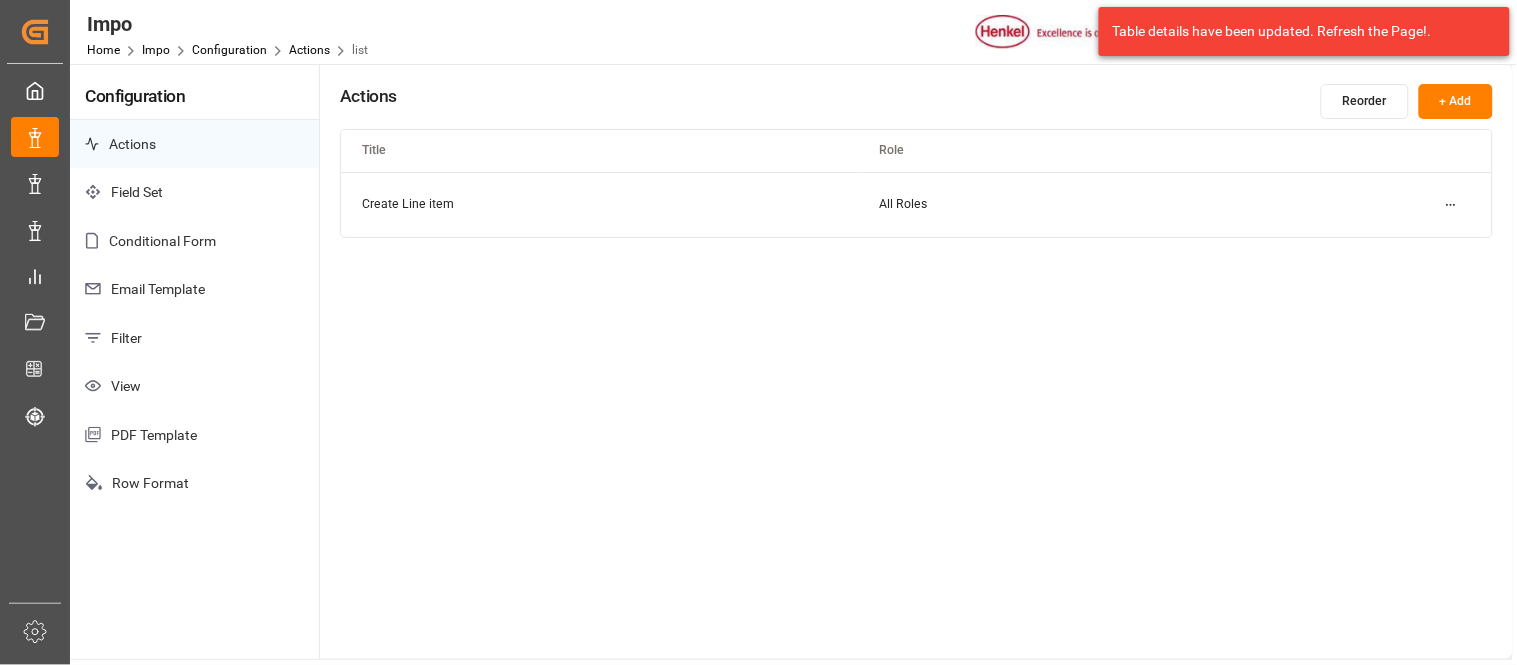 click on "Conditional Form" at bounding box center [194, 241] 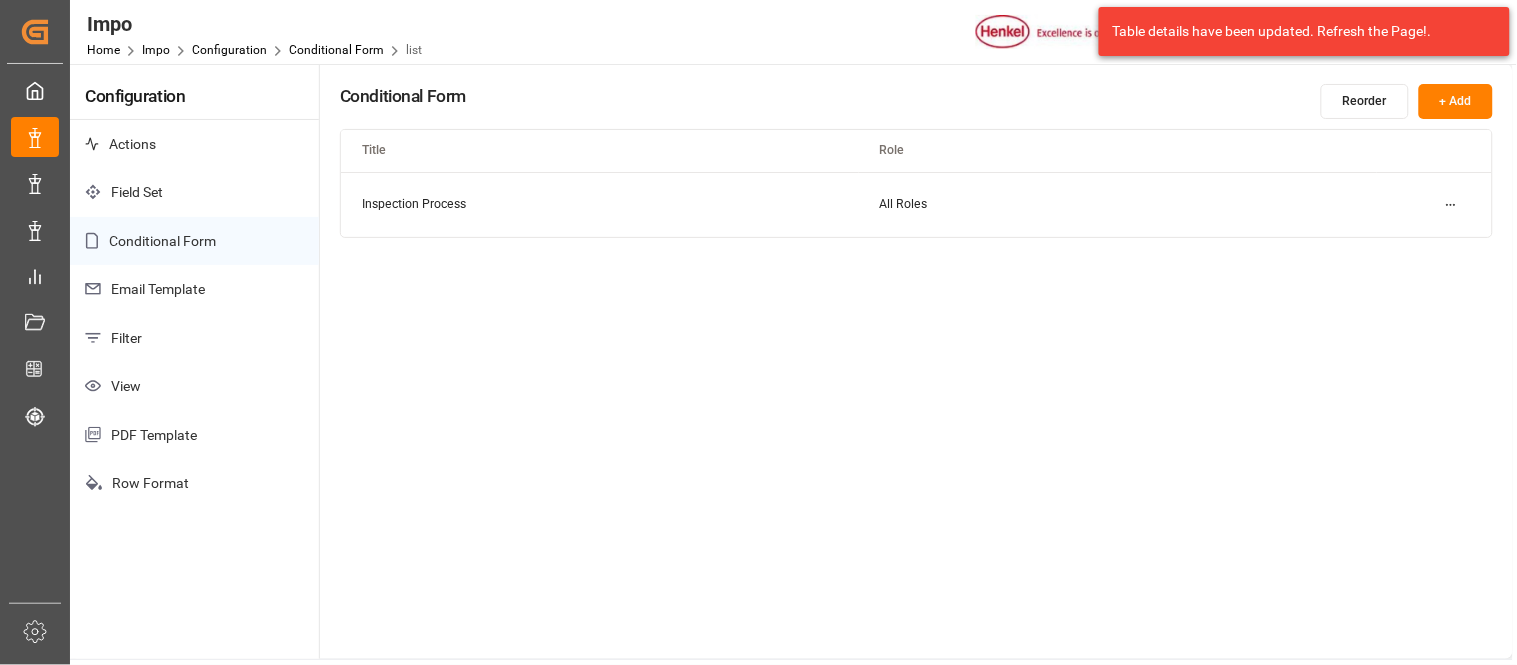 click on "+ Add" at bounding box center (1456, 101) 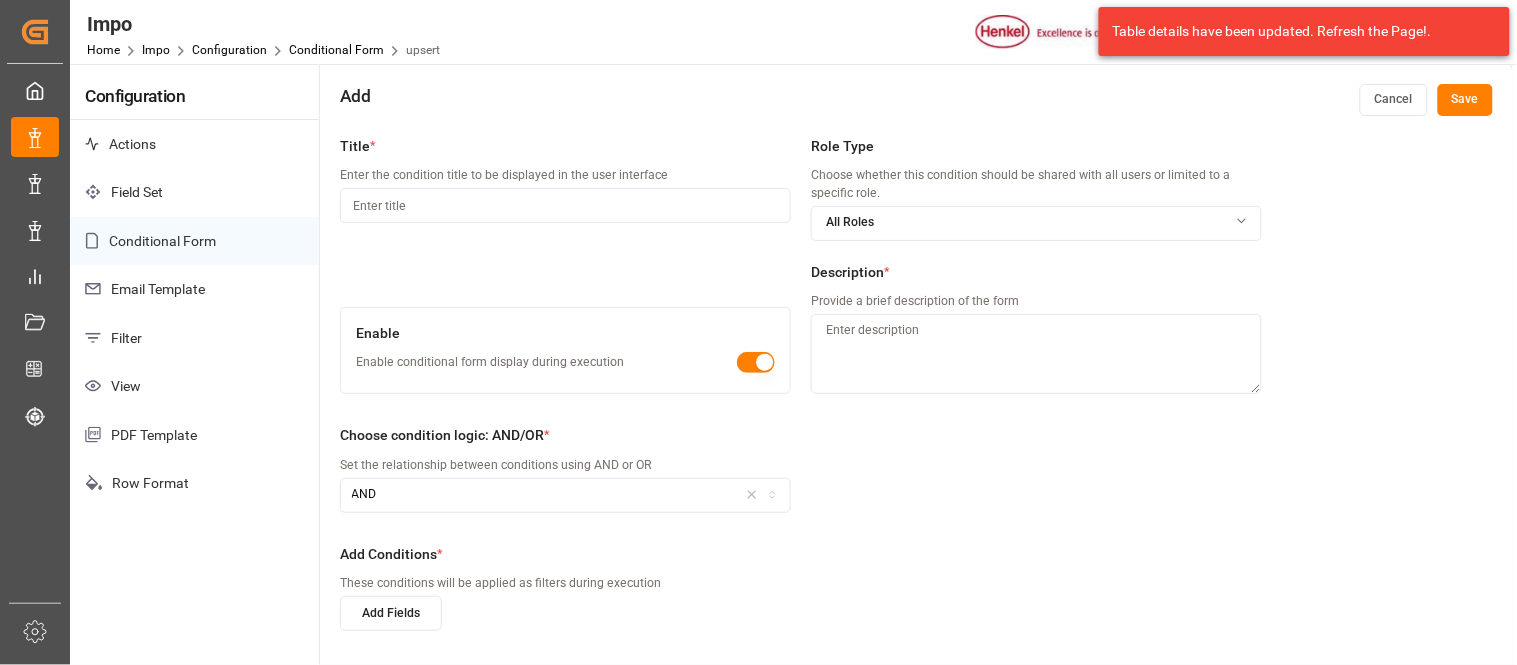 click at bounding box center [565, 205] 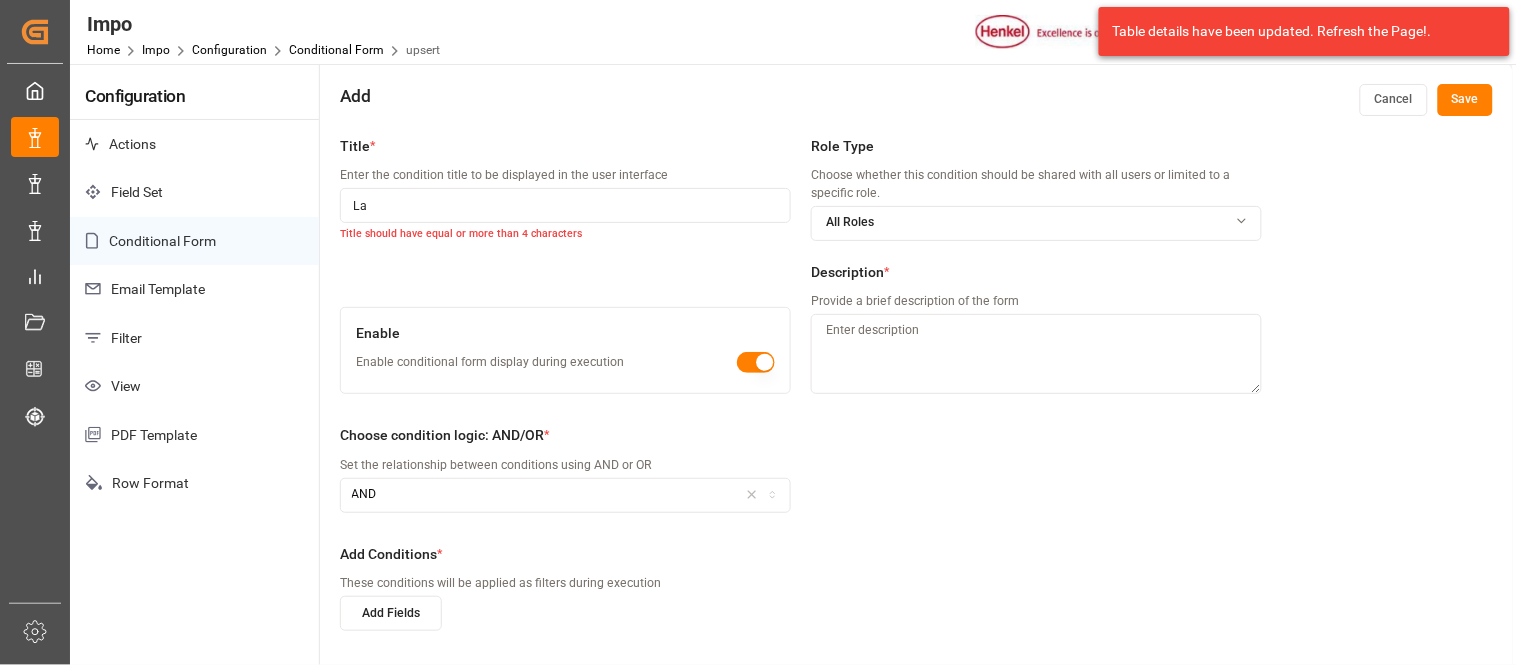 type on "L" 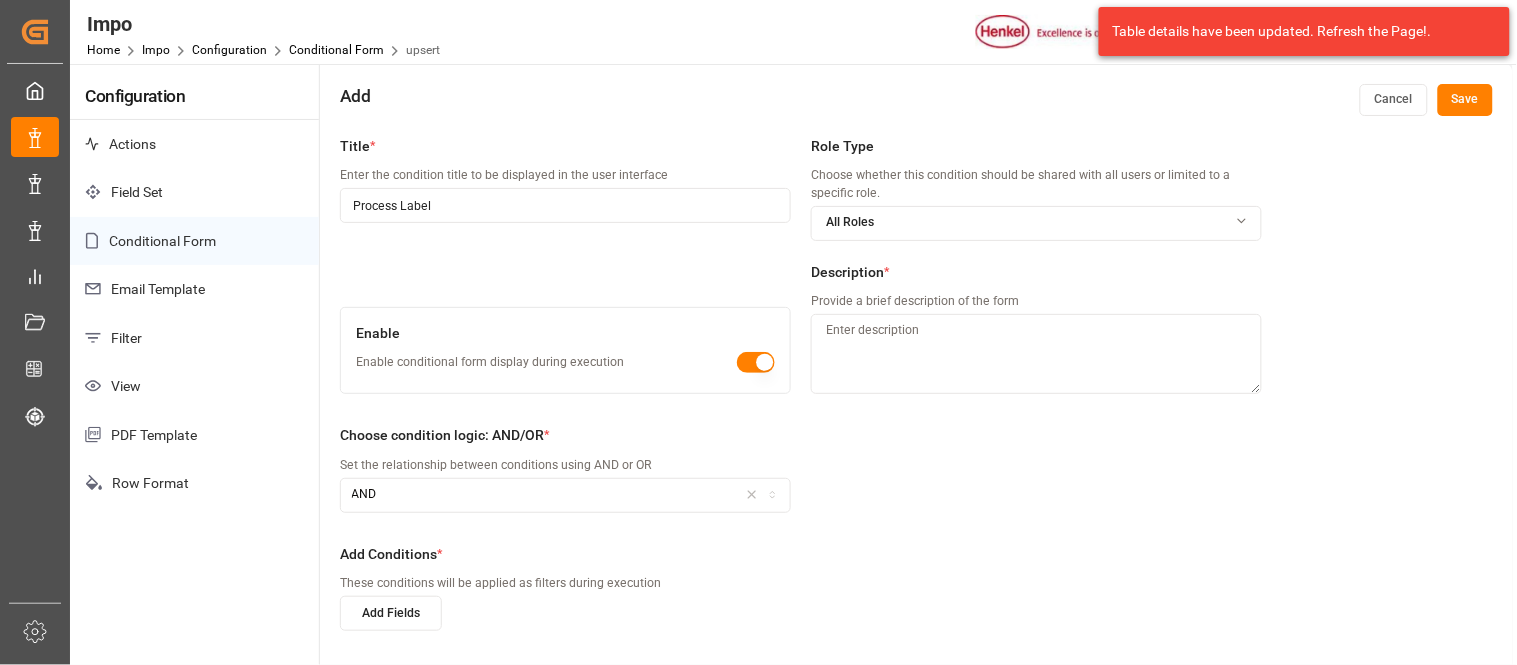 type on "Process Label" 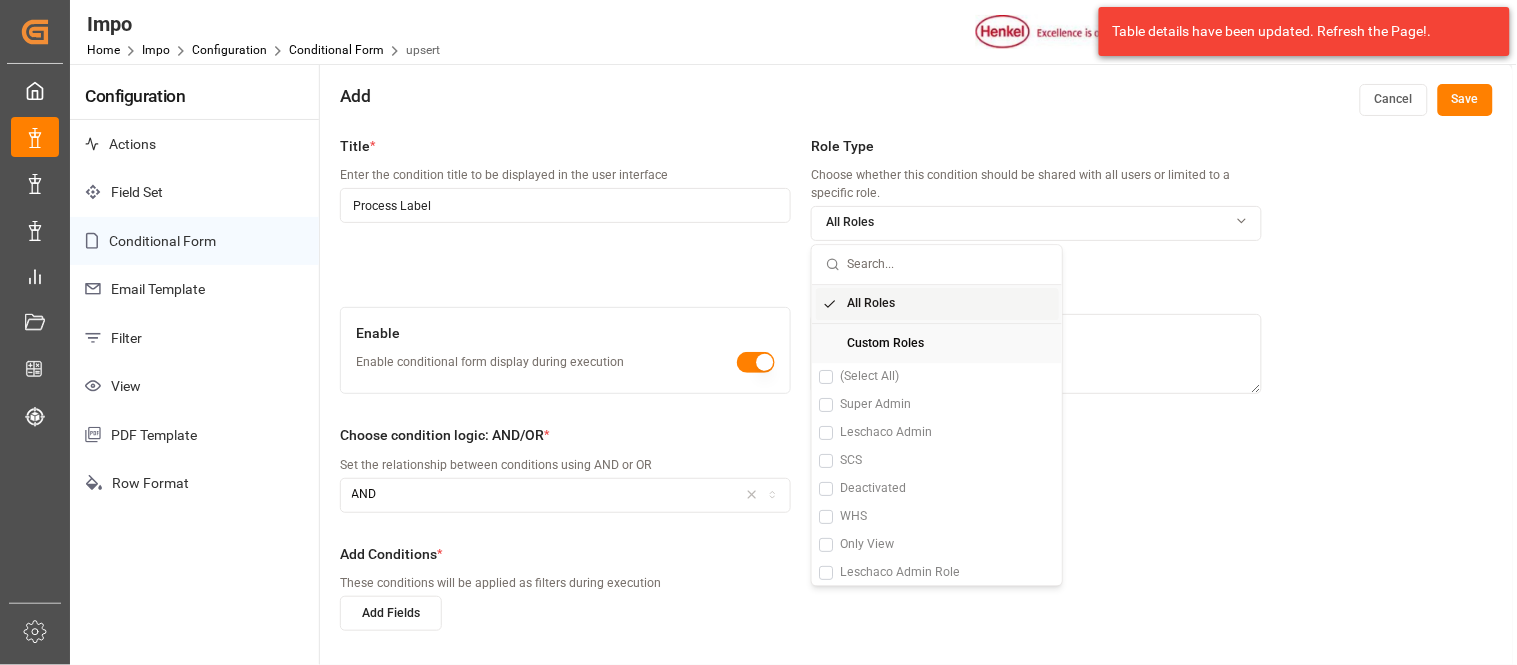 click on "All Roles" at bounding box center [1036, 223] 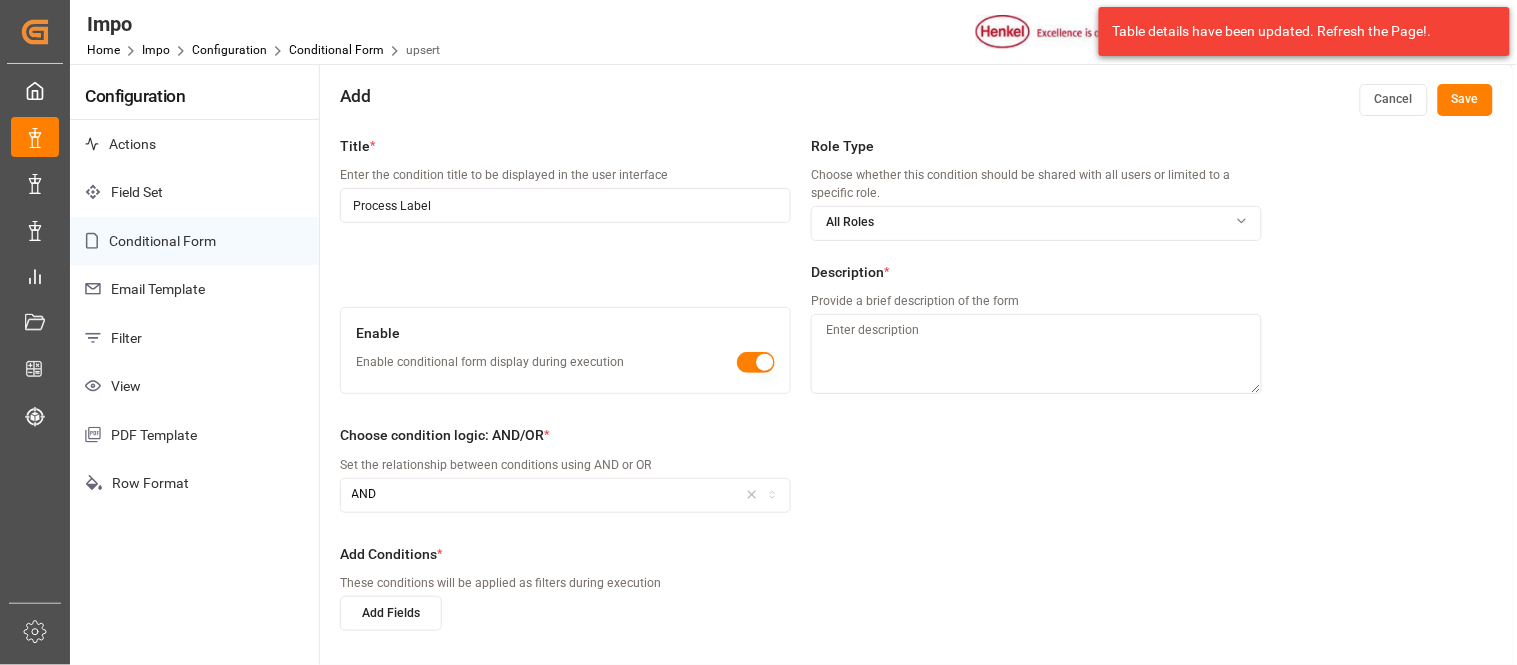 click at bounding box center [1036, 354] 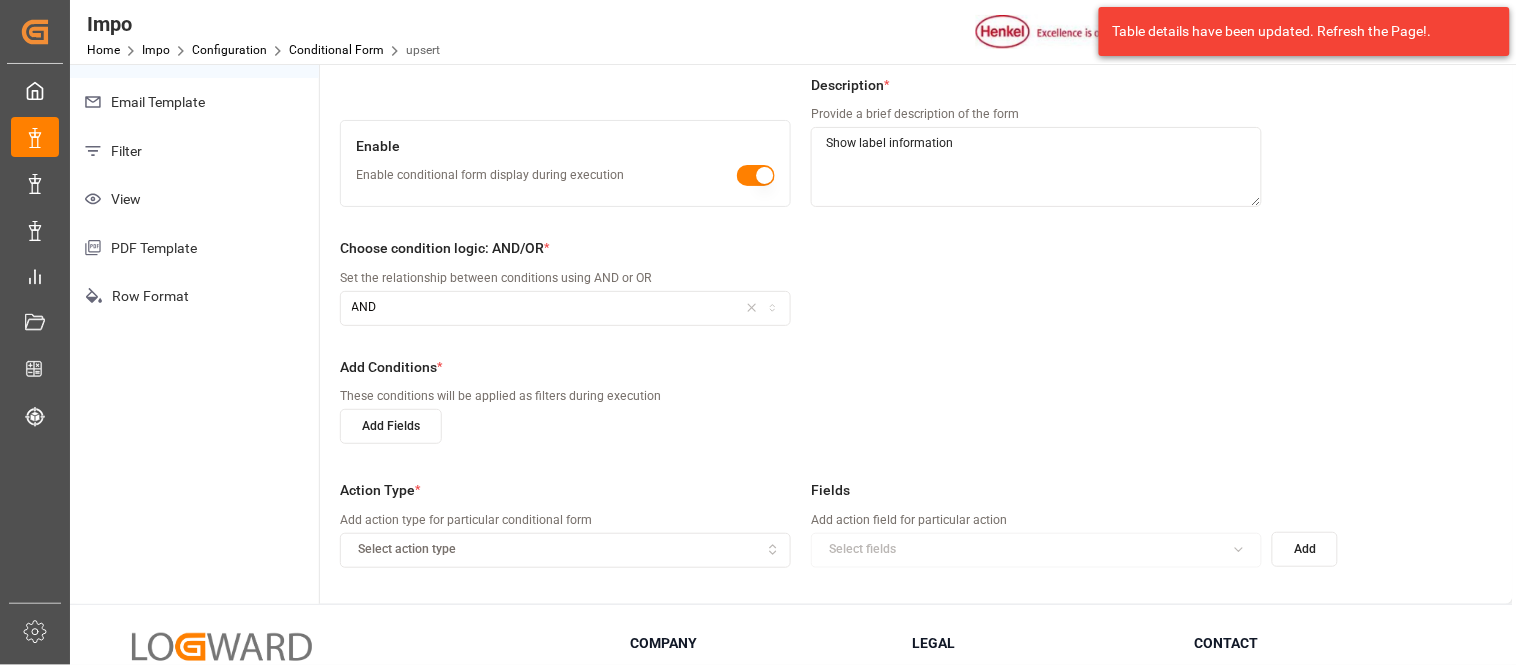 scroll, scrollTop: 192, scrollLeft: 0, axis: vertical 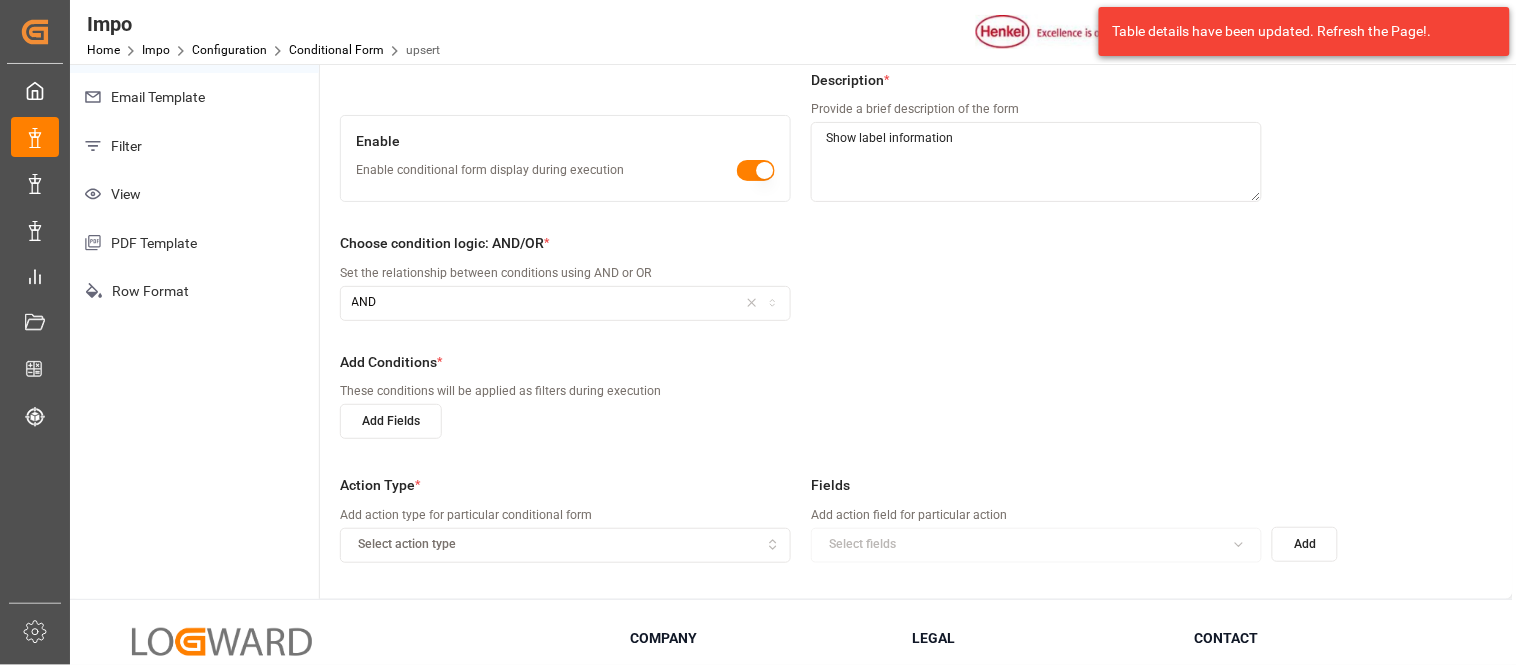 type on "Show label information" 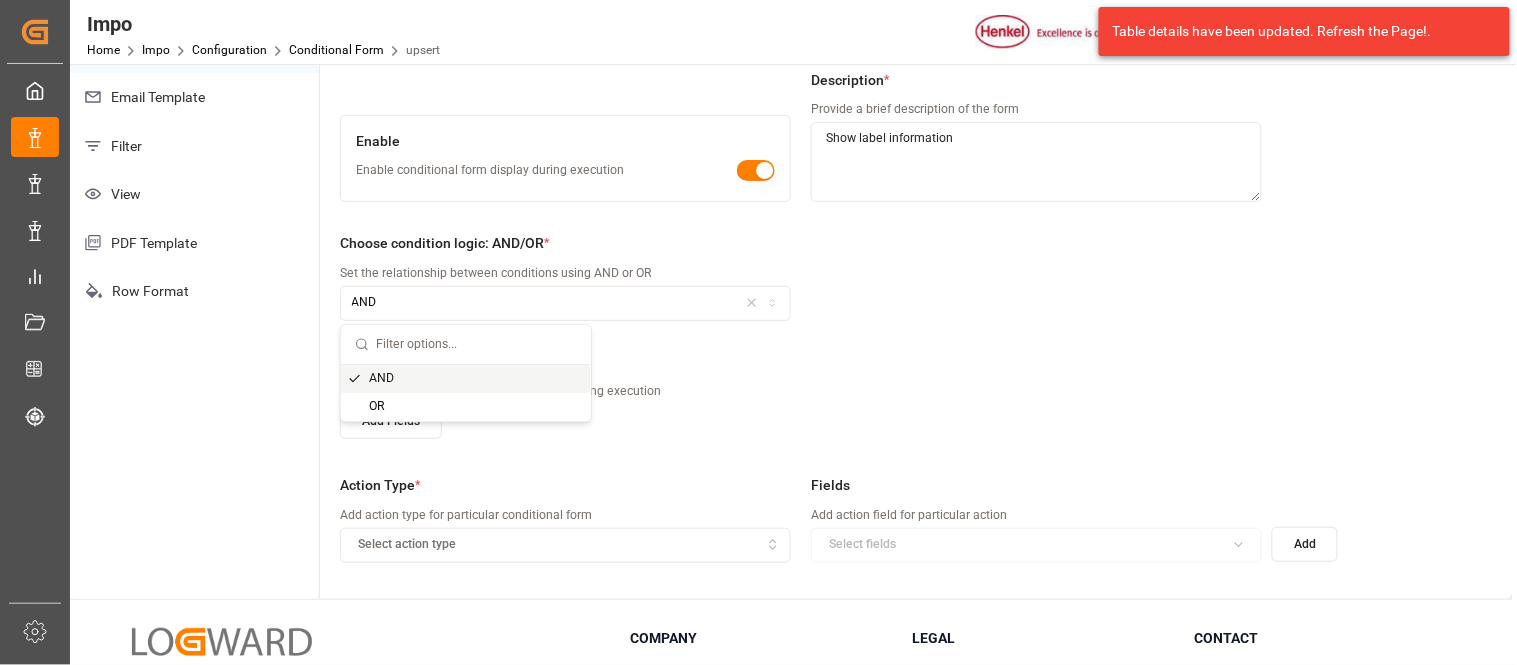 click on "AND" at bounding box center [466, 379] 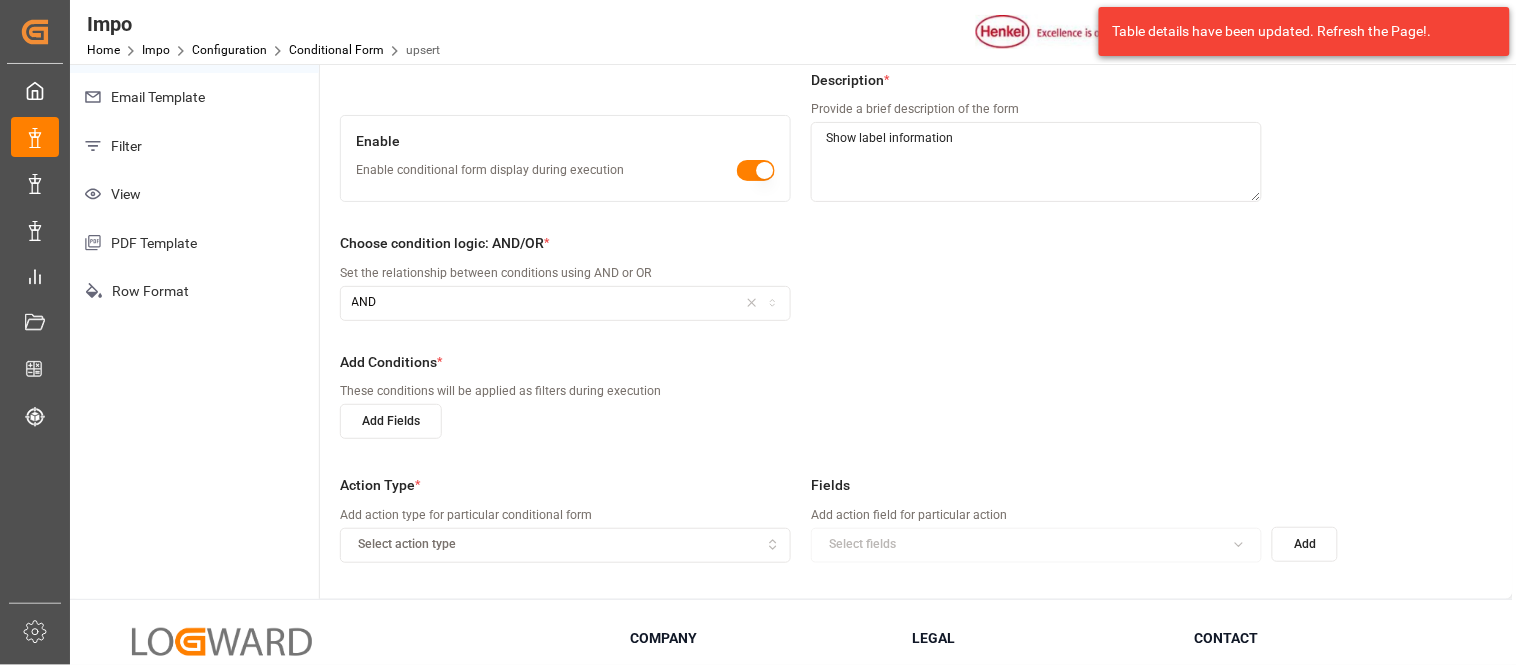 click on "Add Fields" at bounding box center [391, 421] 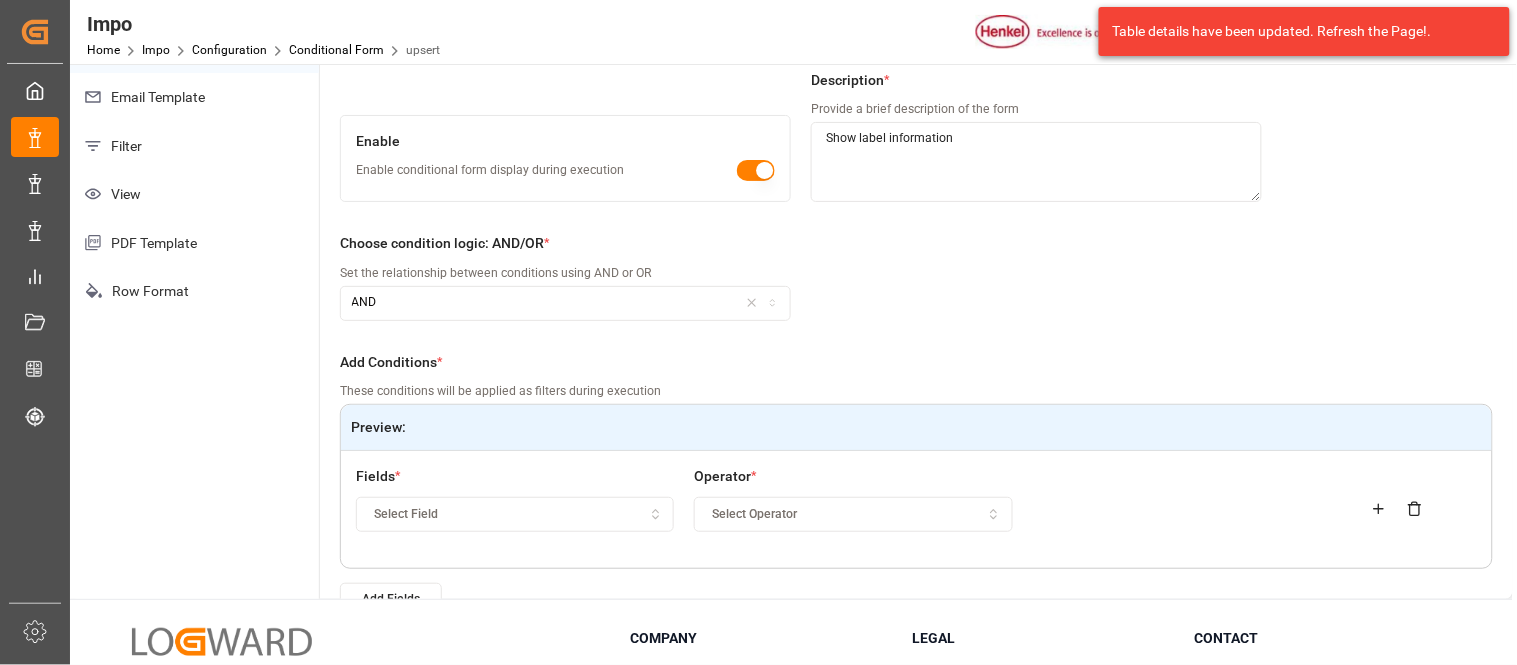 click on "Select Field" at bounding box center (515, 515) 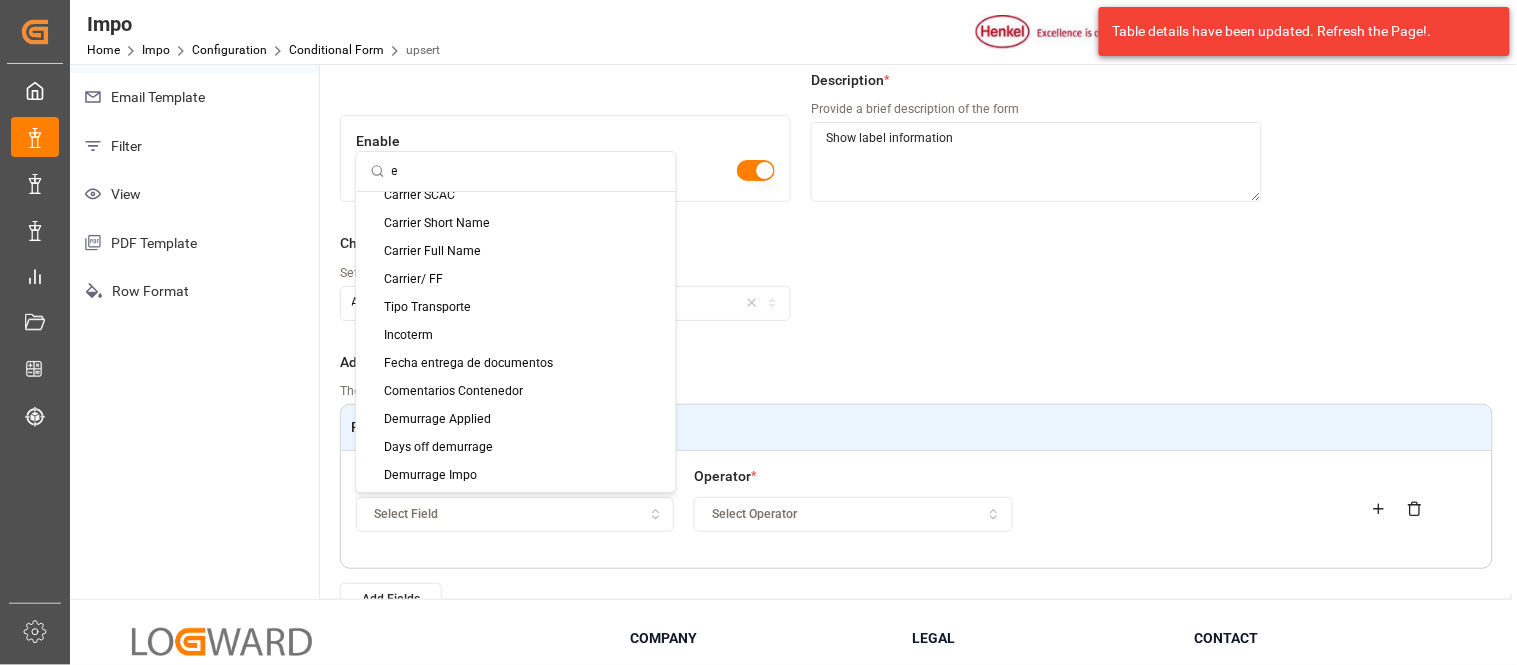 scroll, scrollTop: 167, scrollLeft: 0, axis: vertical 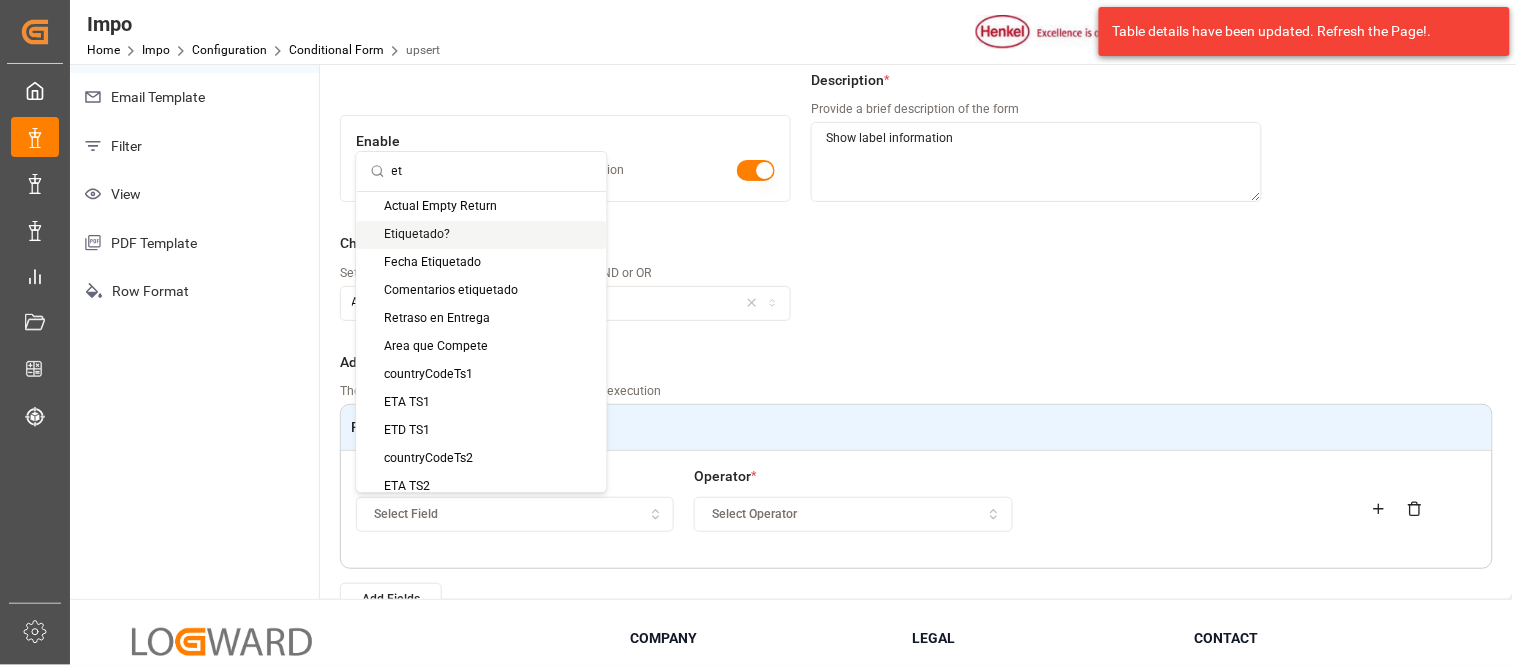 type on "et" 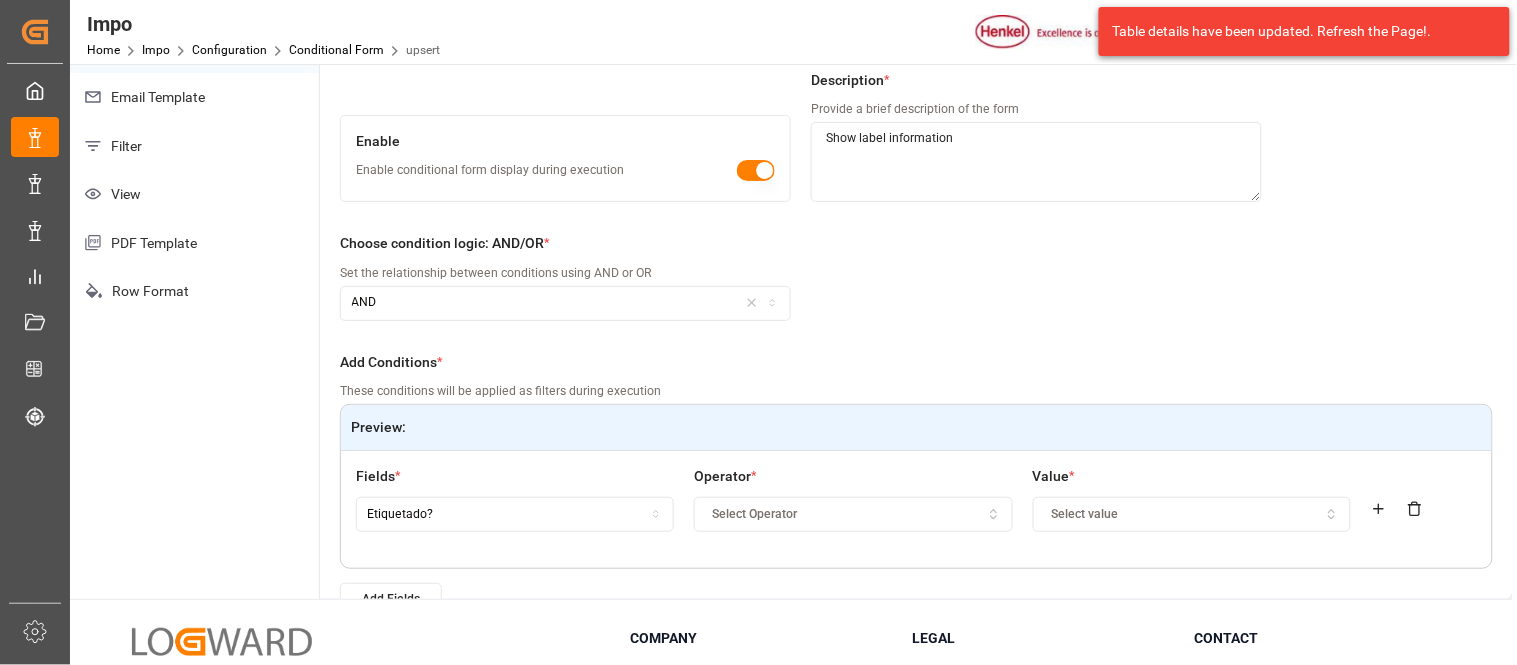 click on "Select Operator" at bounding box center [853, 515] 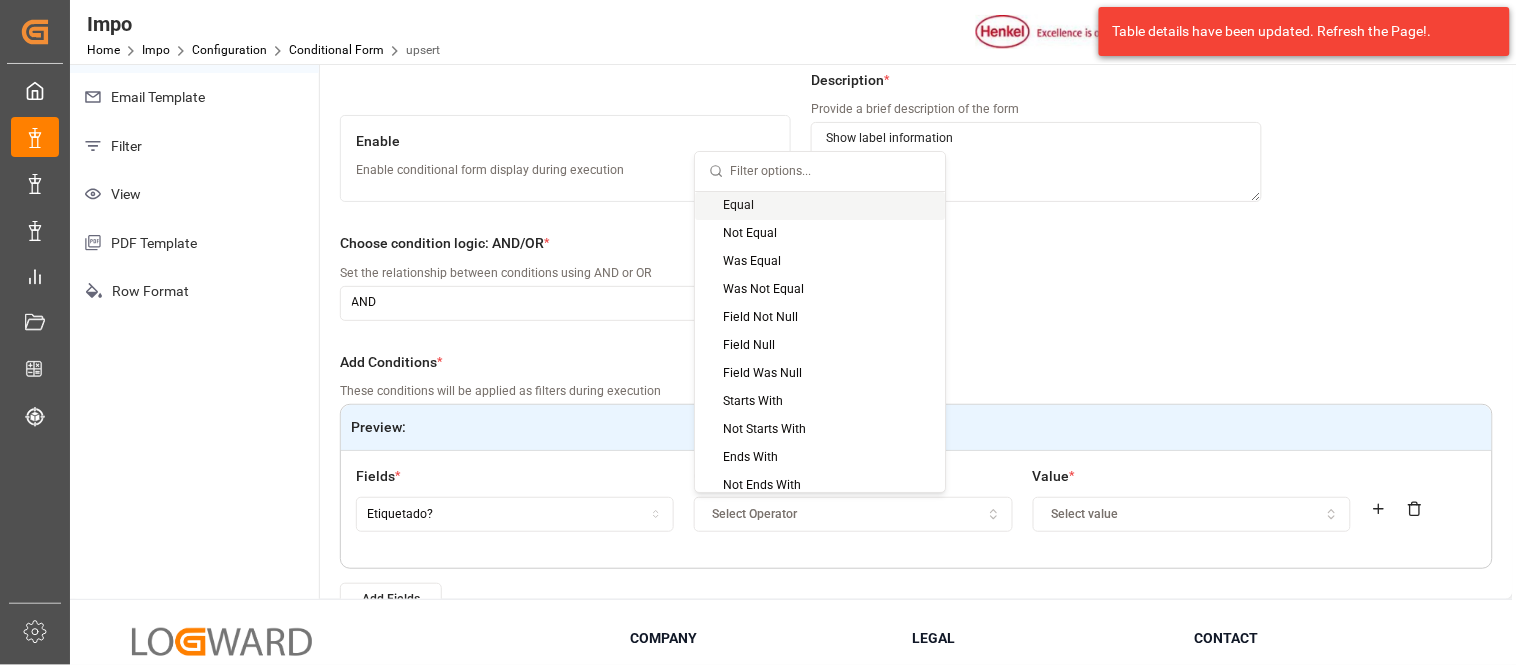 click on "Equal" at bounding box center (820, 206) 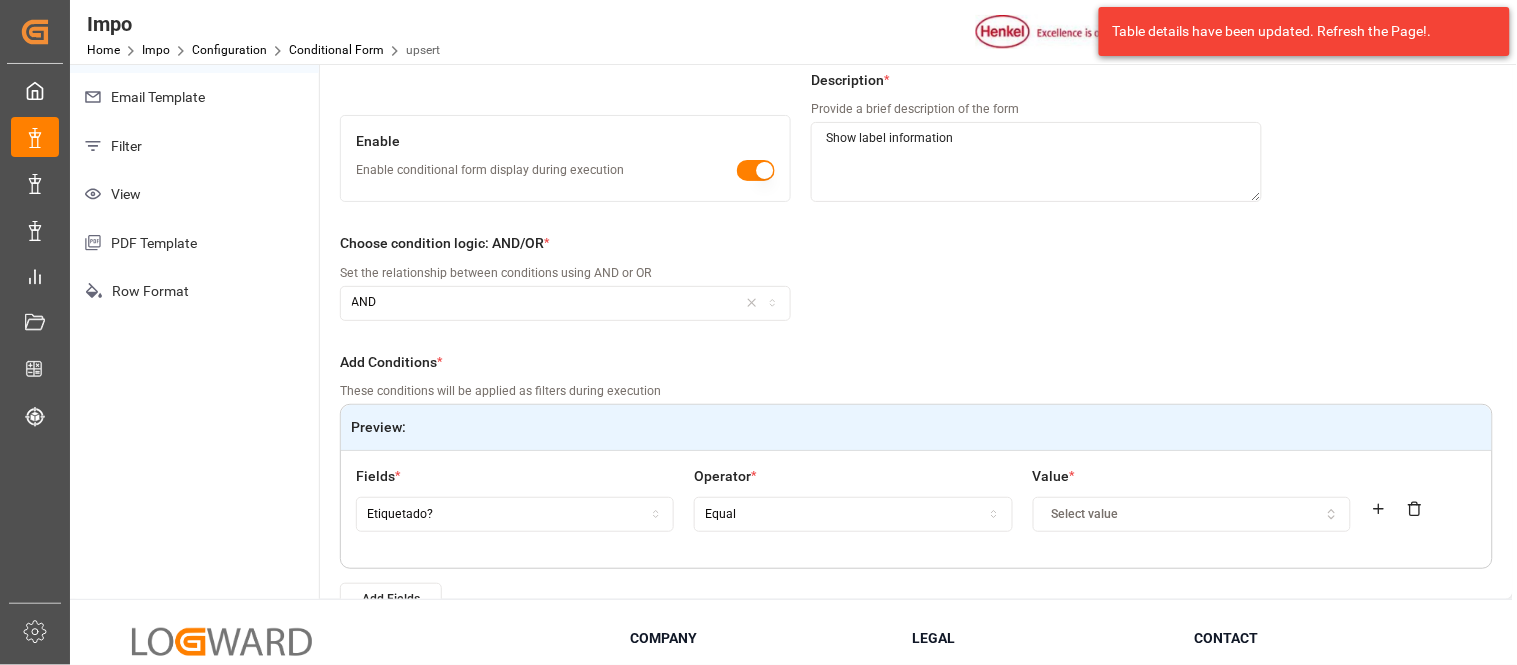 click on "Select value" at bounding box center (1084, 515) 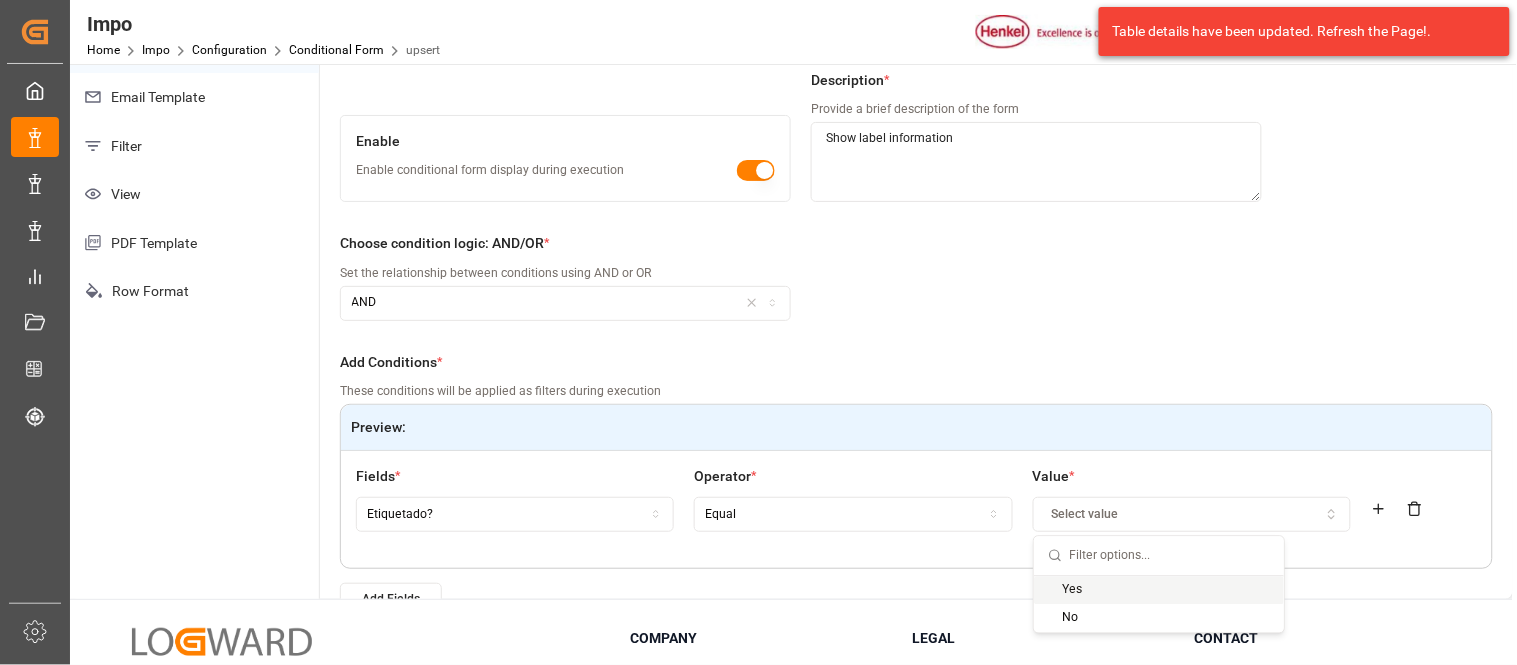 click on "Yes" at bounding box center (1159, 590) 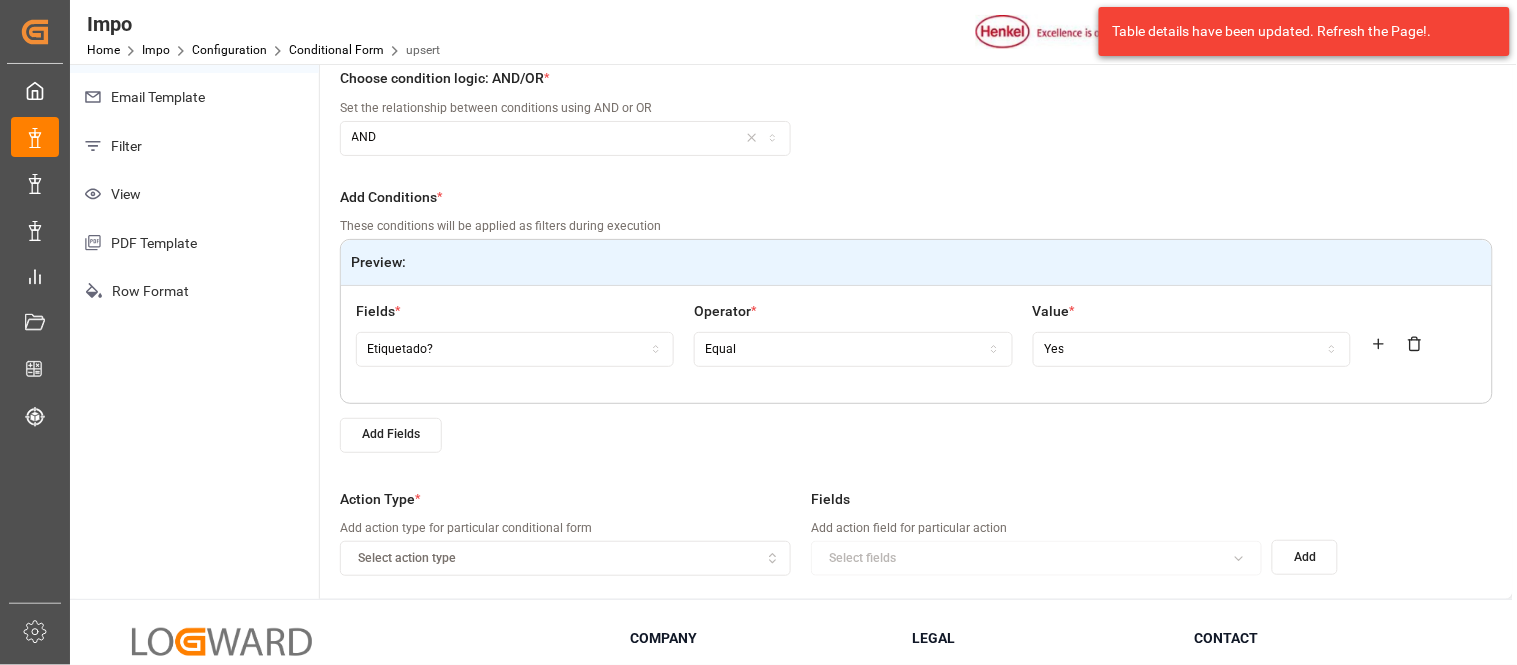 scroll, scrollTop: 173, scrollLeft: 0, axis: vertical 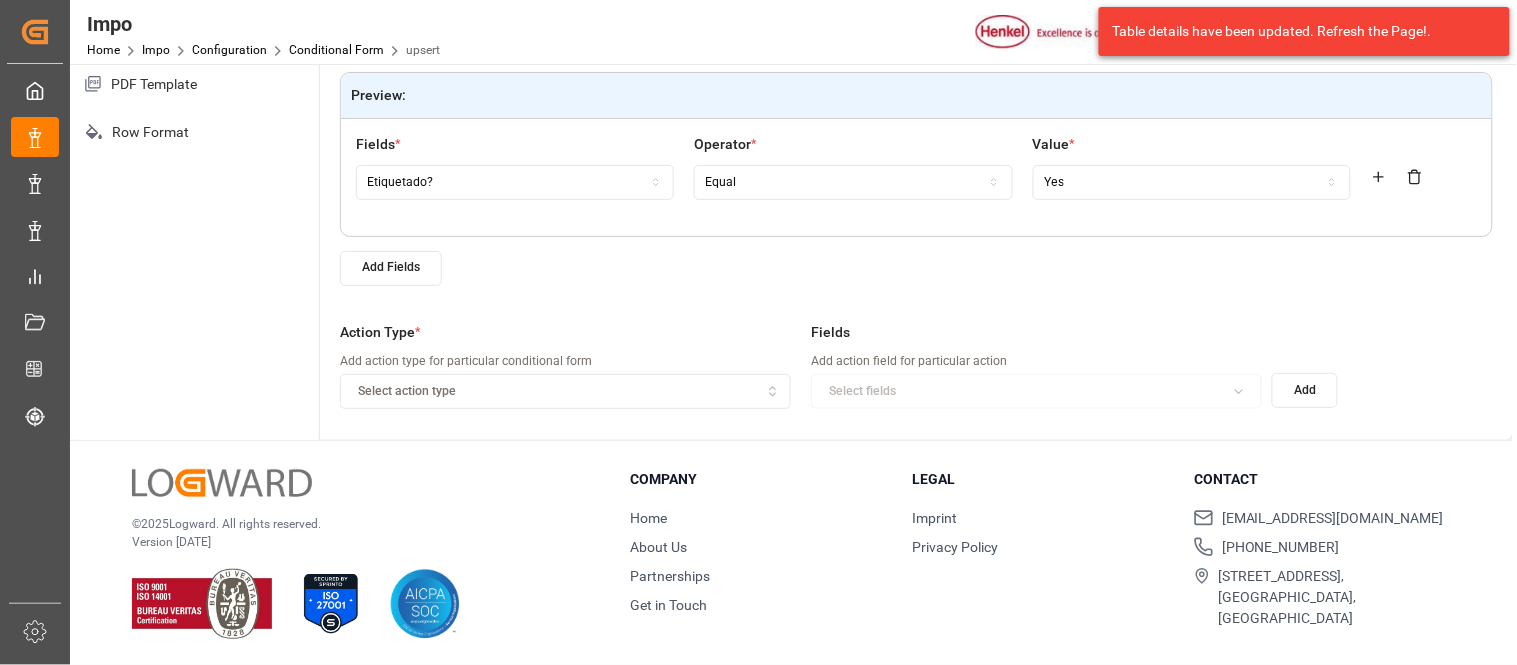 click on "Select action type" at bounding box center (565, 391) 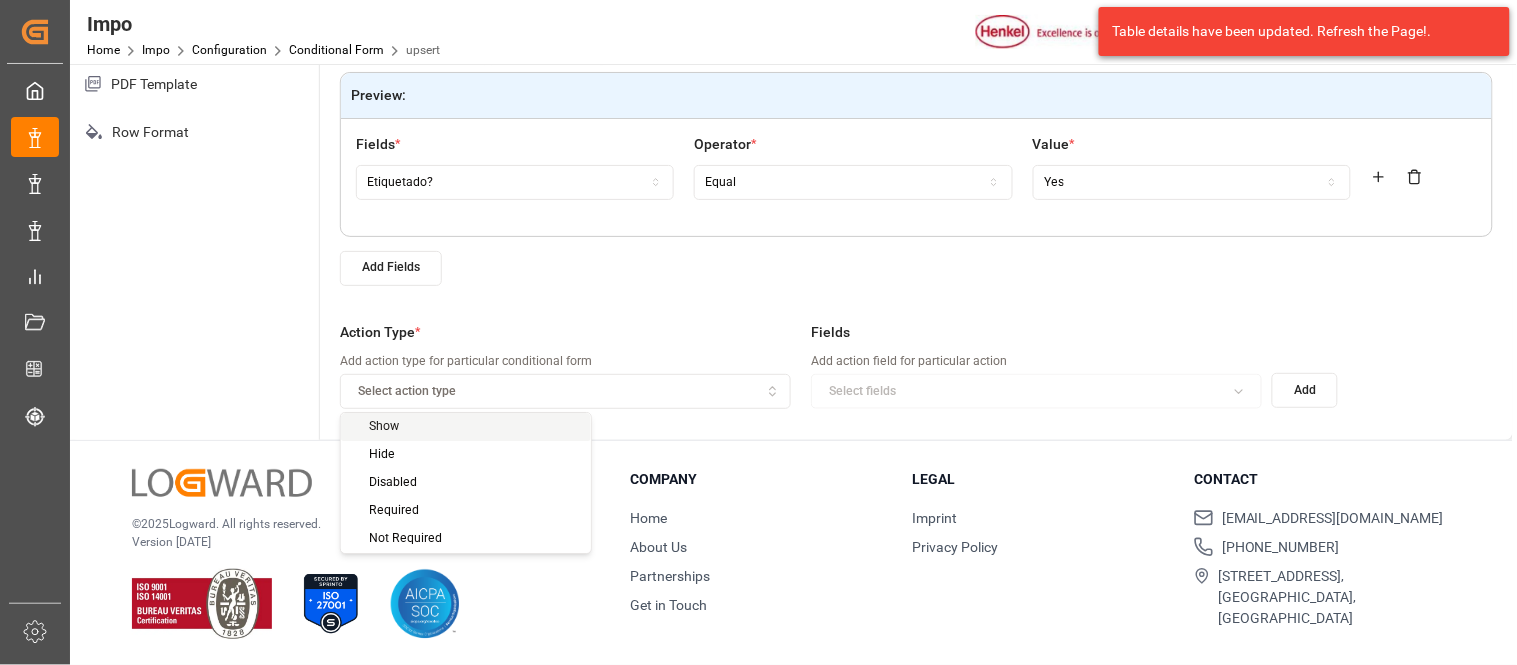 click on "Show" at bounding box center [466, 427] 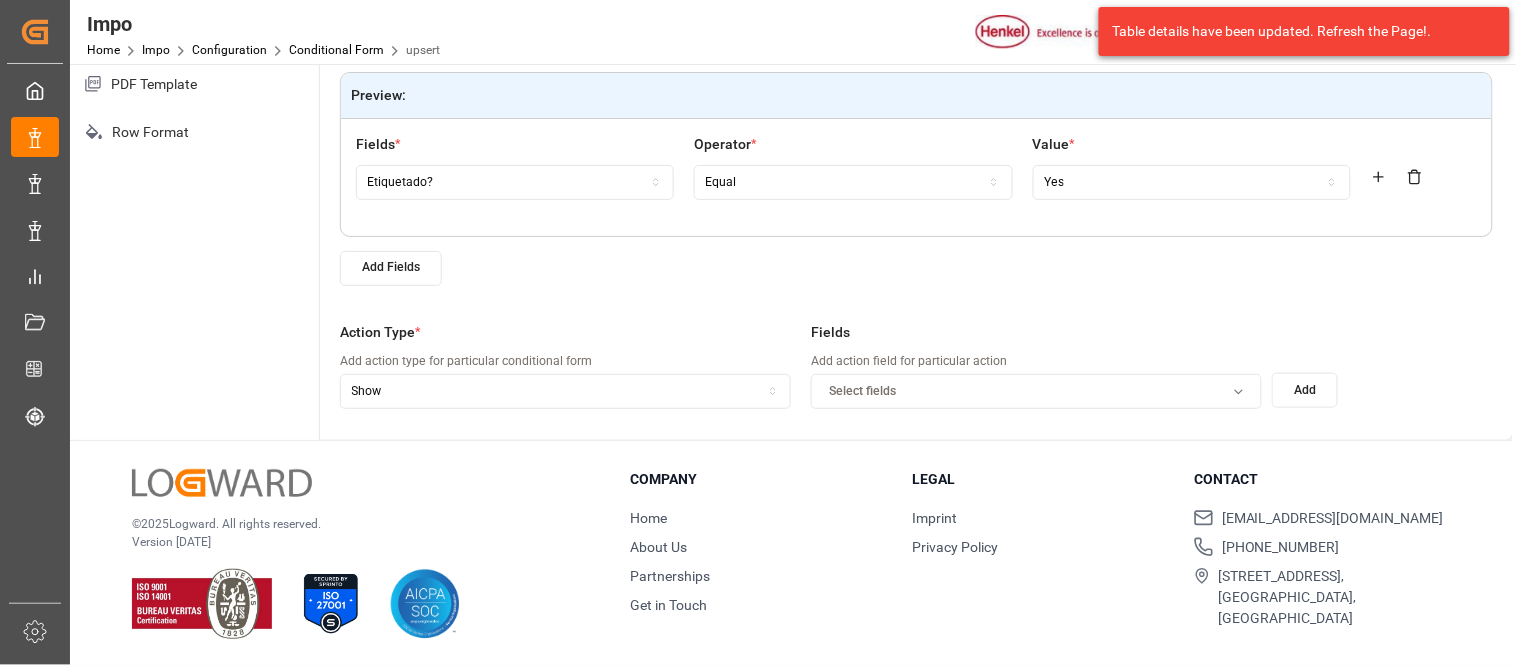 click on "Select fields" at bounding box center (1037, 392) 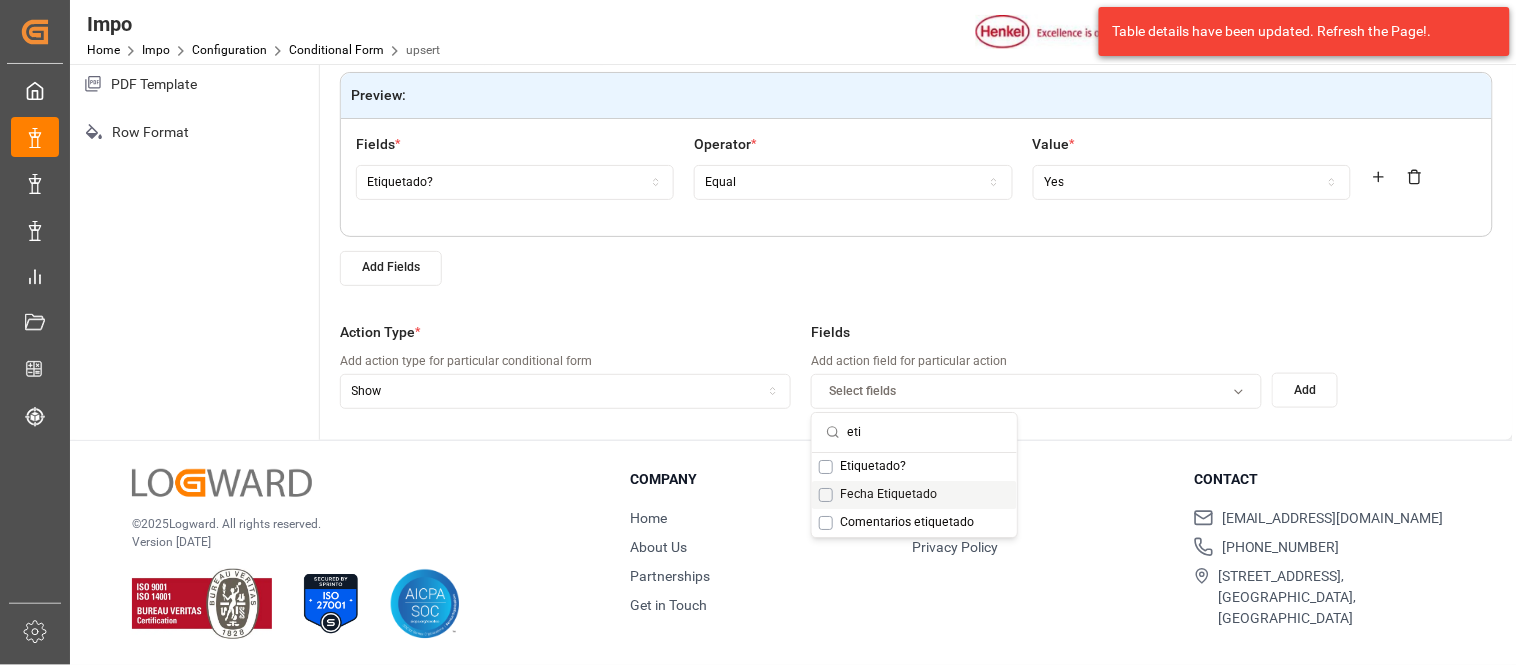 type on "eti" 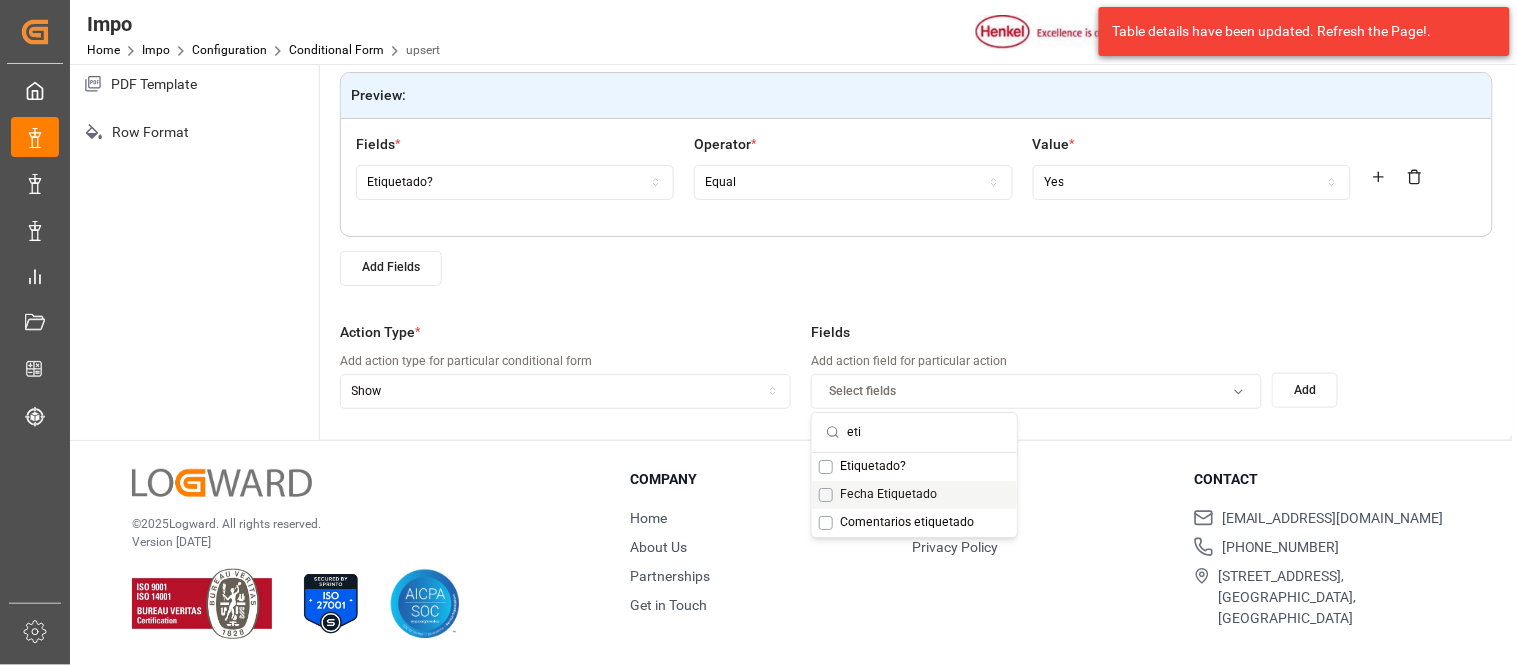 click at bounding box center (826, 495) 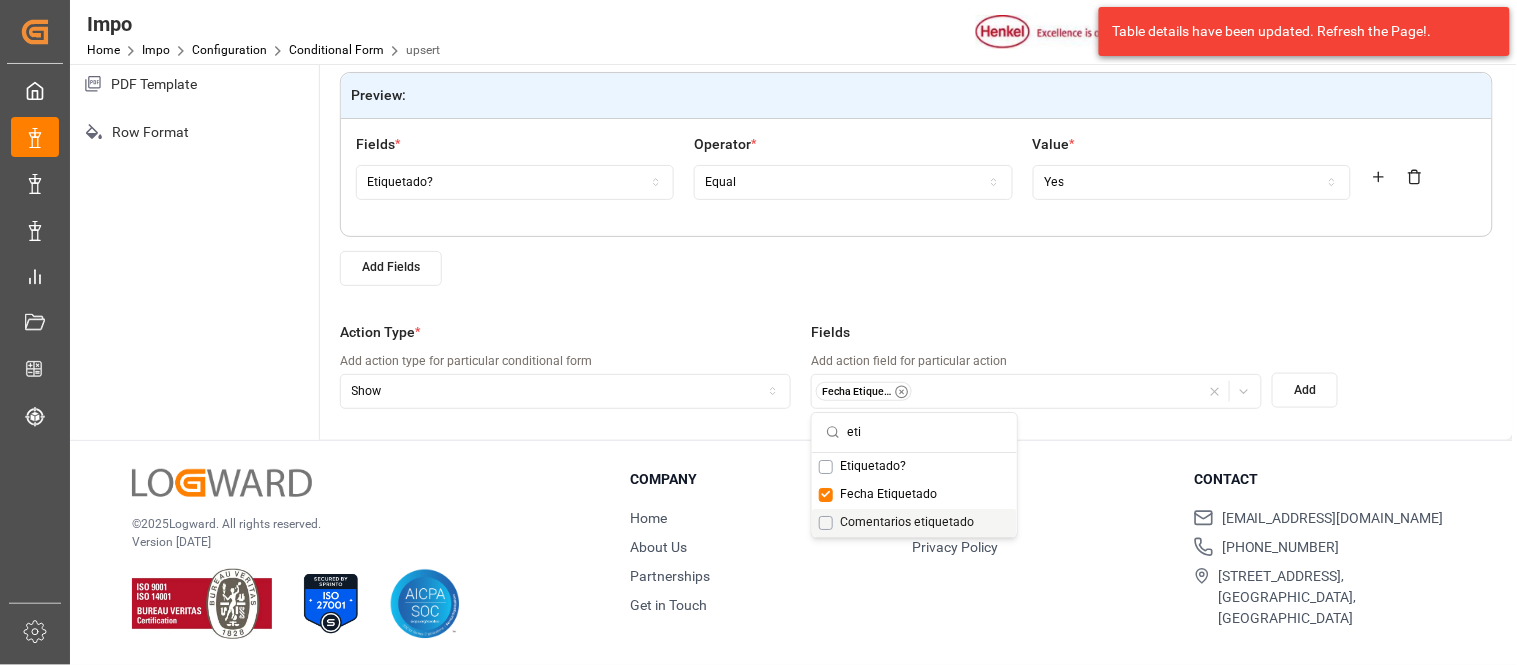 click at bounding box center [826, 523] 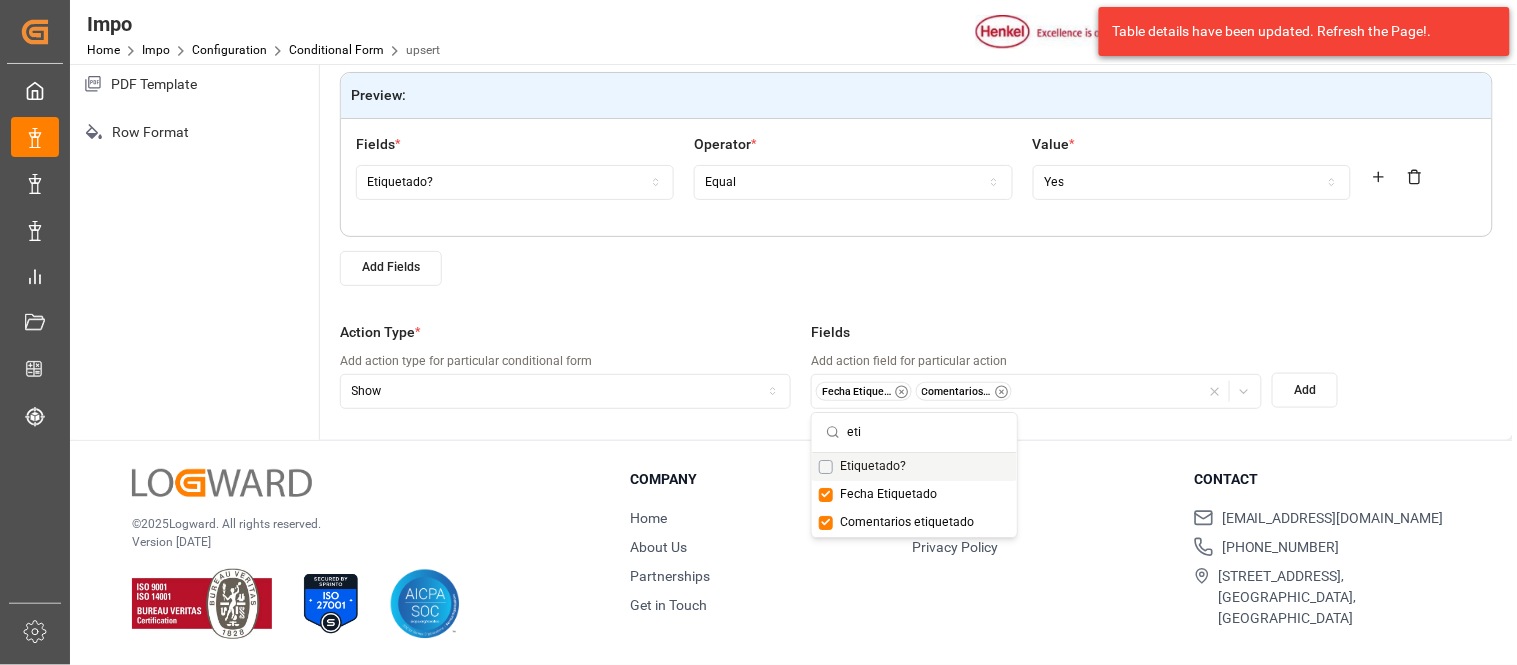 click on "Fecha Etiquetado Comentarios etiquetado" at bounding box center (1037, 391) 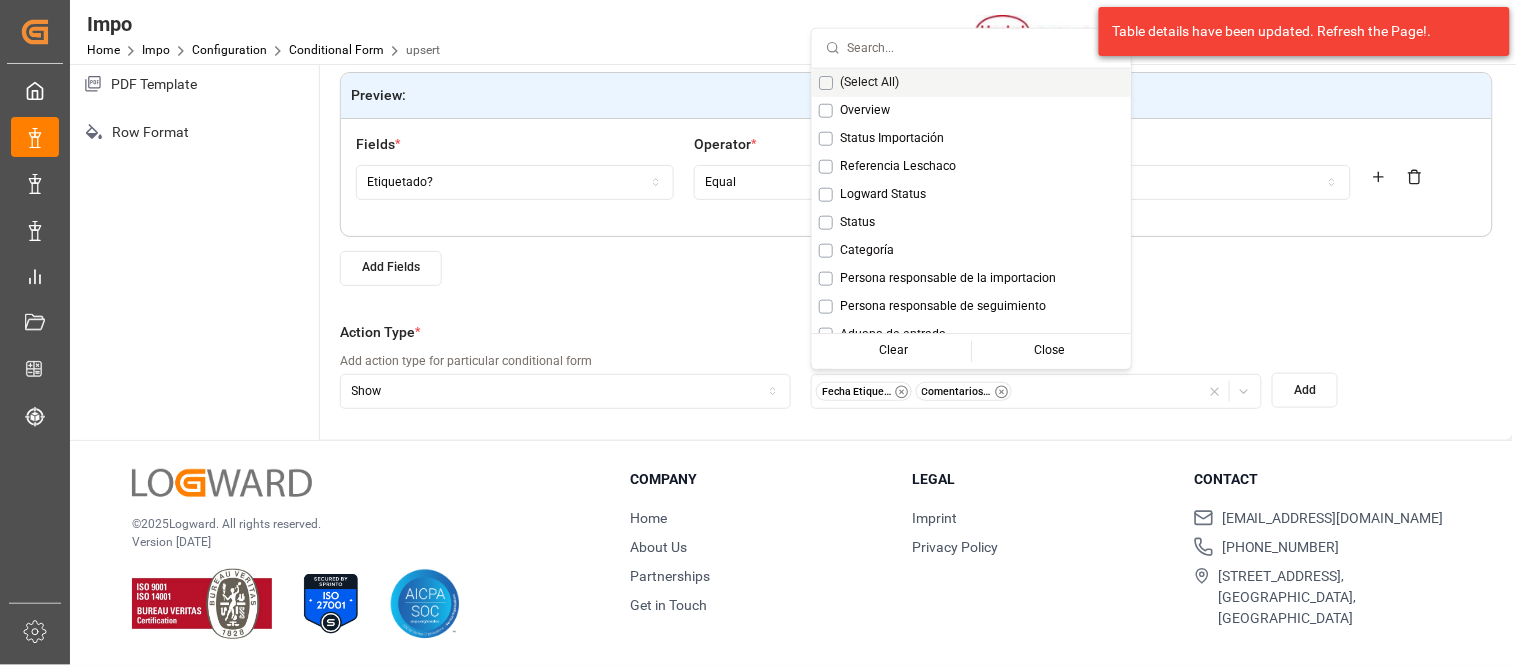 scroll, scrollTop: 2326, scrollLeft: 0, axis: vertical 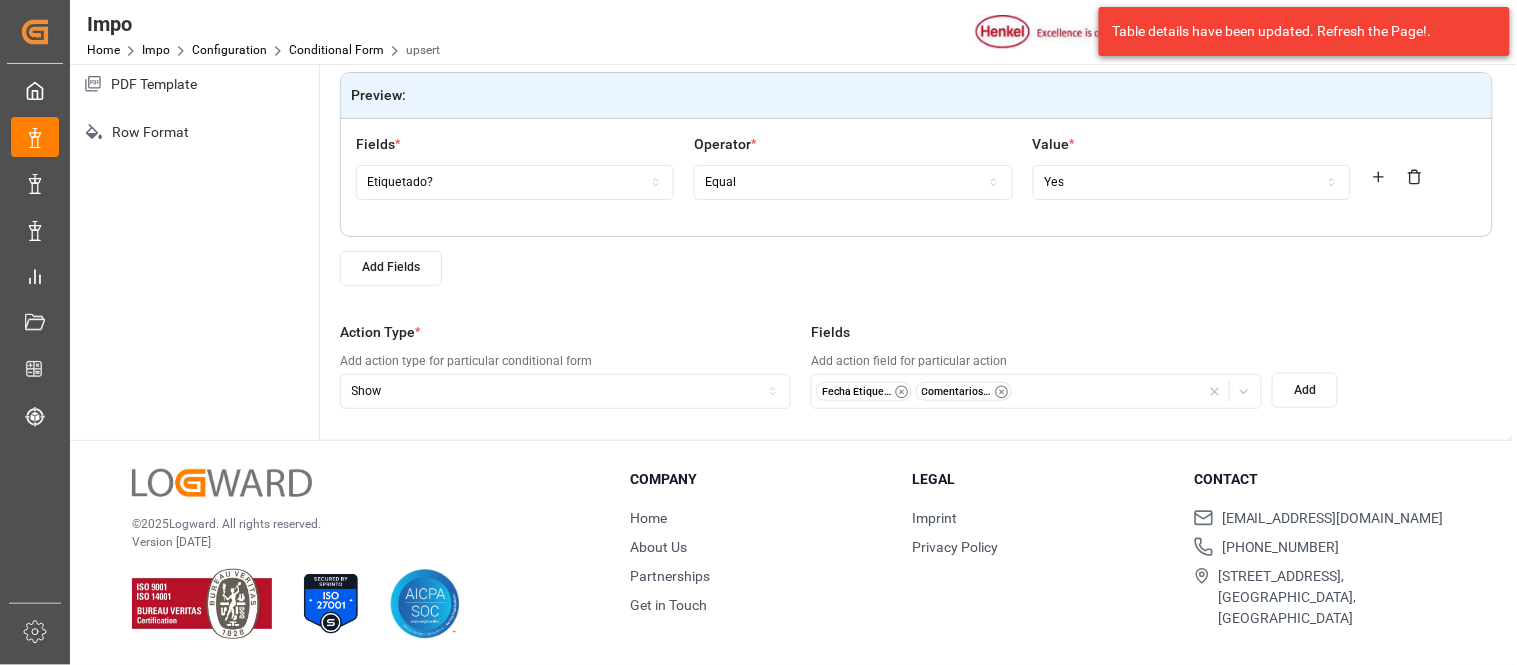 click on "Fecha Etiquetado Comentarios etiquetado" at bounding box center (1037, 391) 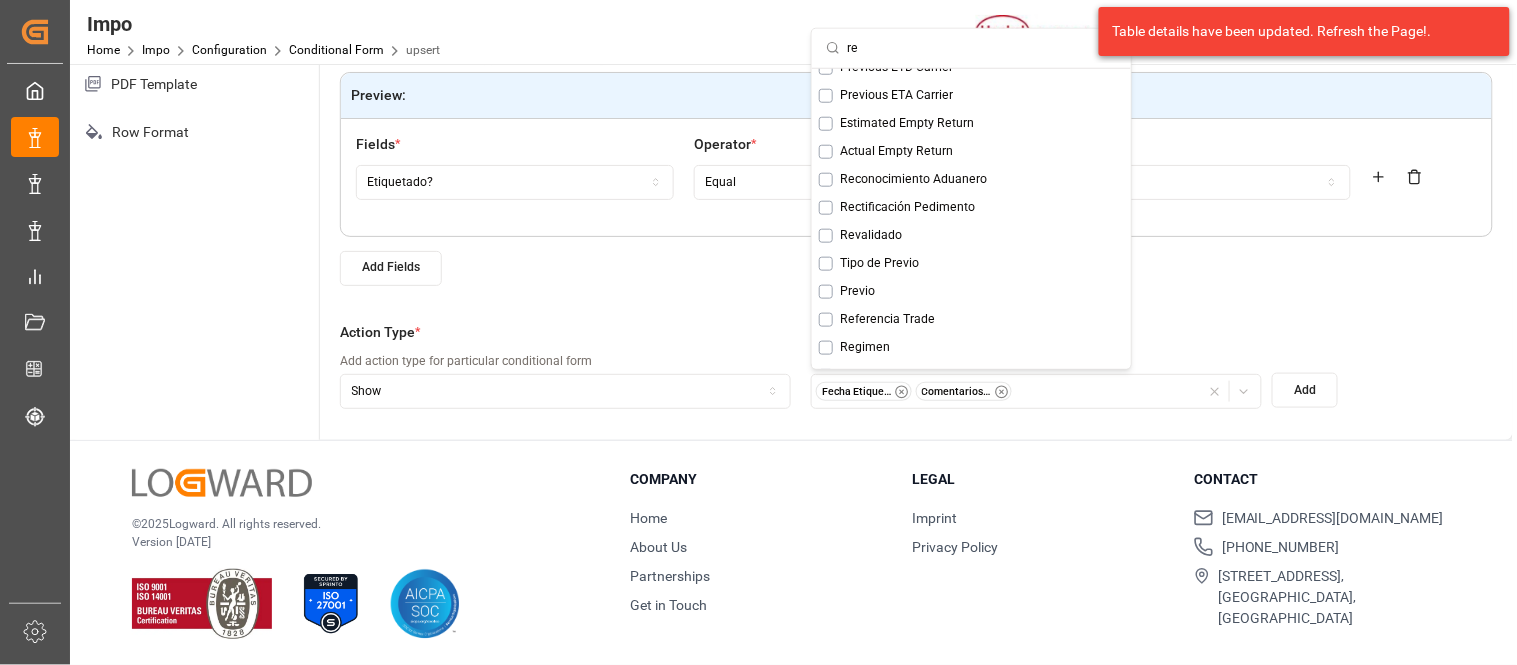 scroll, scrollTop: 585, scrollLeft: 0, axis: vertical 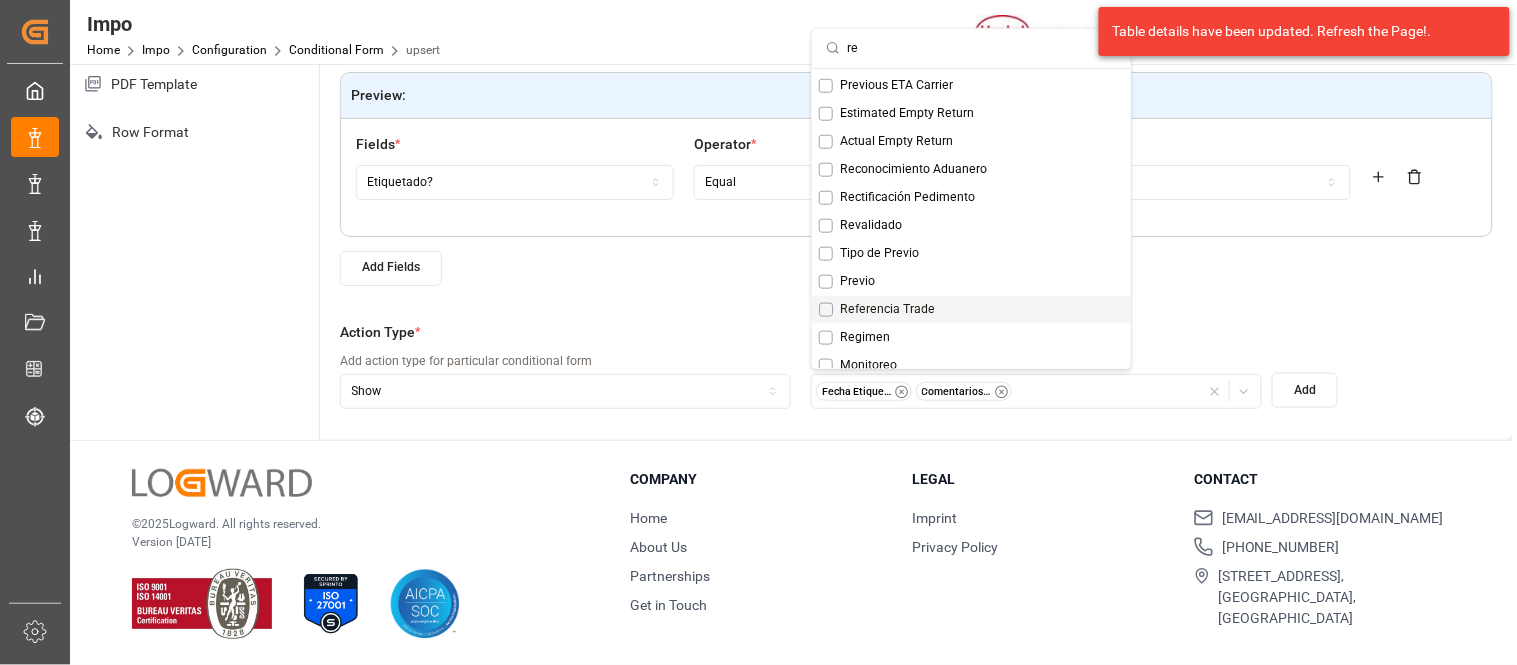 type on "re" 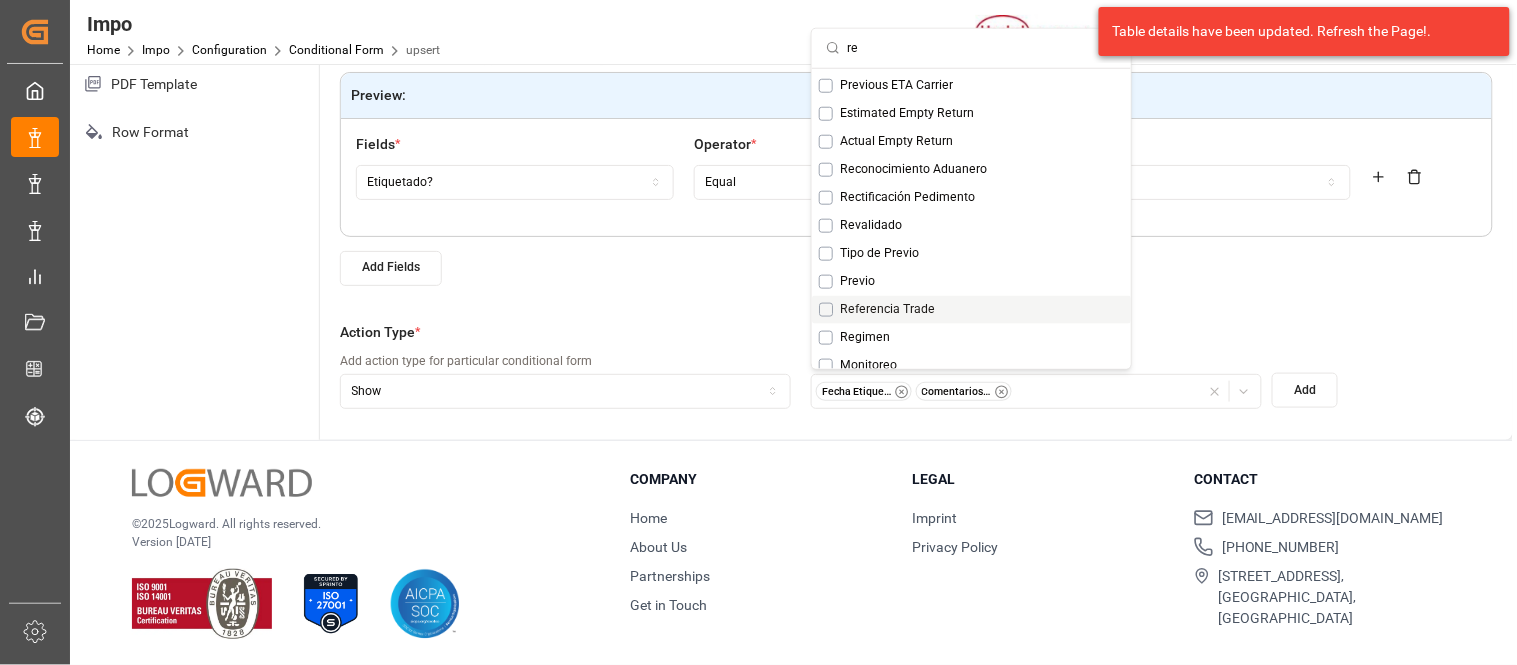 click on "Referencia Trade" at bounding box center (887, 310) 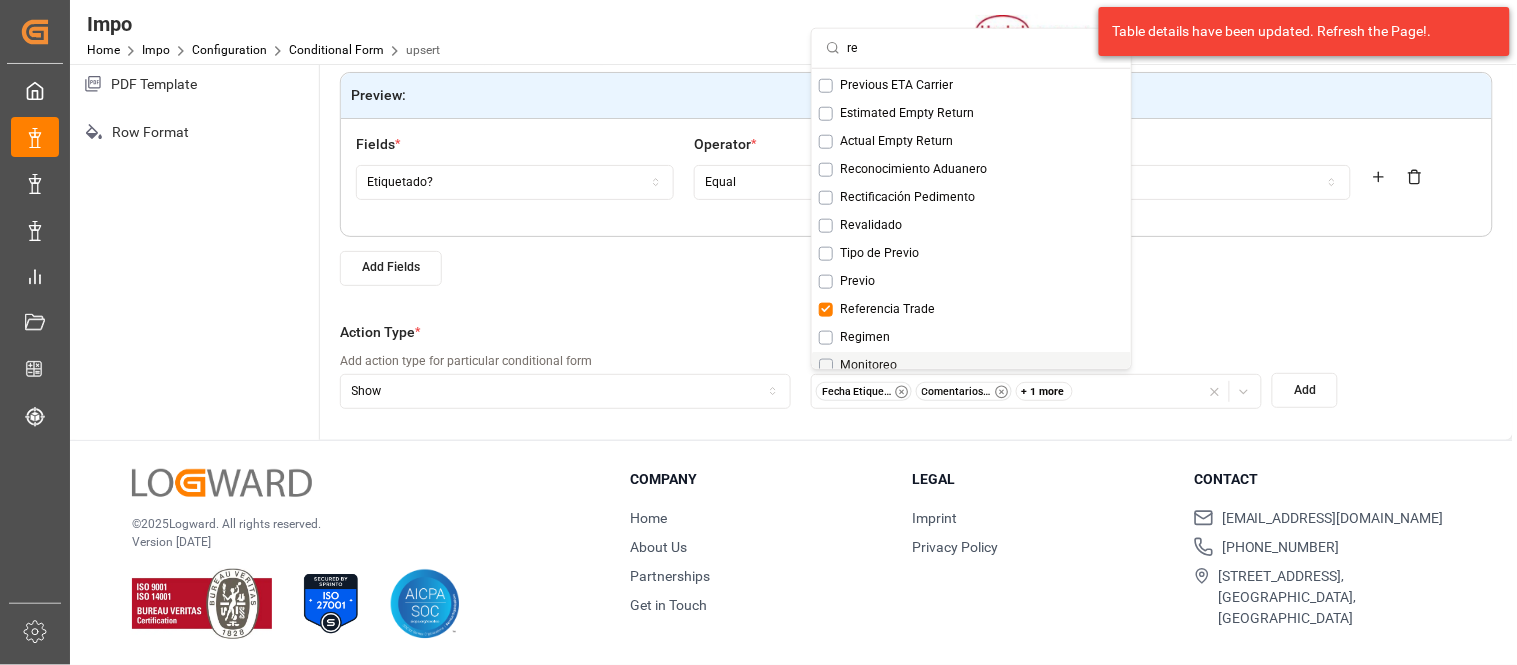 click on "Add" at bounding box center (1305, 390) 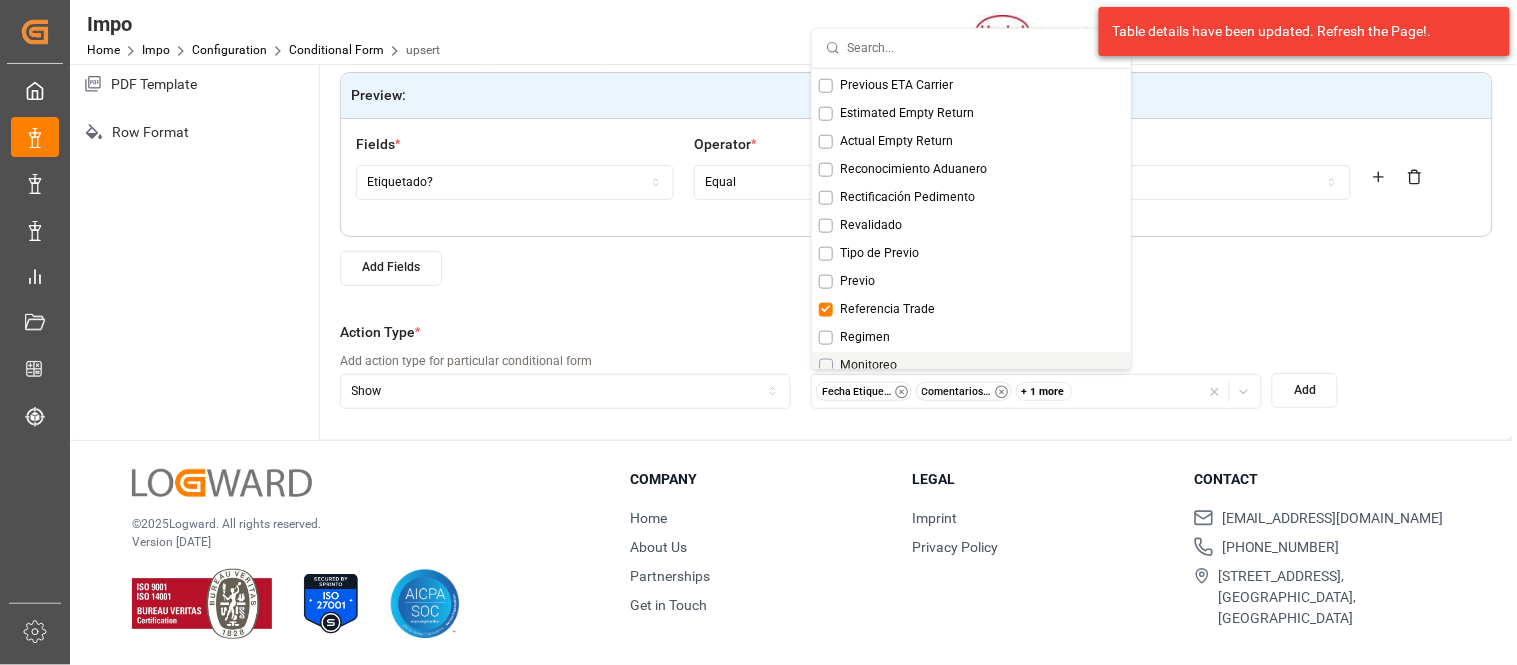 scroll, scrollTop: 2635, scrollLeft: 0, axis: vertical 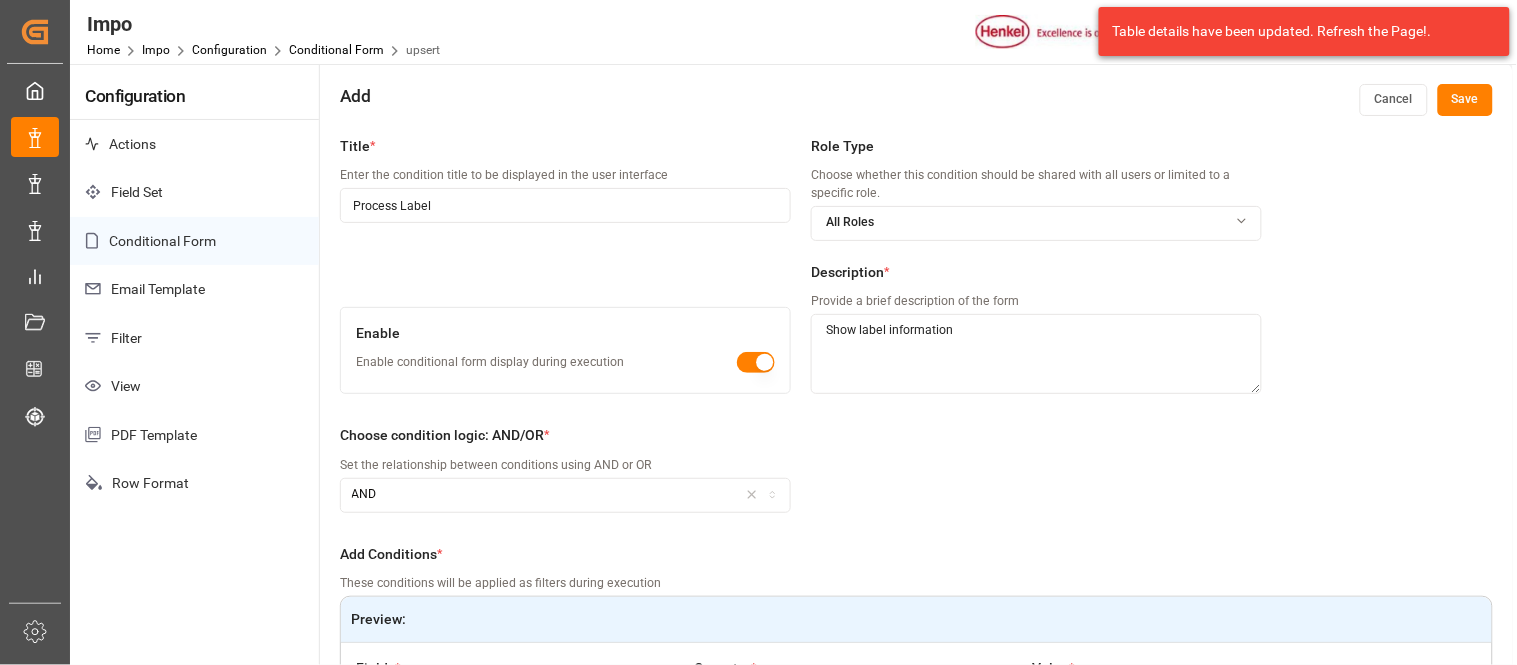 click on "Add Cancel Save" at bounding box center [916, 95] 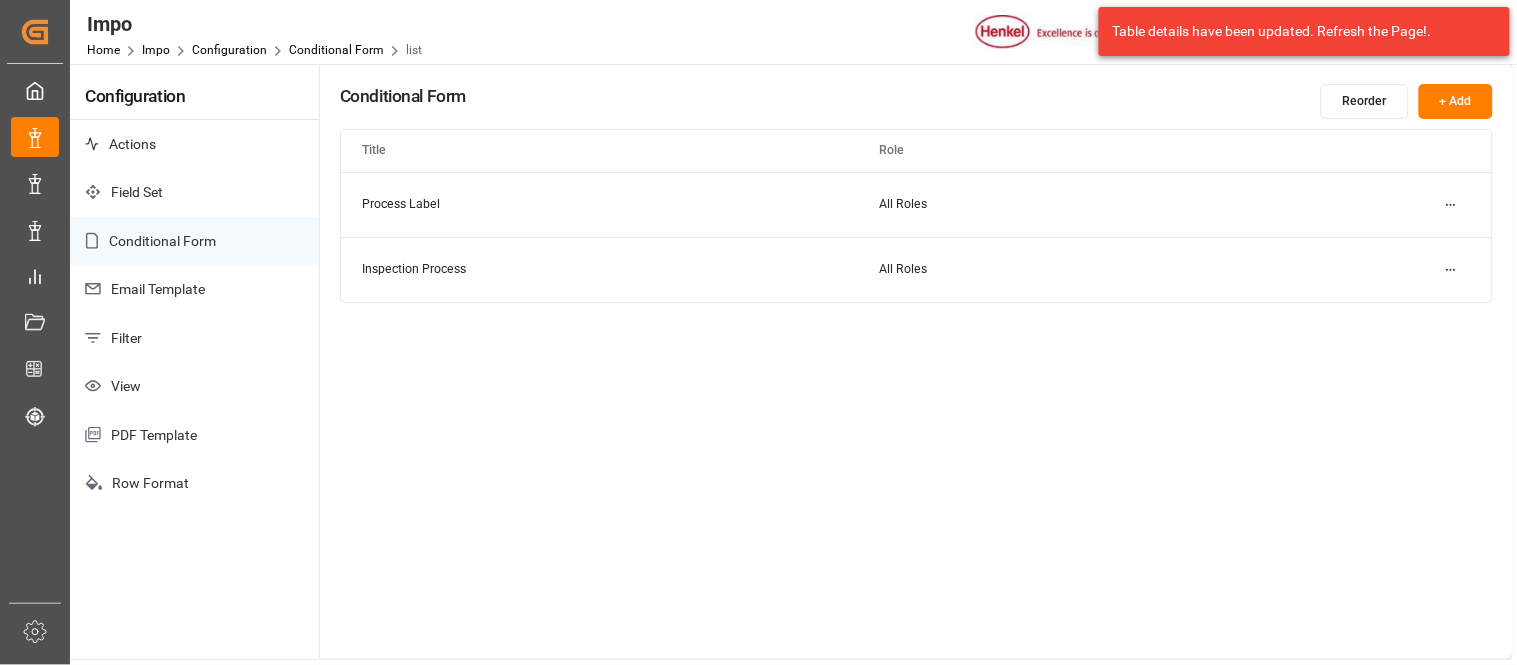 click on "Home Impo Configuration Conditional Form list" at bounding box center (254, 49) 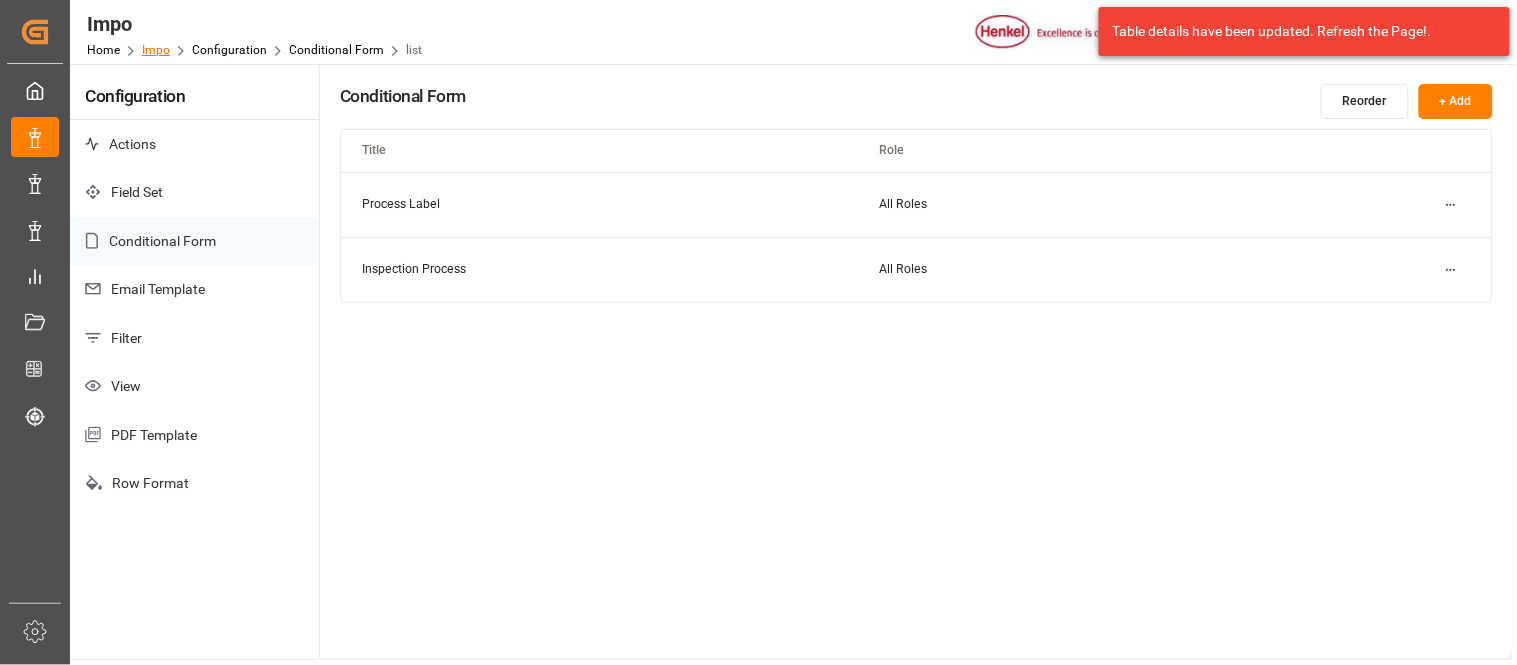 click on "Impo" at bounding box center [156, 50] 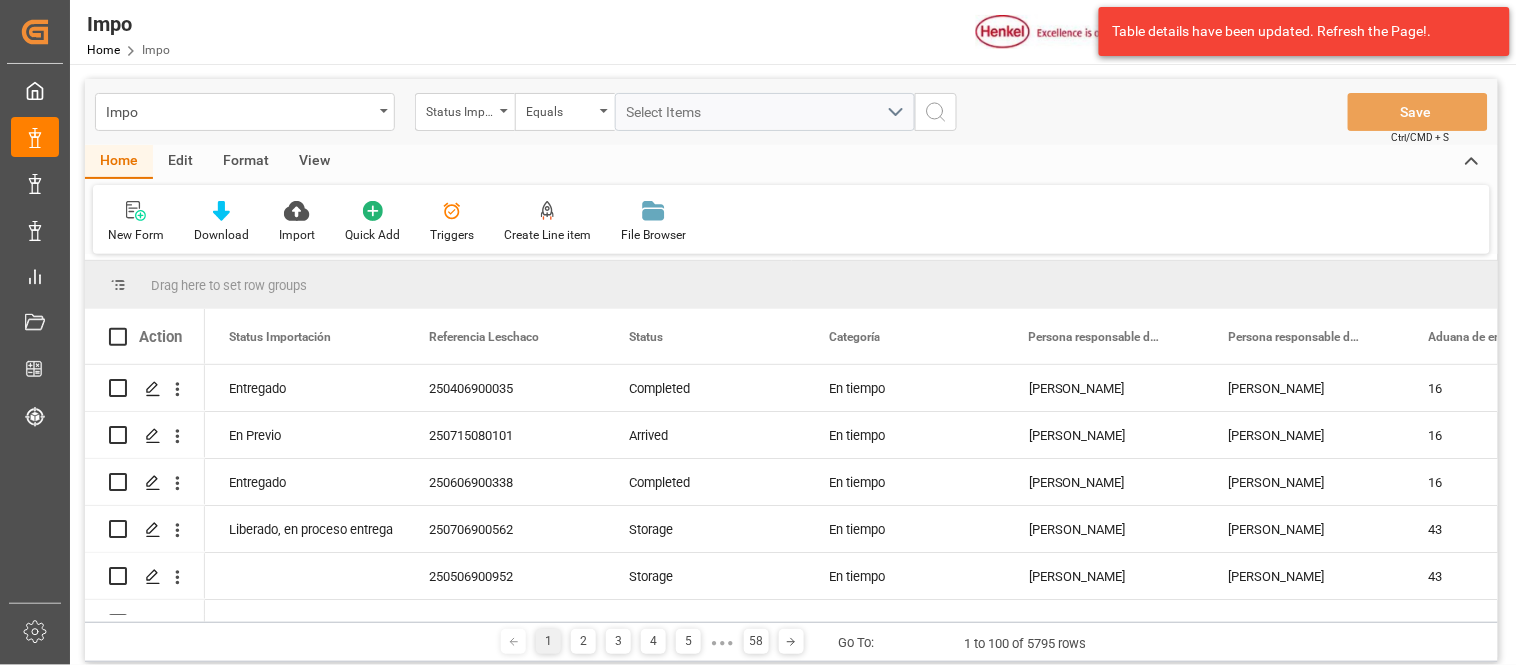click on "Edit" at bounding box center (180, 162) 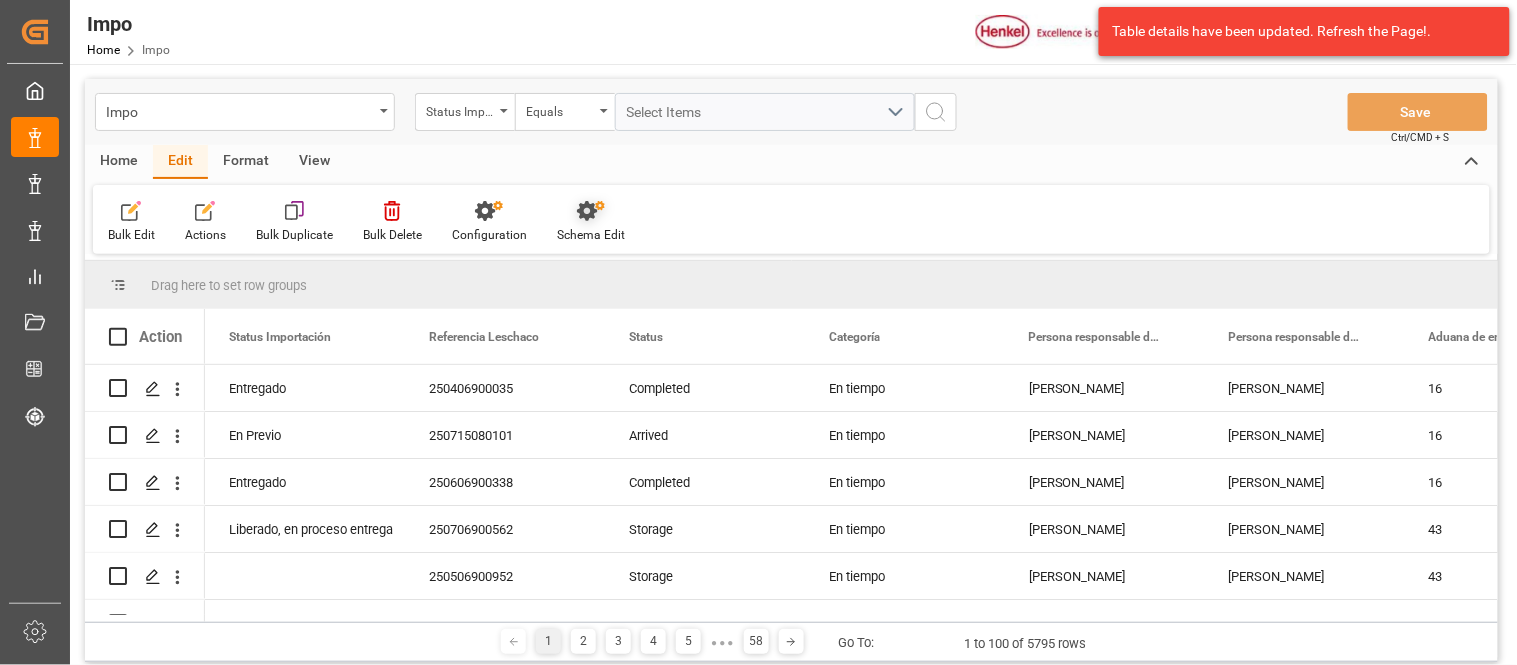 click on "Schema Edit" at bounding box center [591, 235] 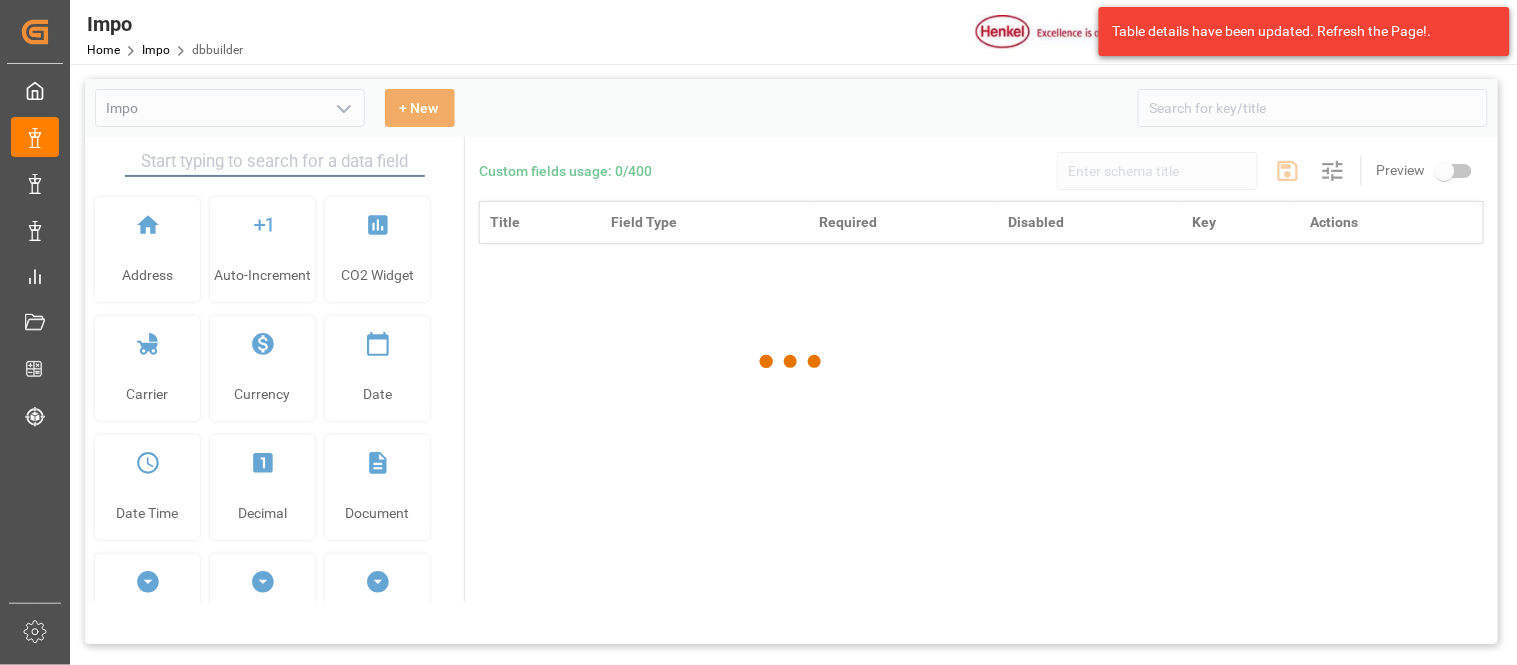type on "Impo" 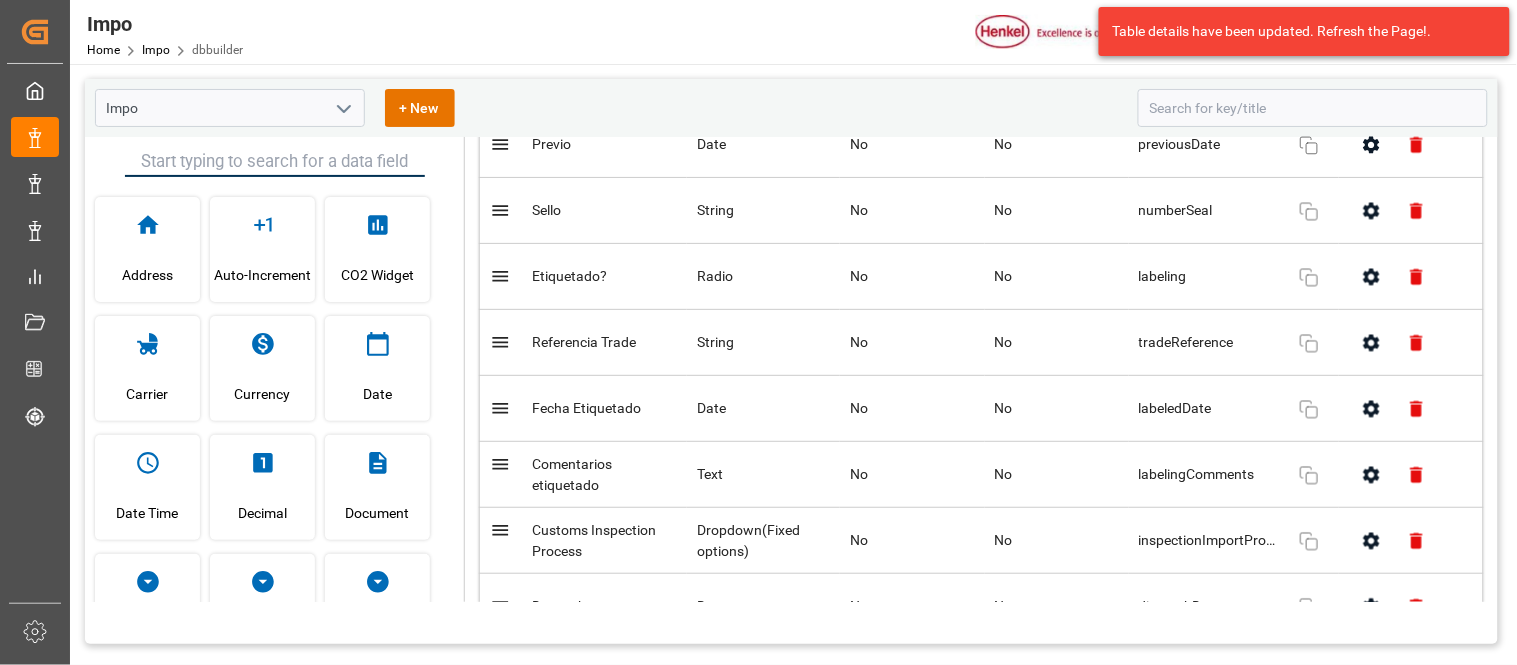 scroll, scrollTop: 5013, scrollLeft: 0, axis: vertical 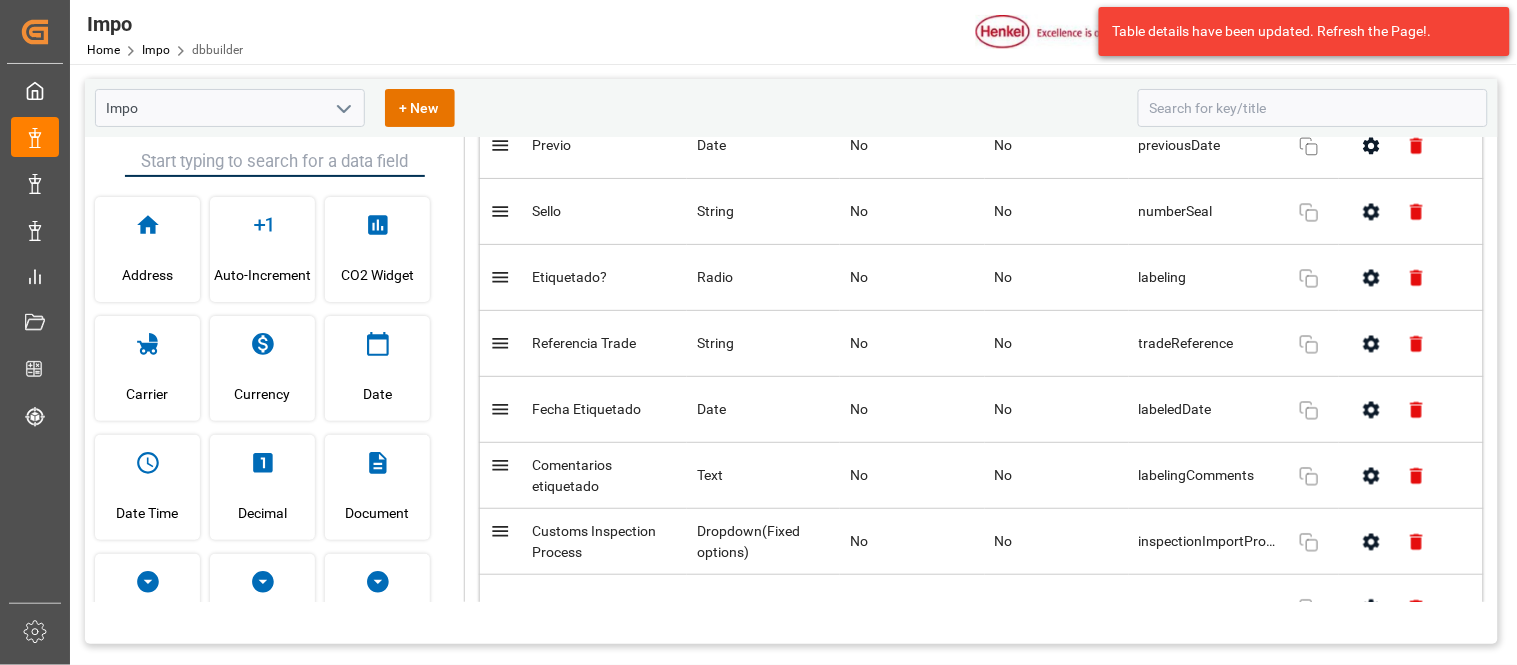 click at bounding box center [1371, 343] 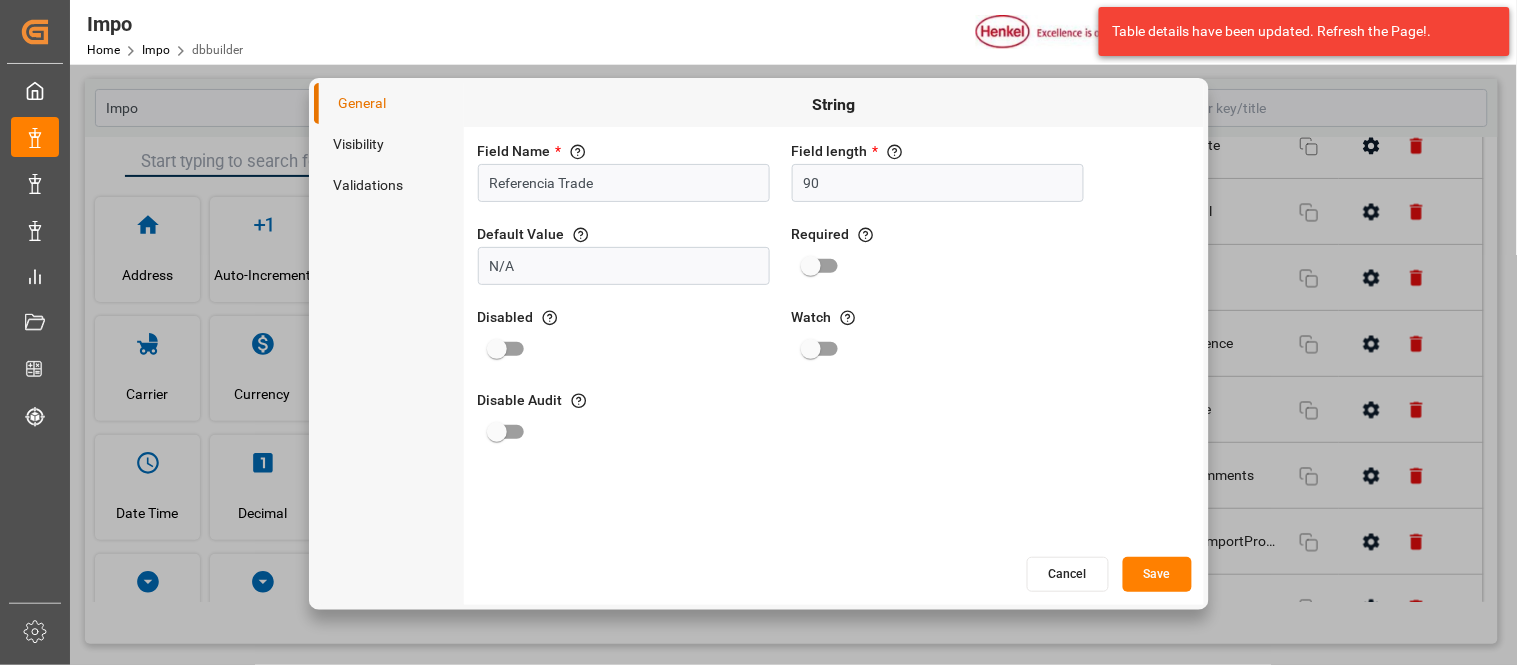 click on "Visibility" at bounding box center (389, 144) 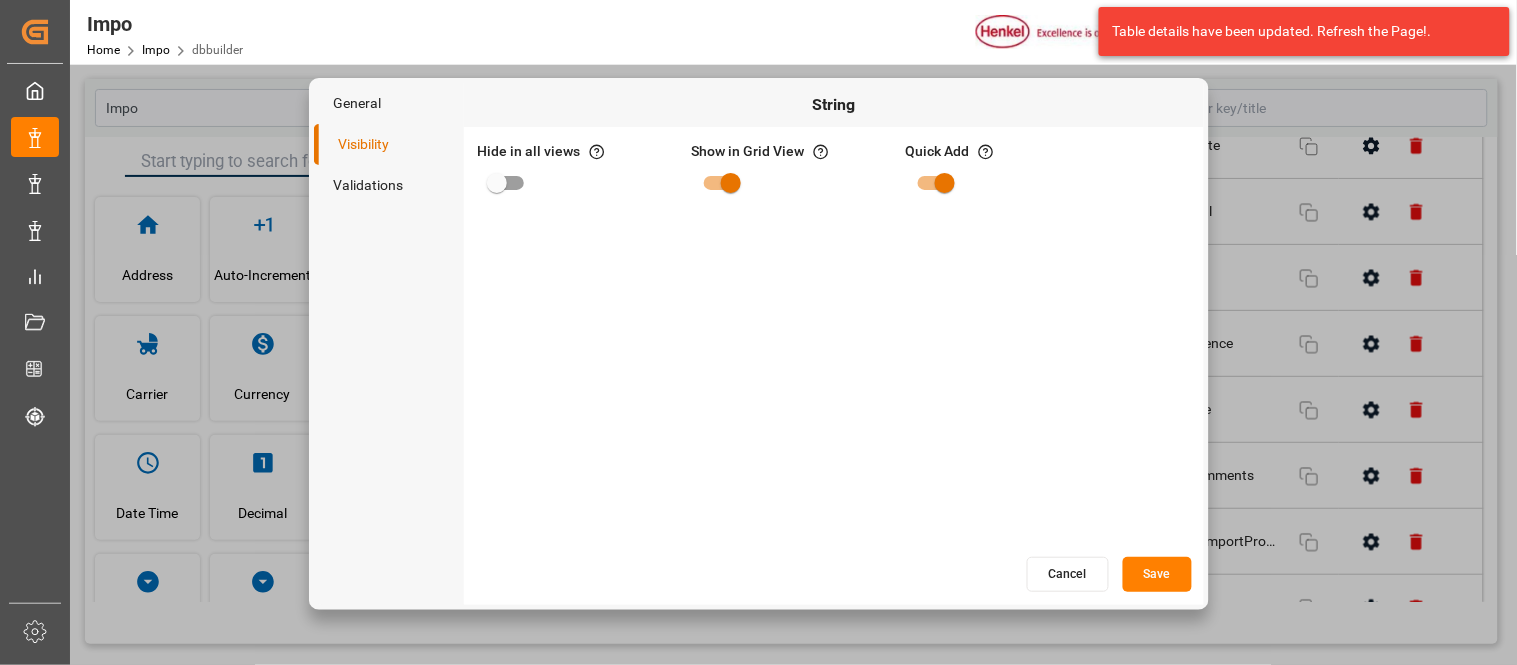click at bounding box center [945, 183] 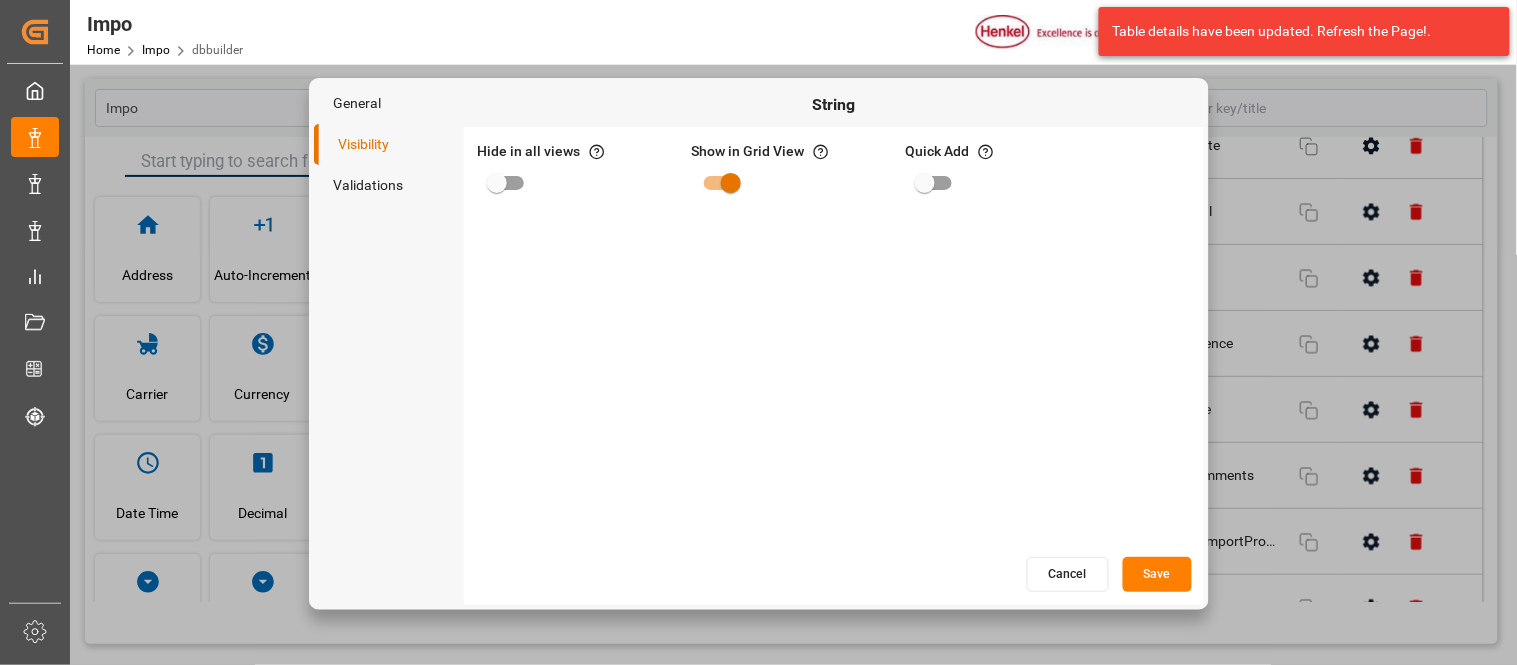 click at bounding box center (497, 183) 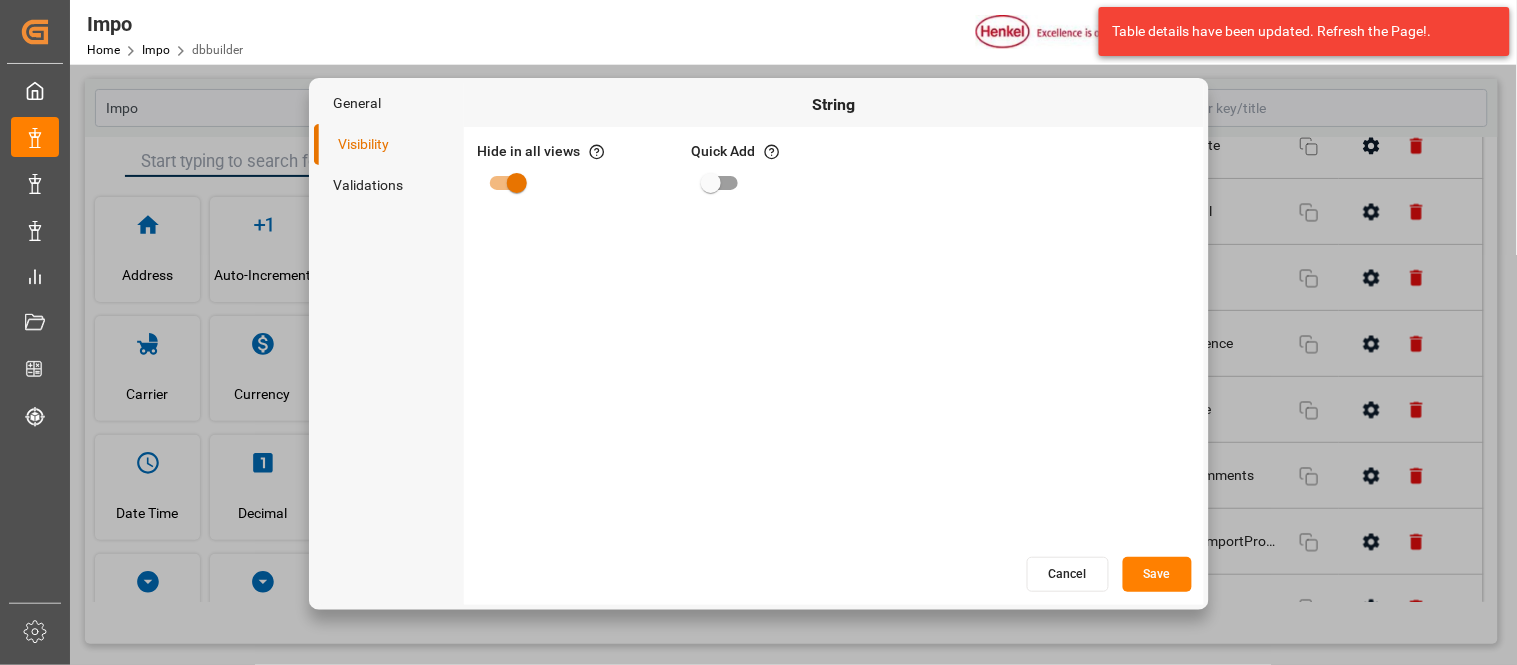 click on "Save" at bounding box center [1157, 574] 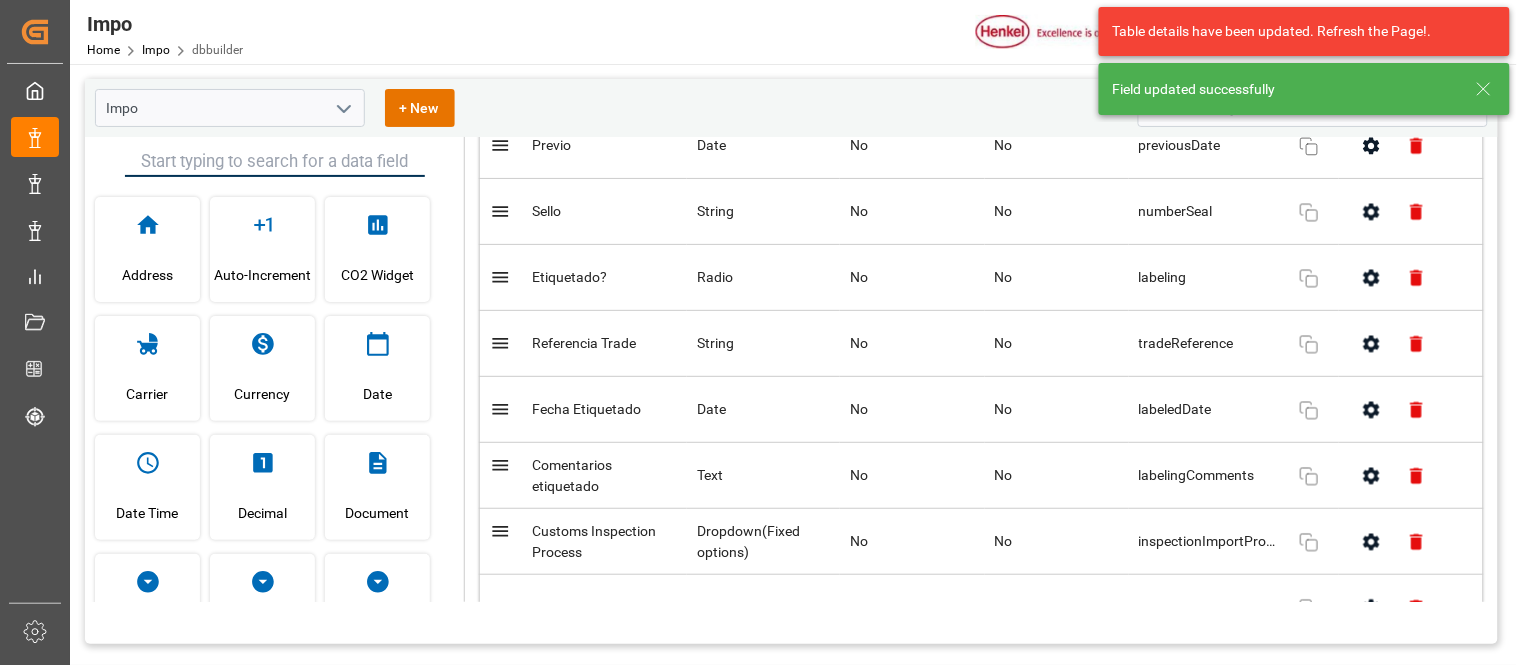 drag, startPoint x: 1170, startPoint y: 585, endPoint x: 1231, endPoint y: 511, distance: 95.90099 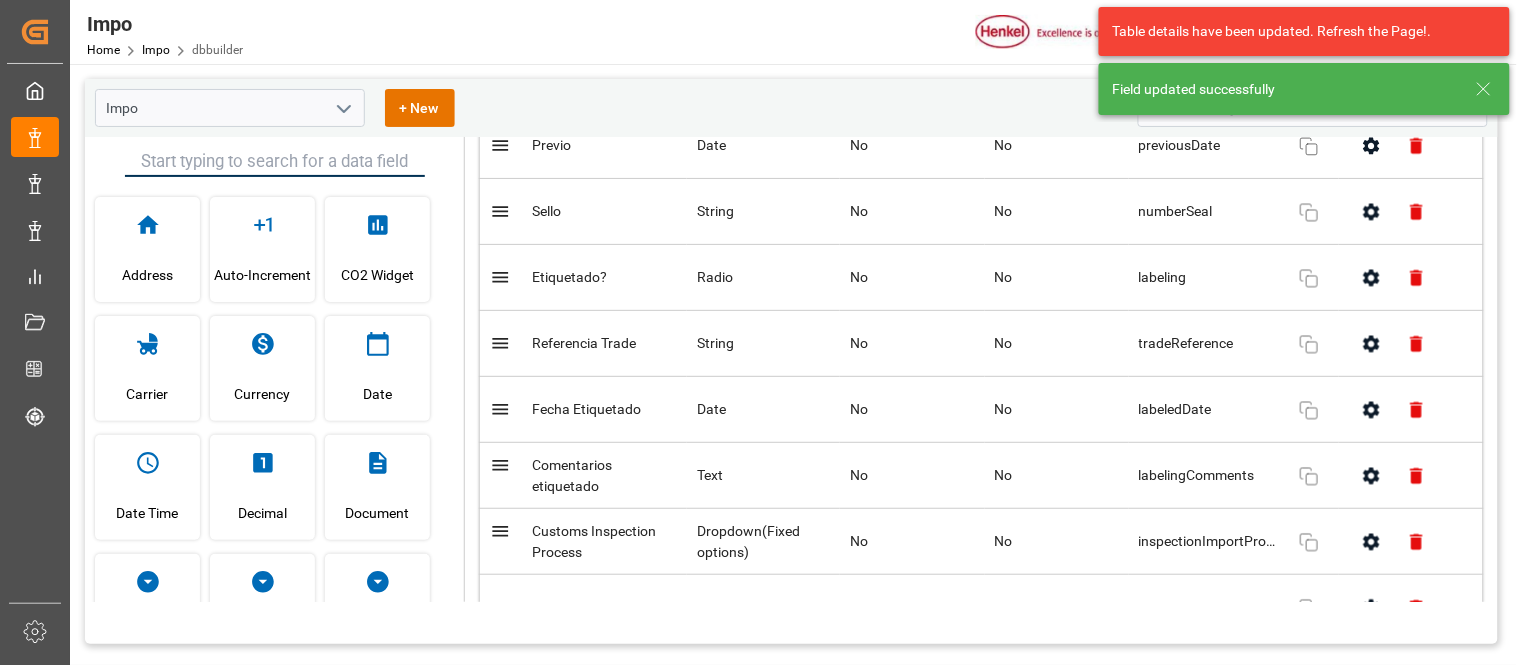 click 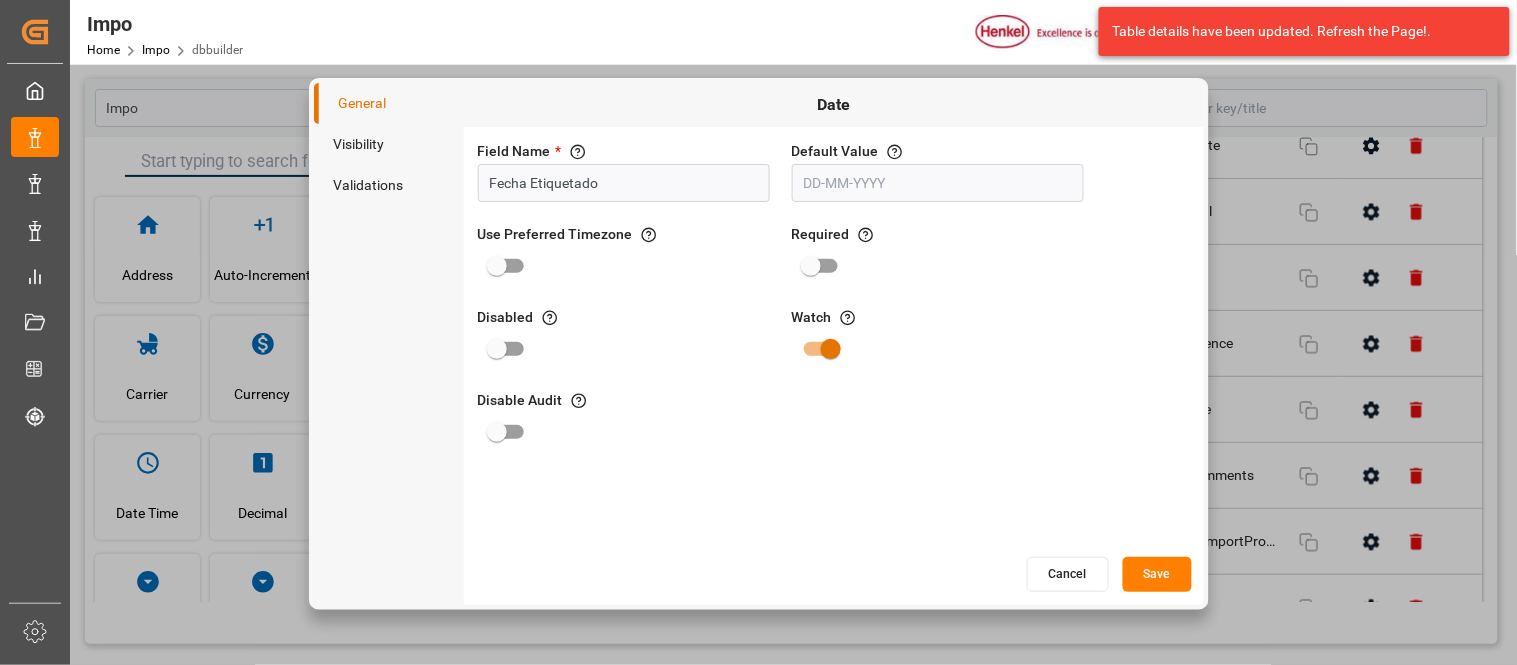 click on "Visibility" at bounding box center (389, 144) 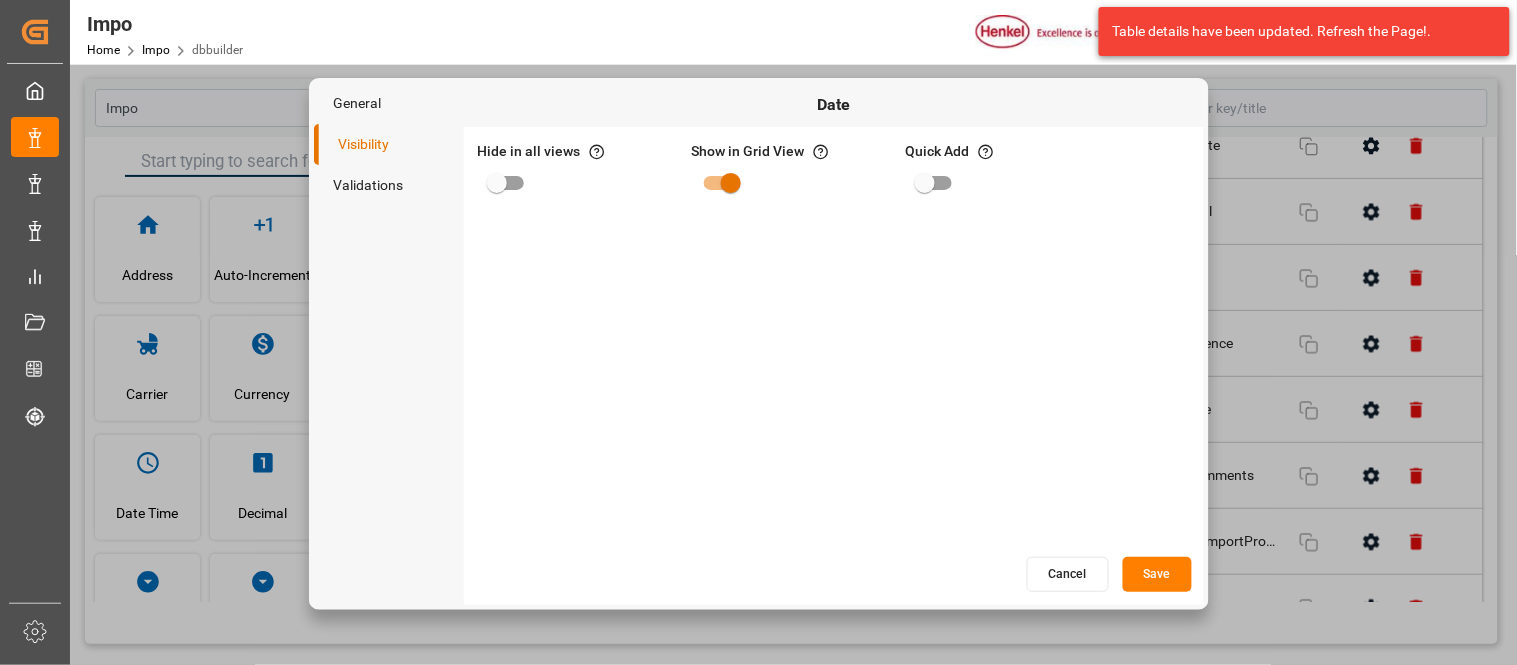 click at bounding box center [497, 183] 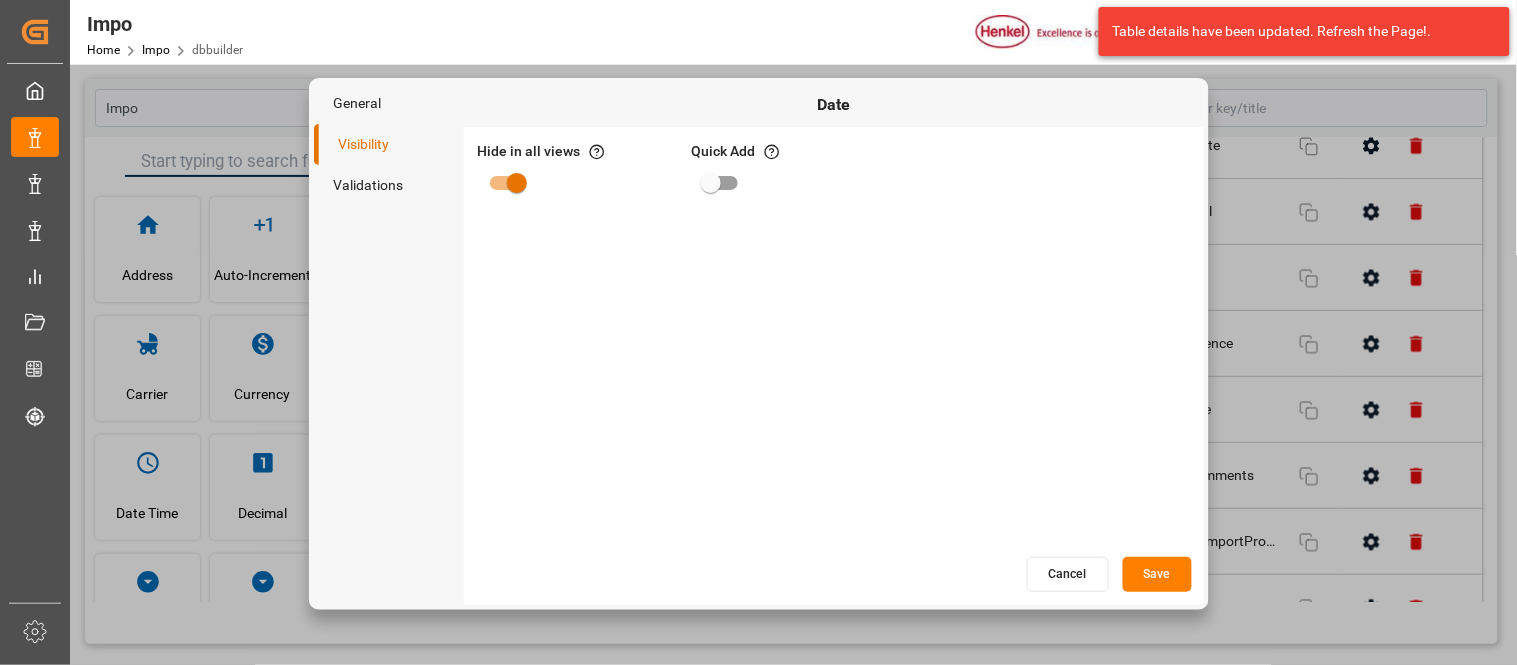 click on "Save" at bounding box center (1157, 574) 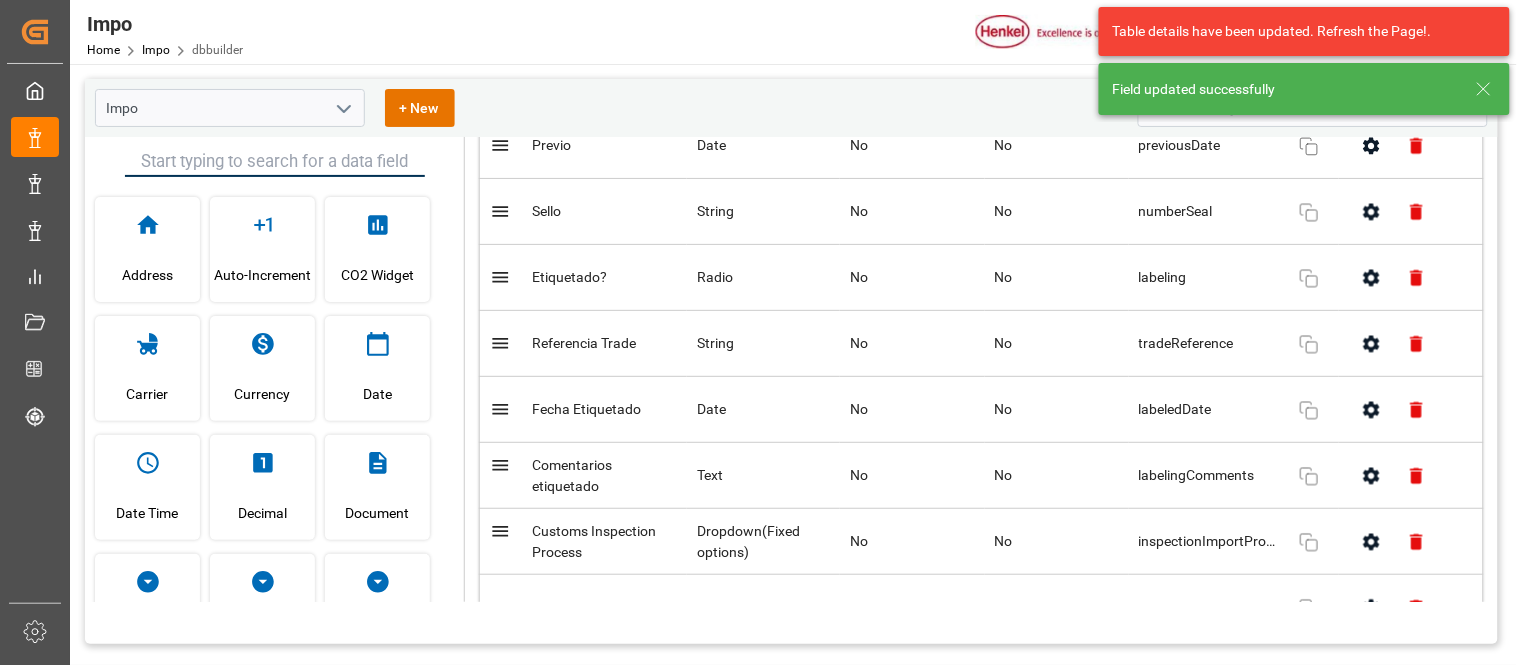 click 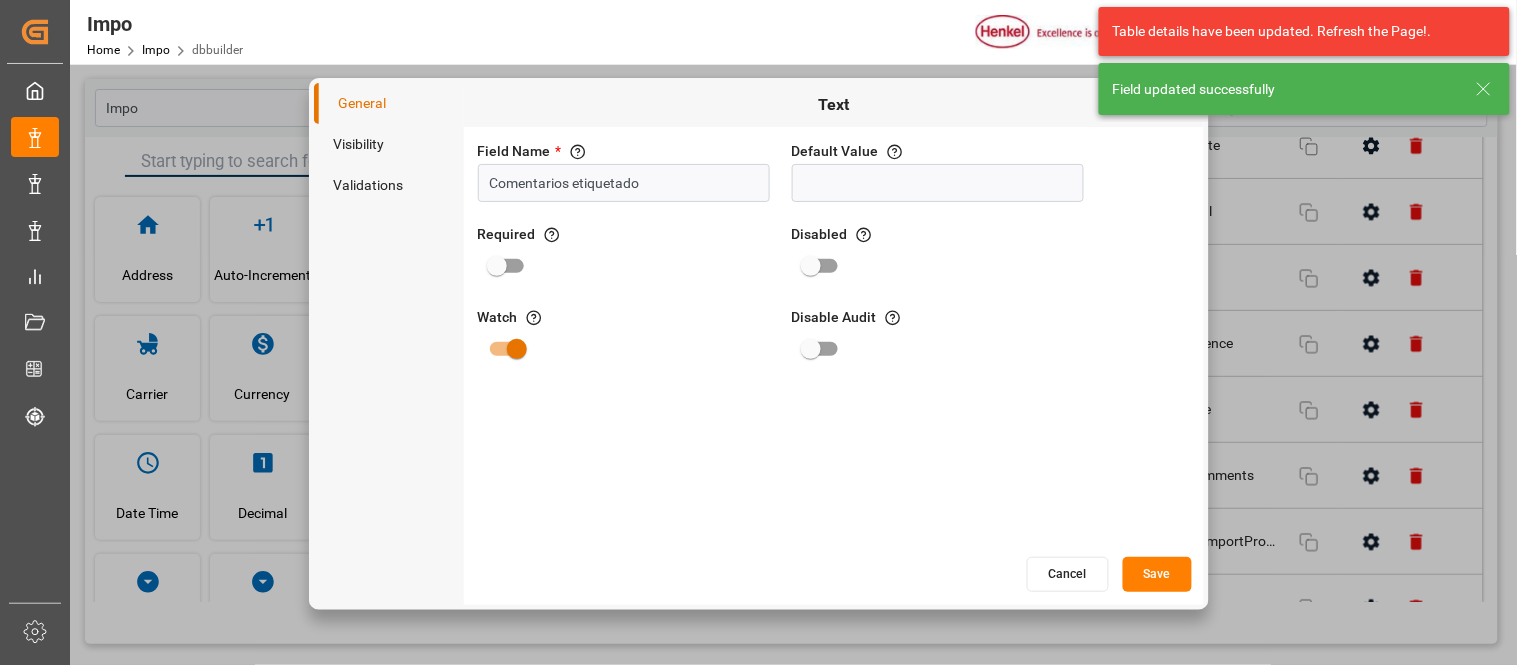 click on "Visibility" at bounding box center (389, 144) 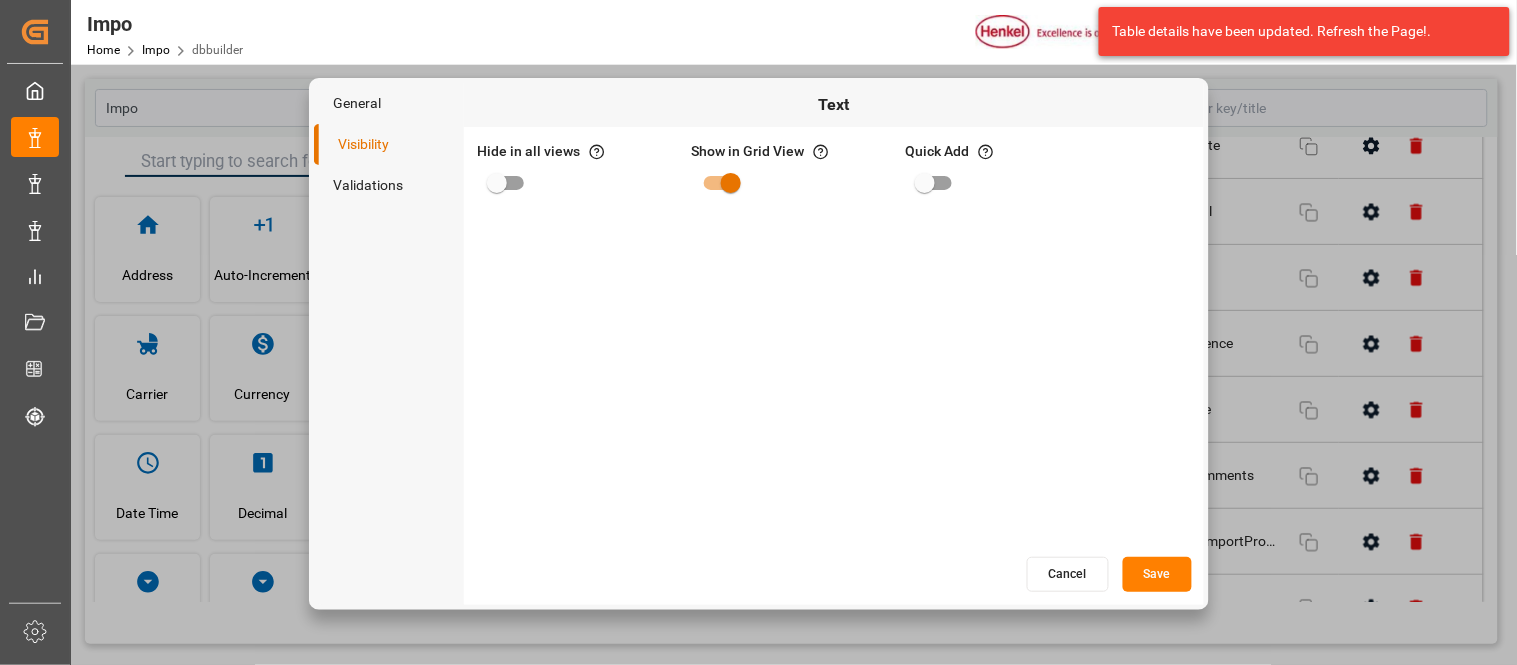 click at bounding box center [497, 183] 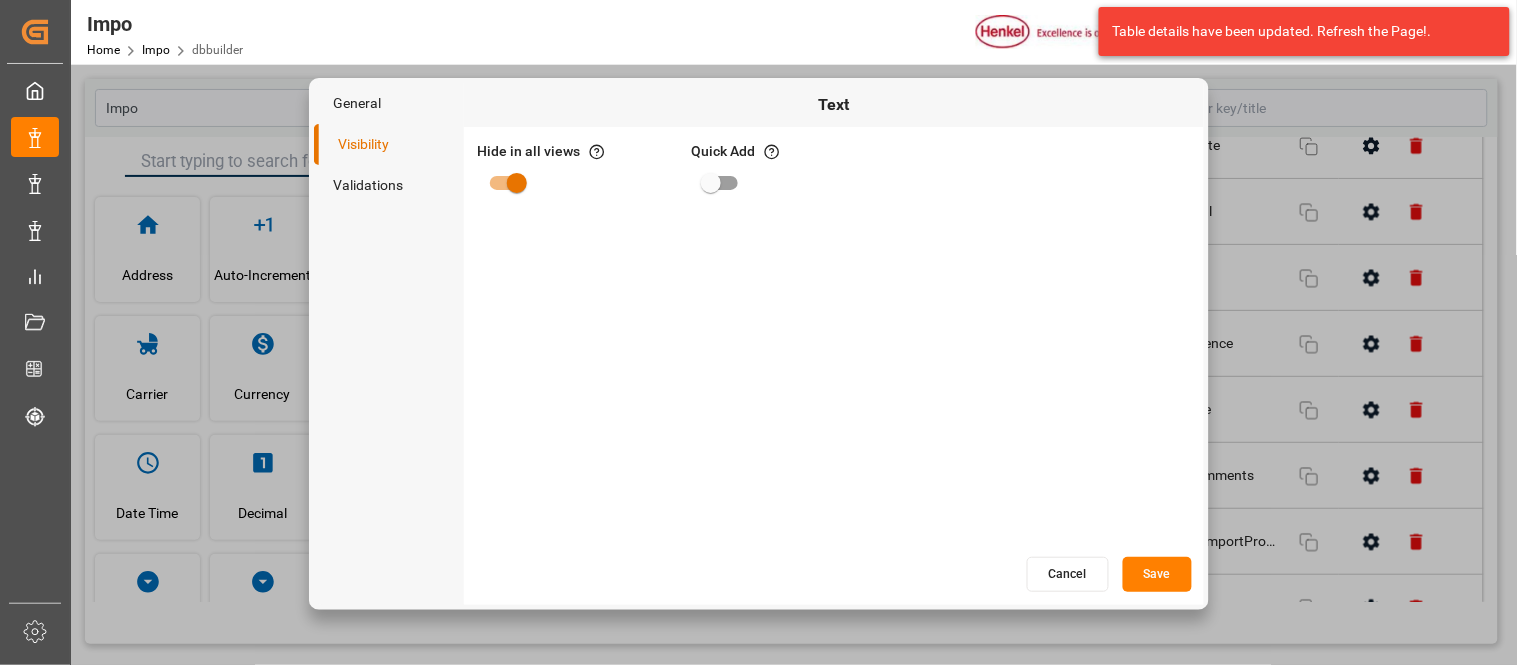 click on "Save" at bounding box center (1157, 574) 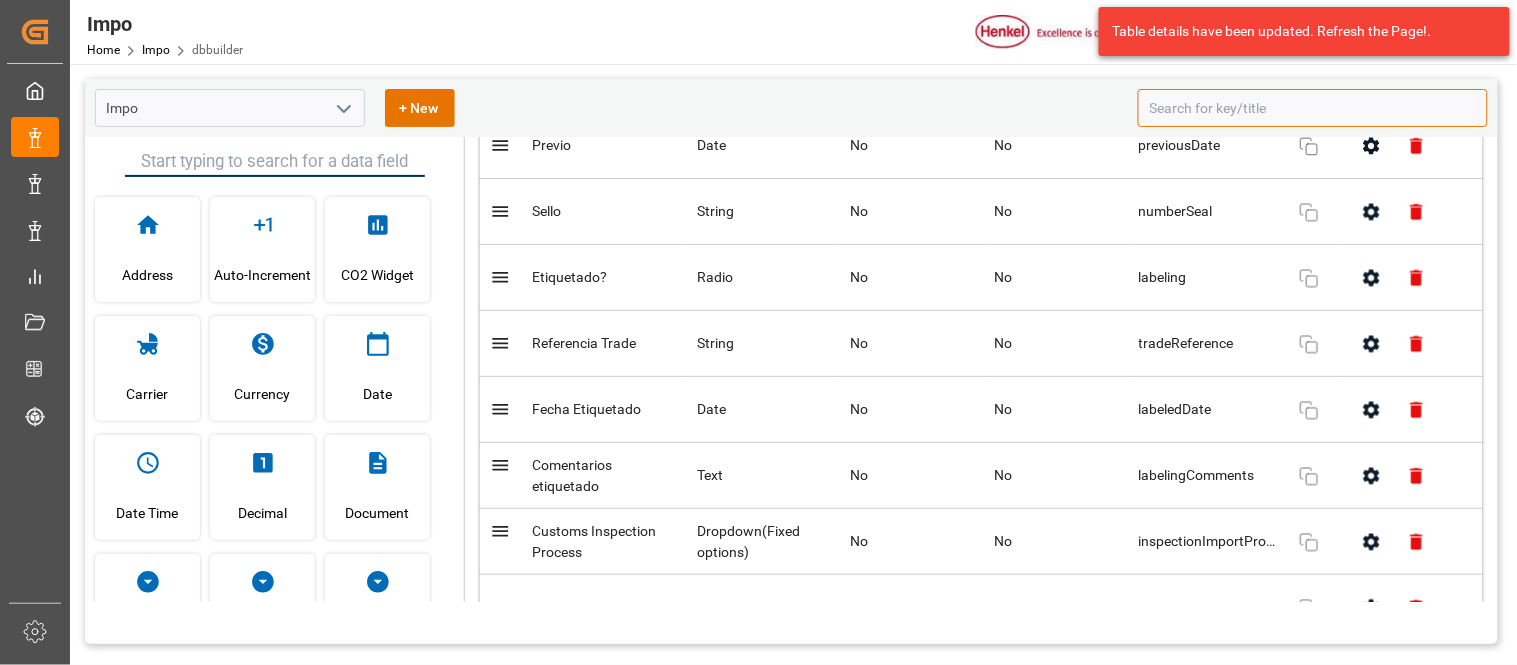 click at bounding box center [1313, 108] 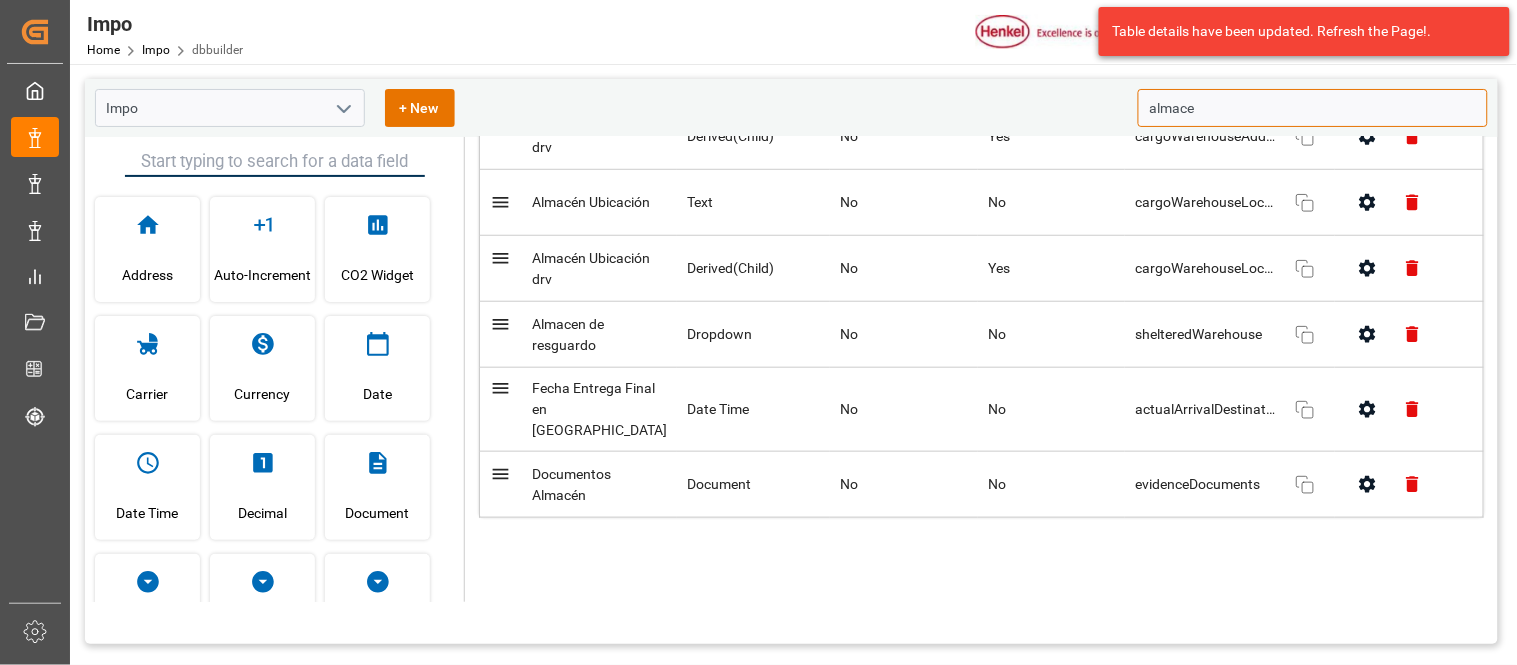 scroll, scrollTop: 0, scrollLeft: 0, axis: both 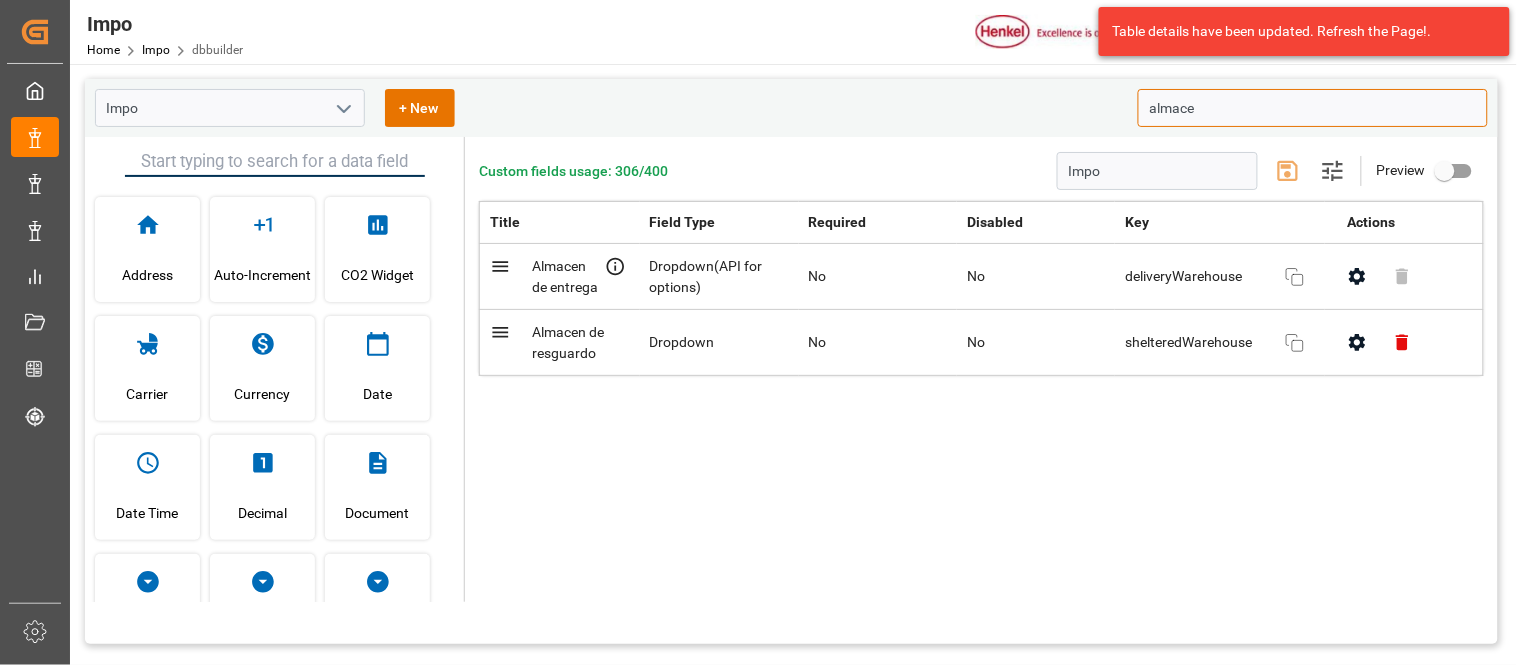 type on "almace" 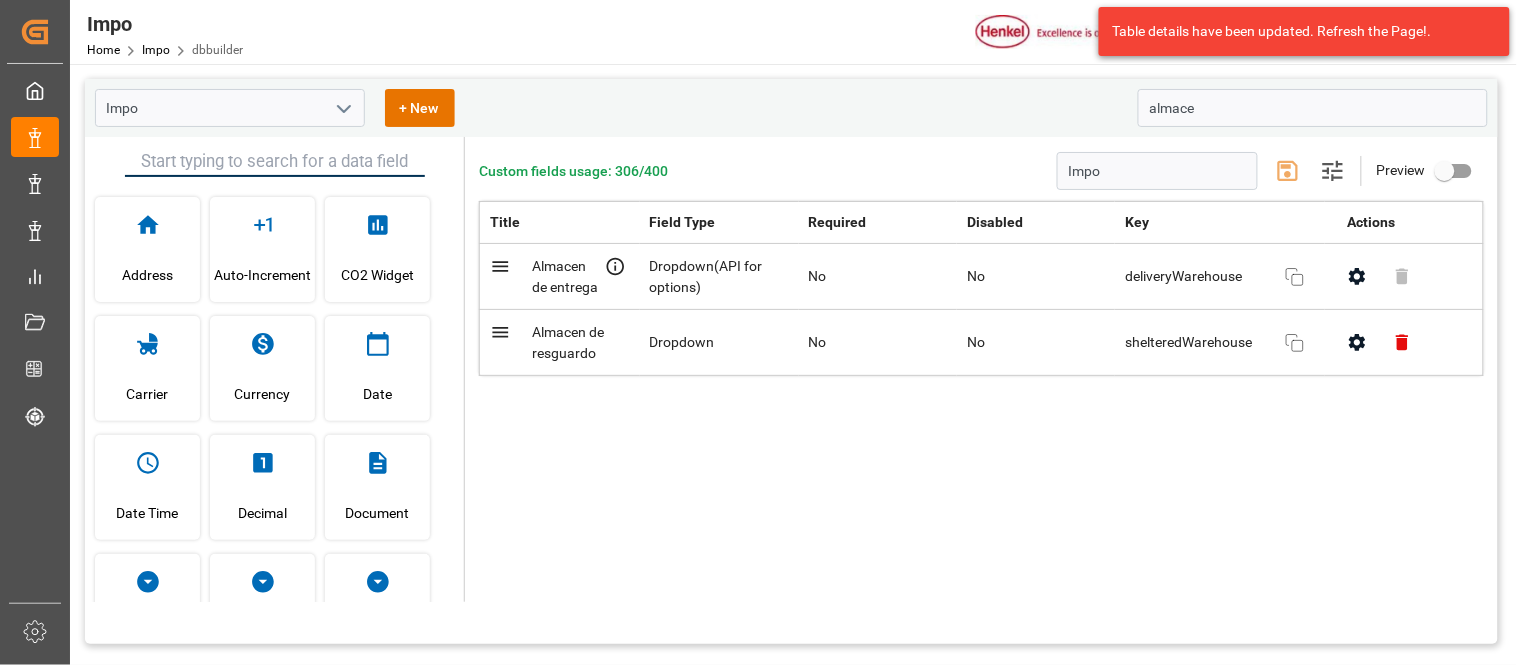 click at bounding box center (1357, 342) 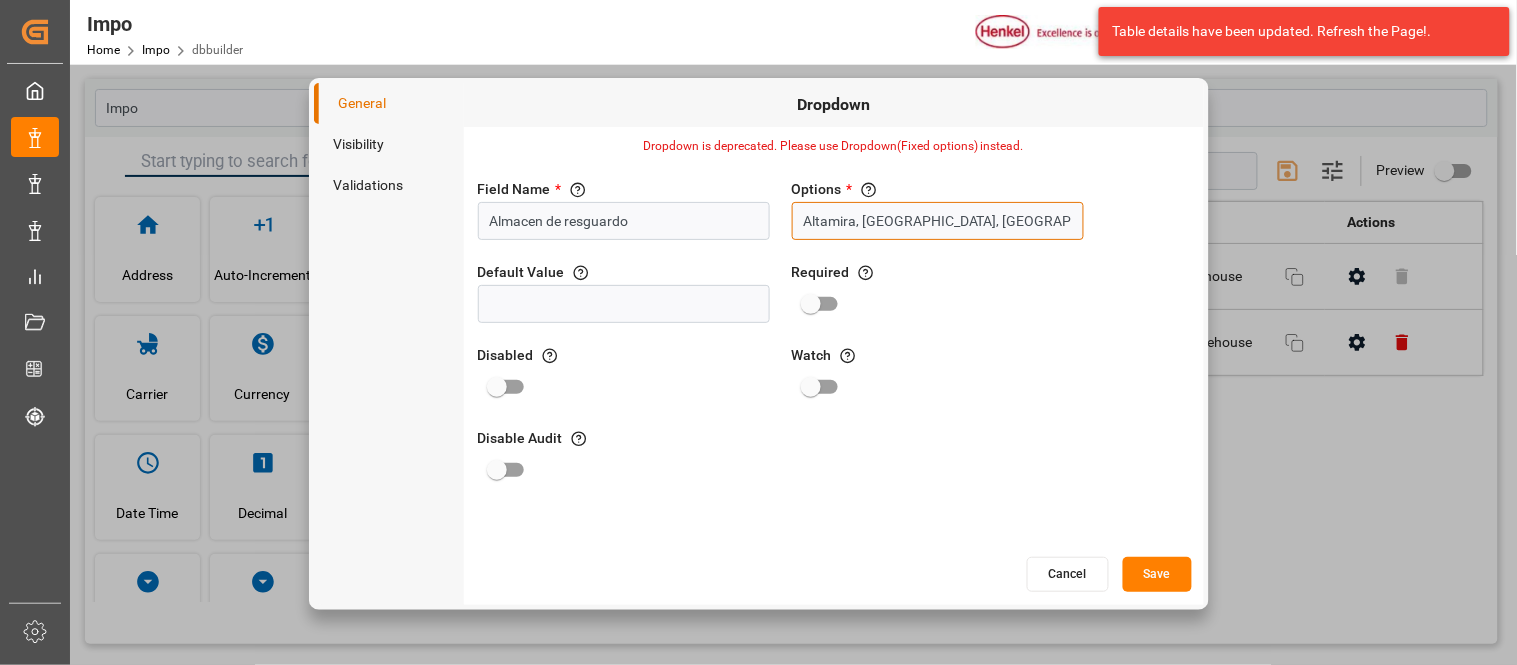 click on "Altamira, Manzanillo, Veracruz," at bounding box center [938, 221] 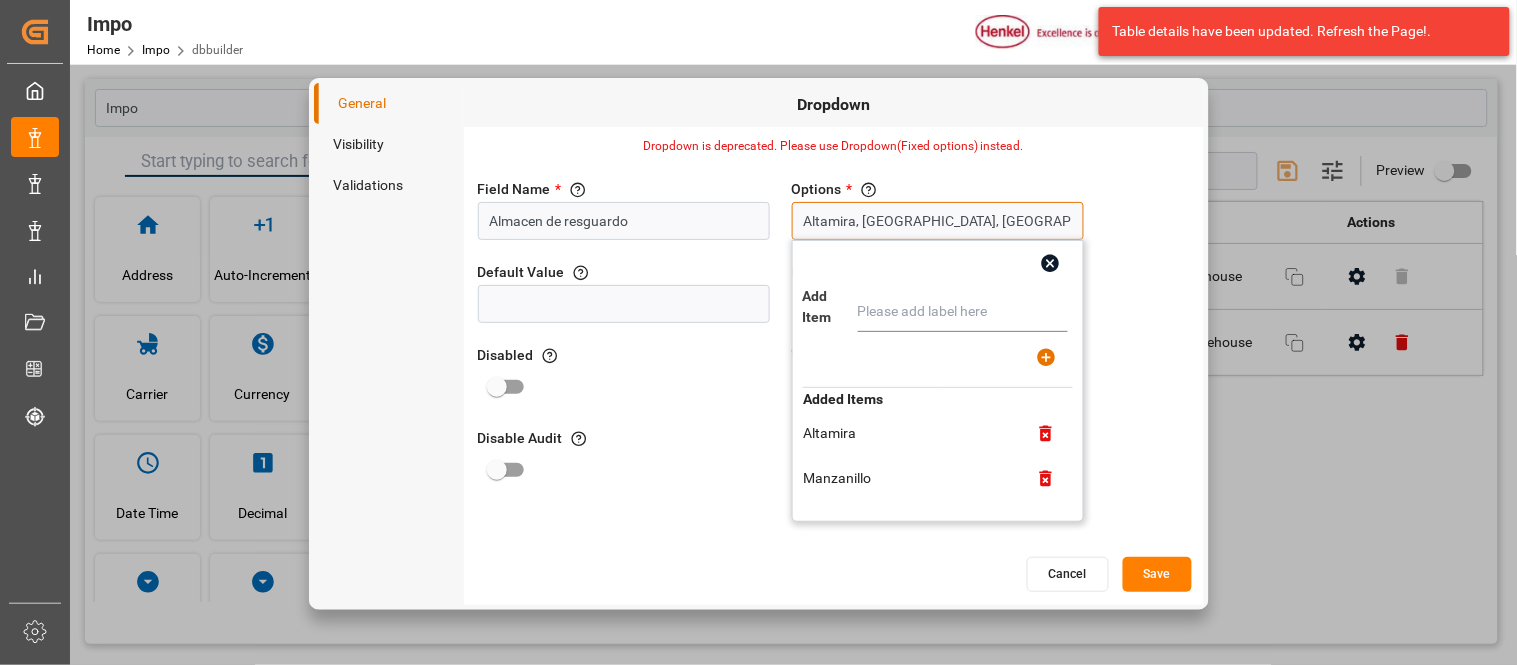 click on "Altamira, Manzanillo, Veracruz," at bounding box center (938, 221) 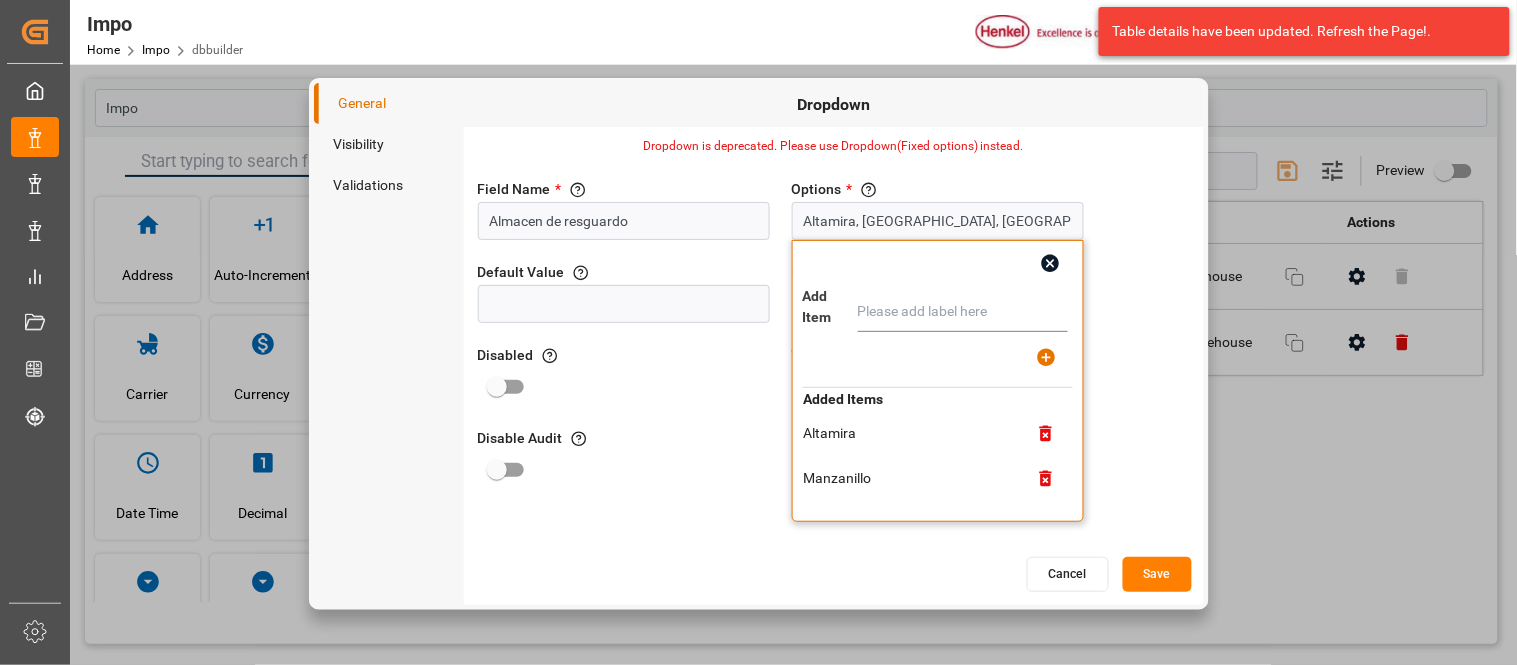 click at bounding box center (963, 312) 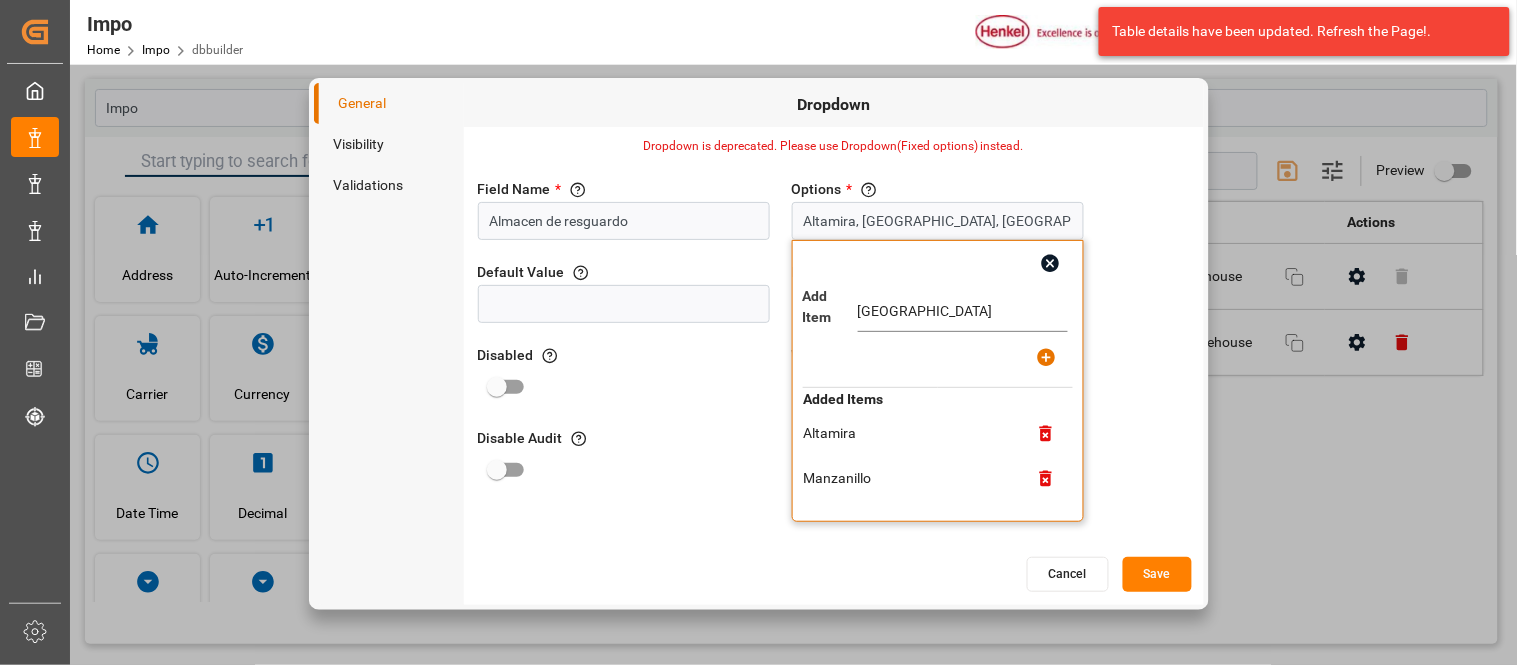 type on "Monterrey" 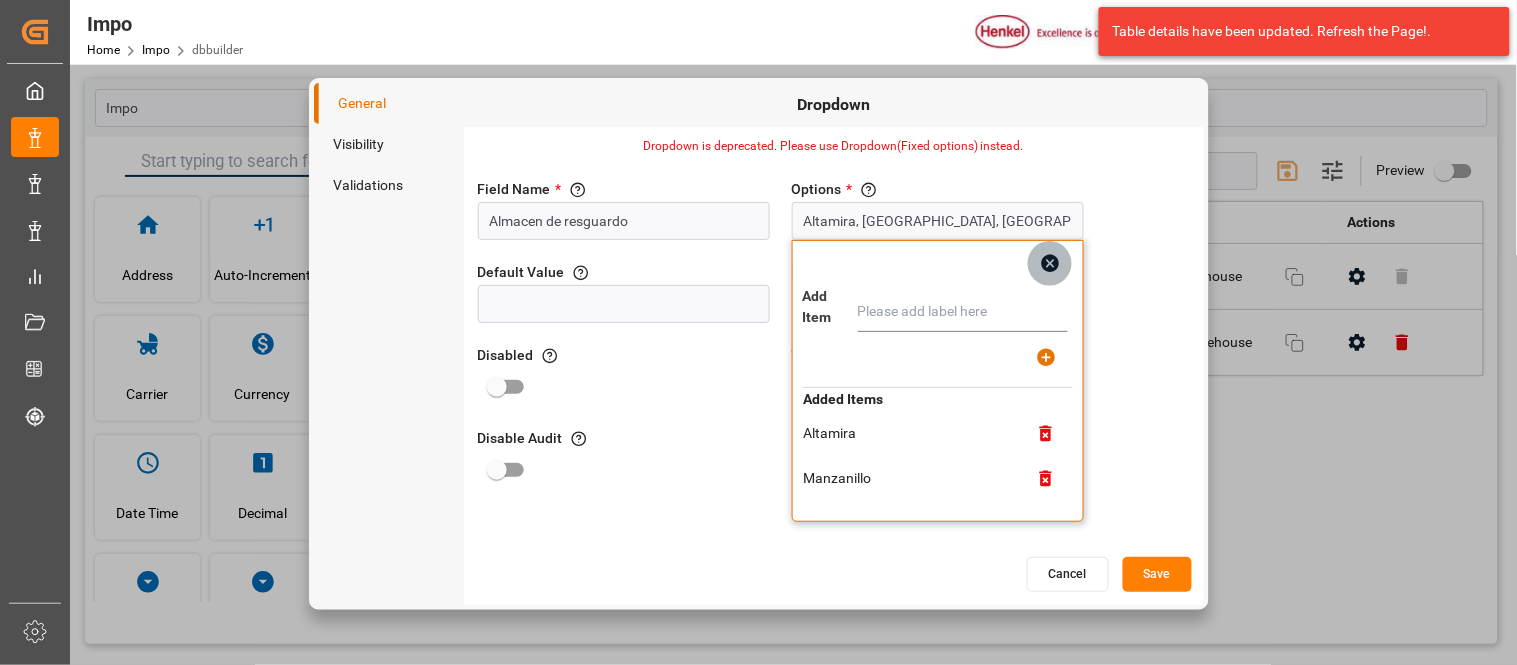 click 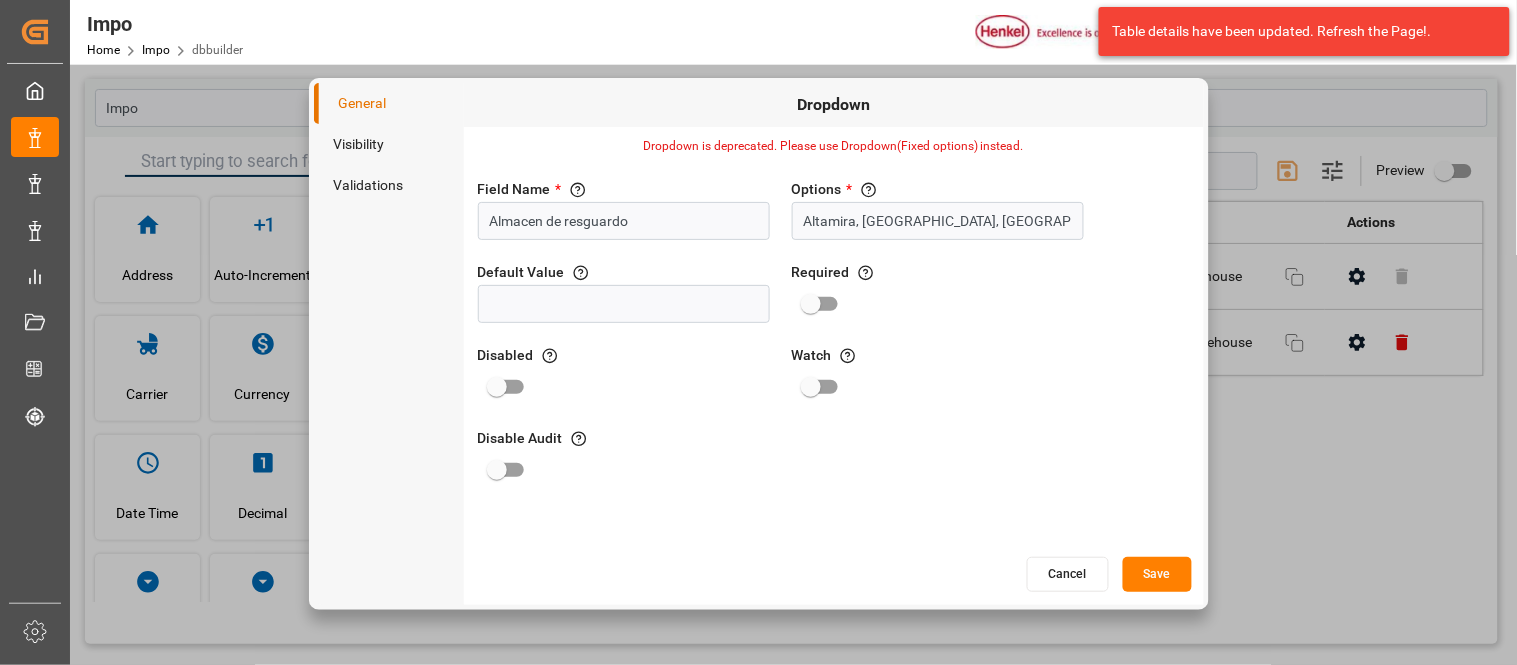 click on "Field Name * The title of the field that will be shown in UI Almacen de resguardo Options * List the Items Altamira, Manzanillo, Veracruz, , Monterrey Default Value List the Default Value Required The field is marked as mandatory field when required is set to true Disabled If disabled is set to true, this component will be not editable Watch If watch is set to true, this field is the watchable field when user subscribed to a row Disable Audit If this property is true, audit won't be created for this field" at bounding box center (834, 360) 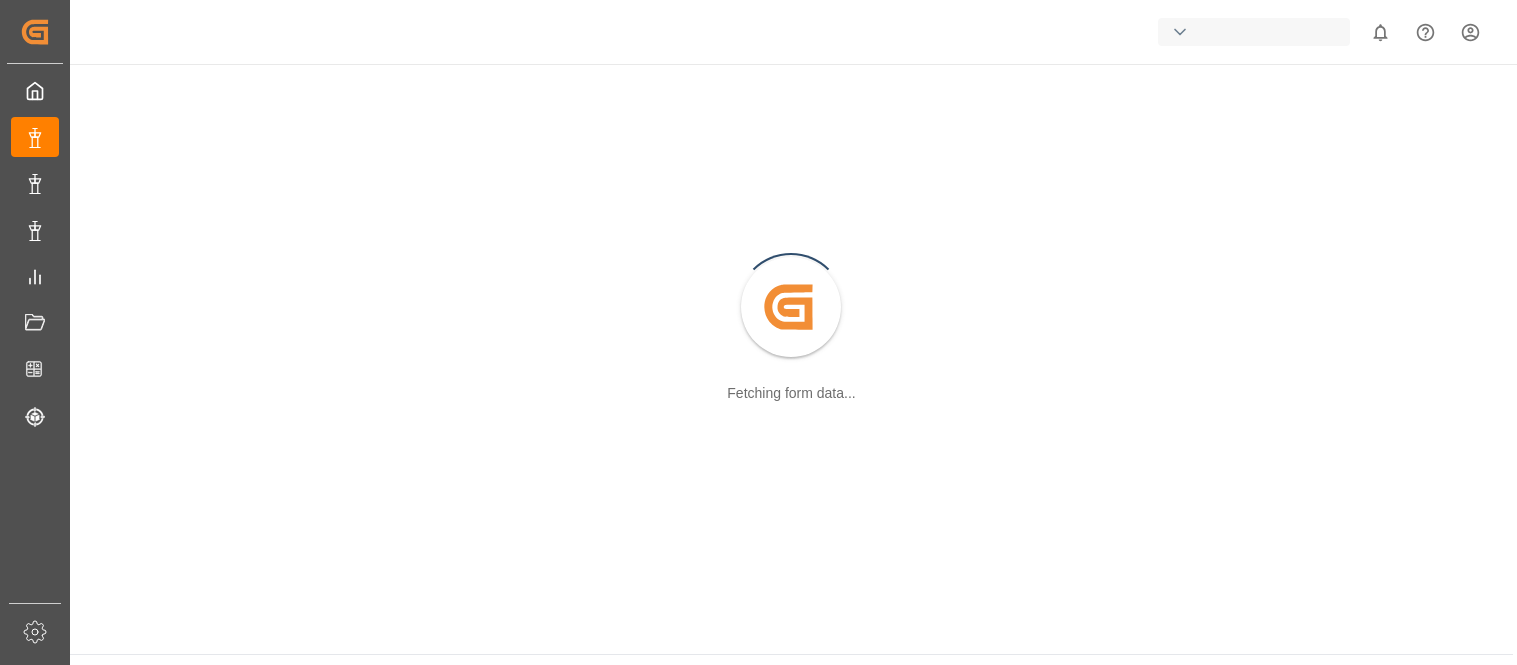 scroll, scrollTop: 0, scrollLeft: 0, axis: both 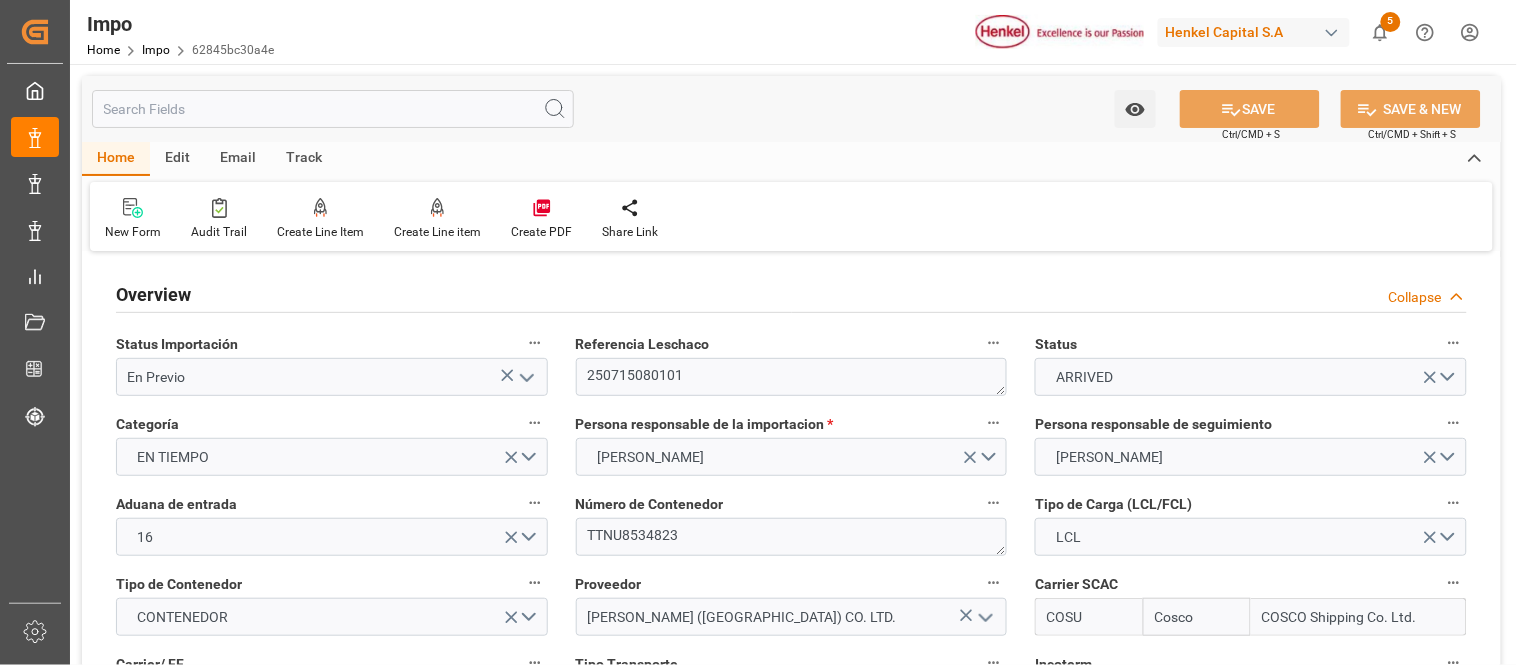 type on "[DATE]" 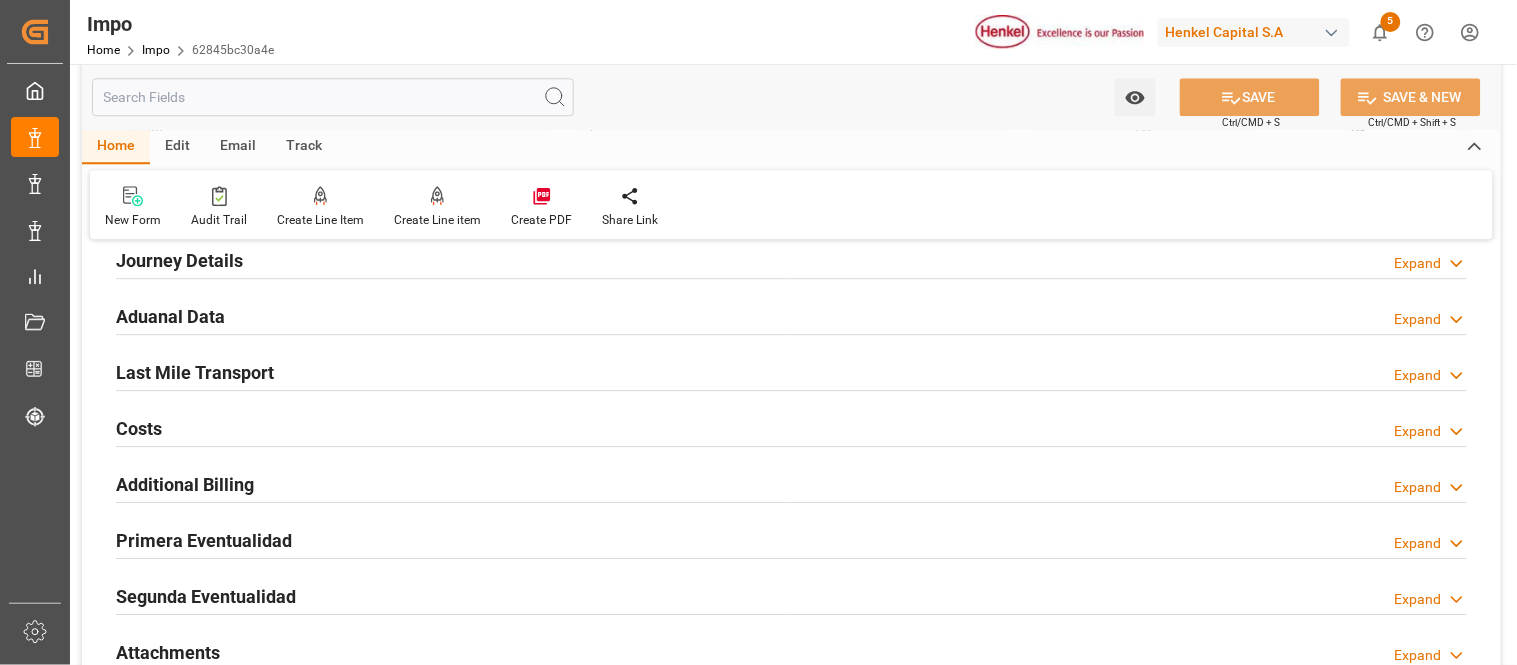 scroll, scrollTop: 1370, scrollLeft: 0, axis: vertical 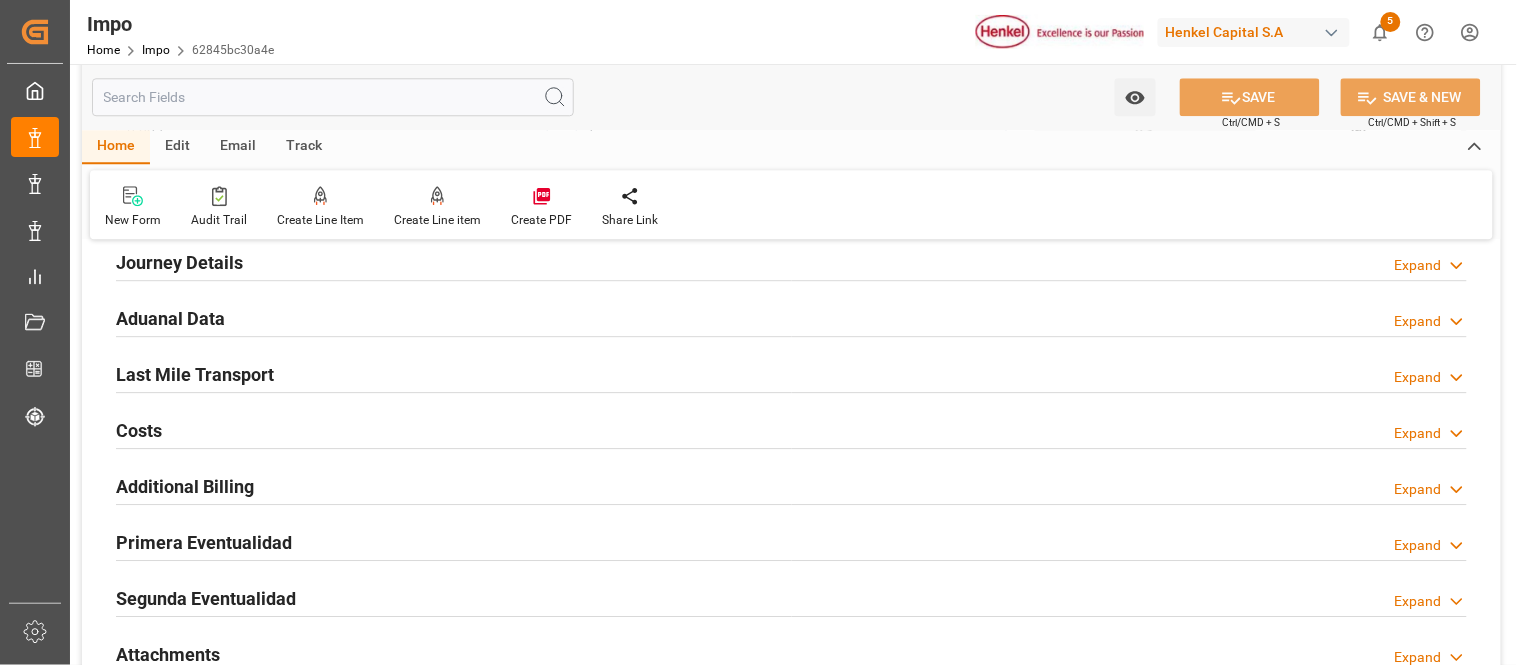 click on "Aduanal Data" at bounding box center (170, 318) 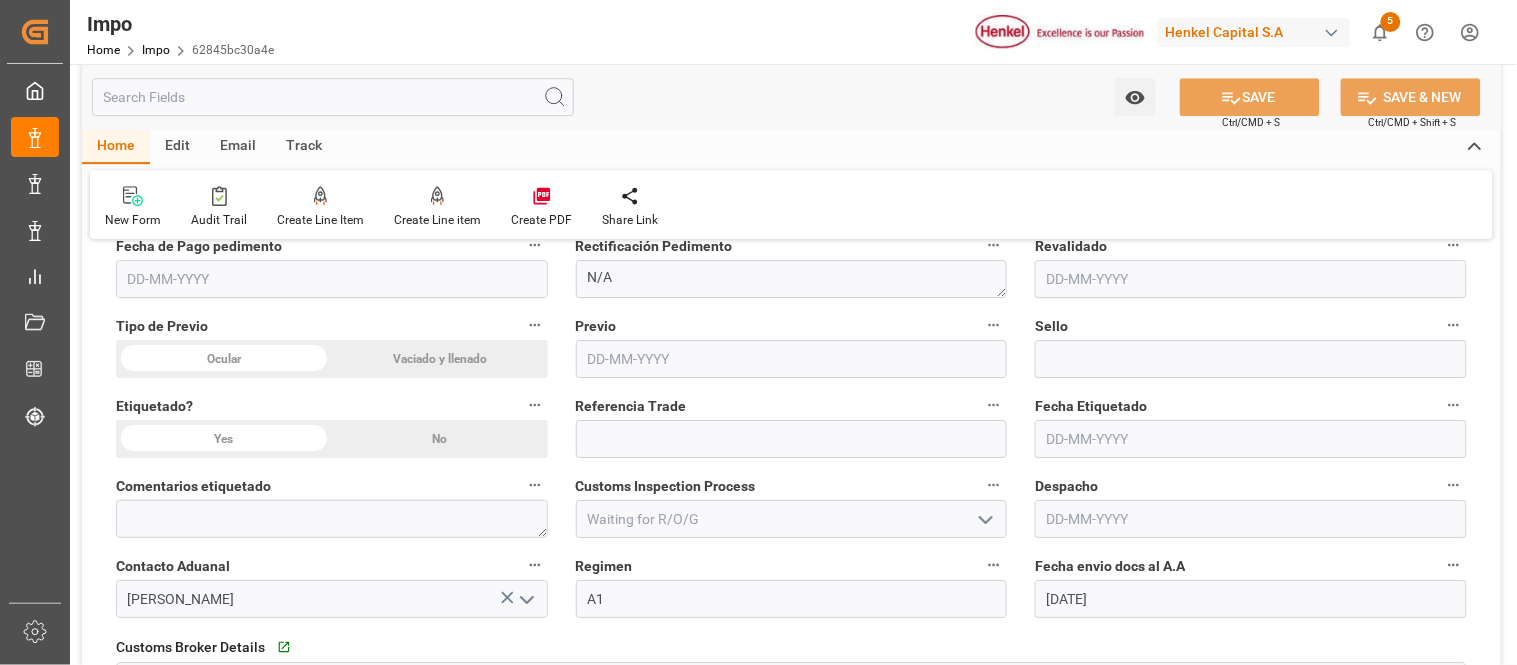 scroll, scrollTop: 1573, scrollLeft: 0, axis: vertical 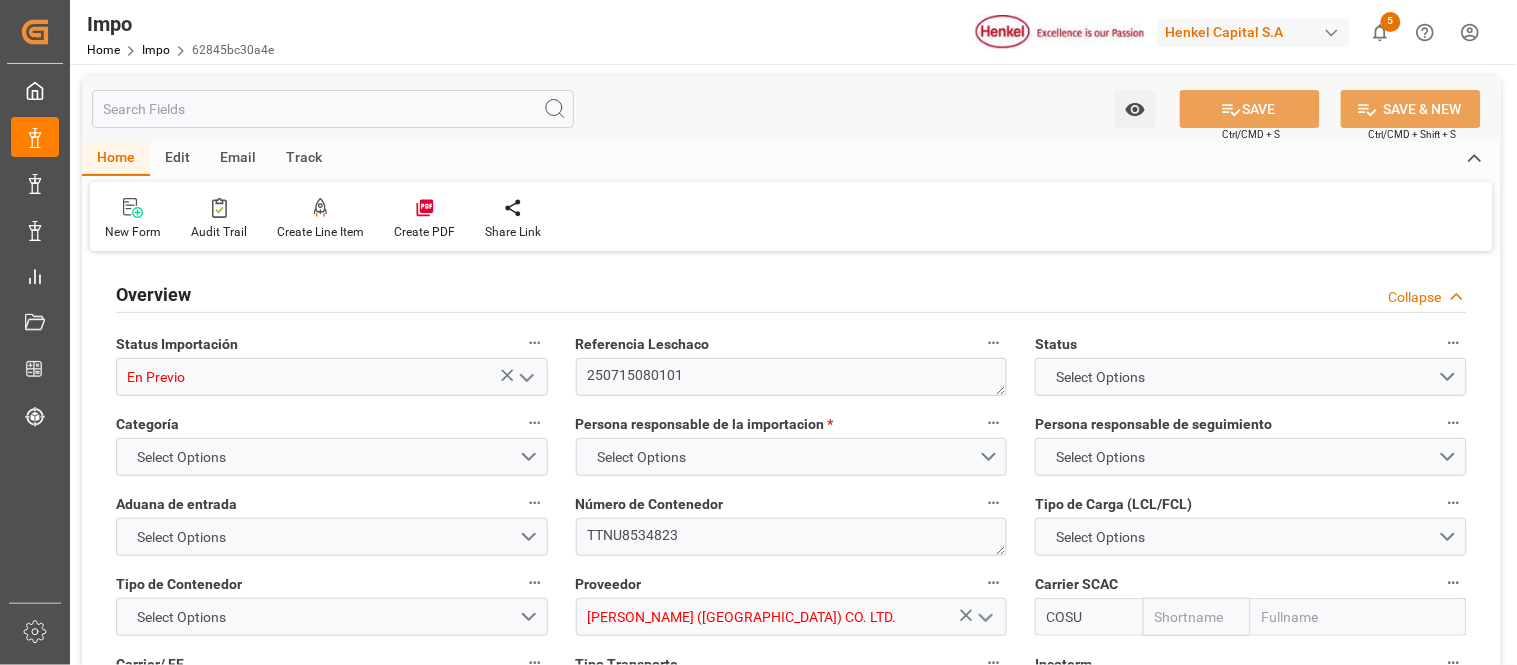 type on "Cosco" 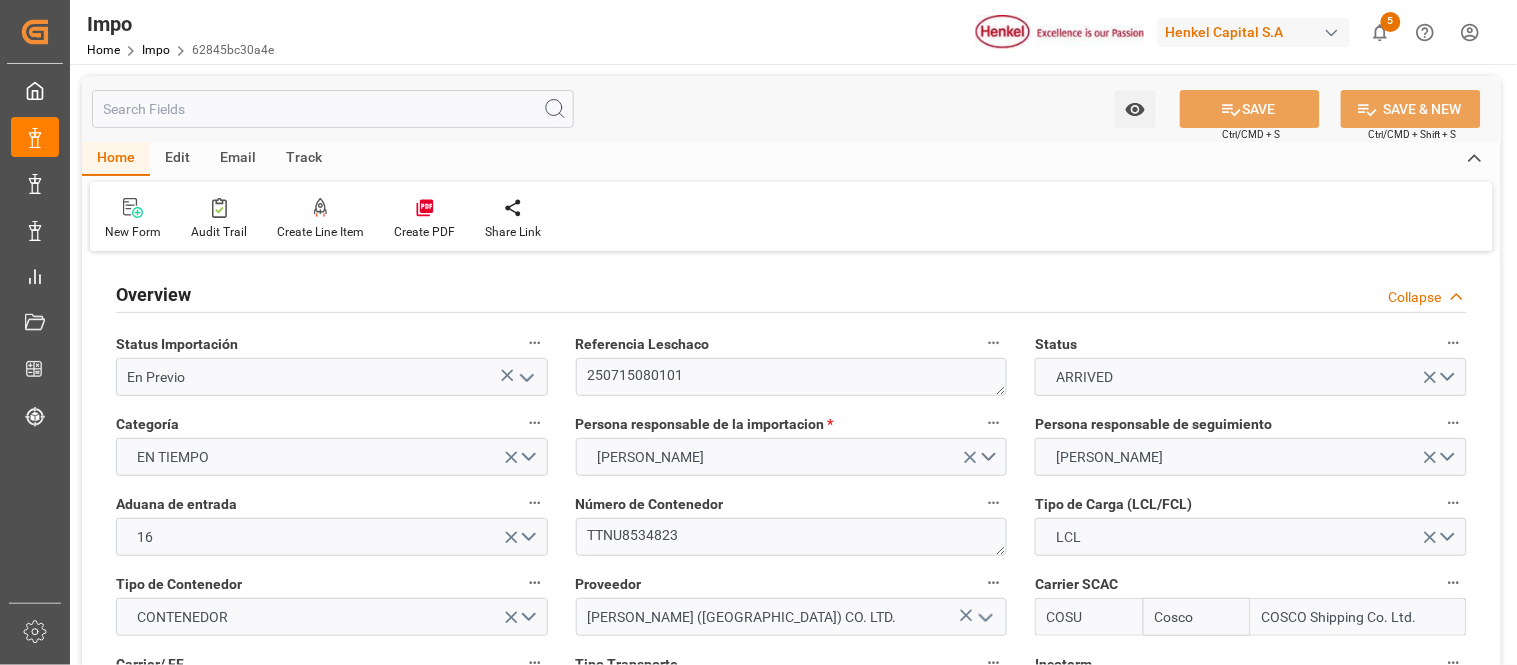 type on "[DATE]" 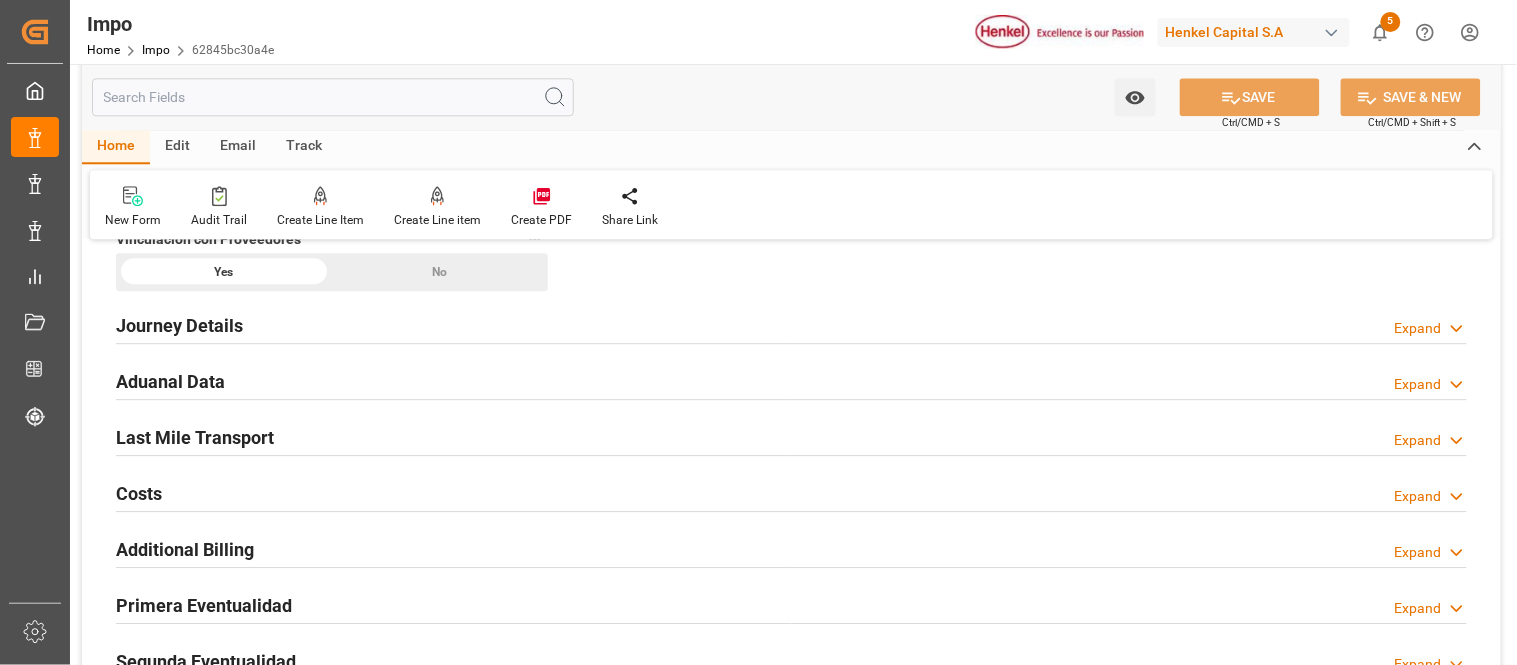 scroll, scrollTop: 1348, scrollLeft: 0, axis: vertical 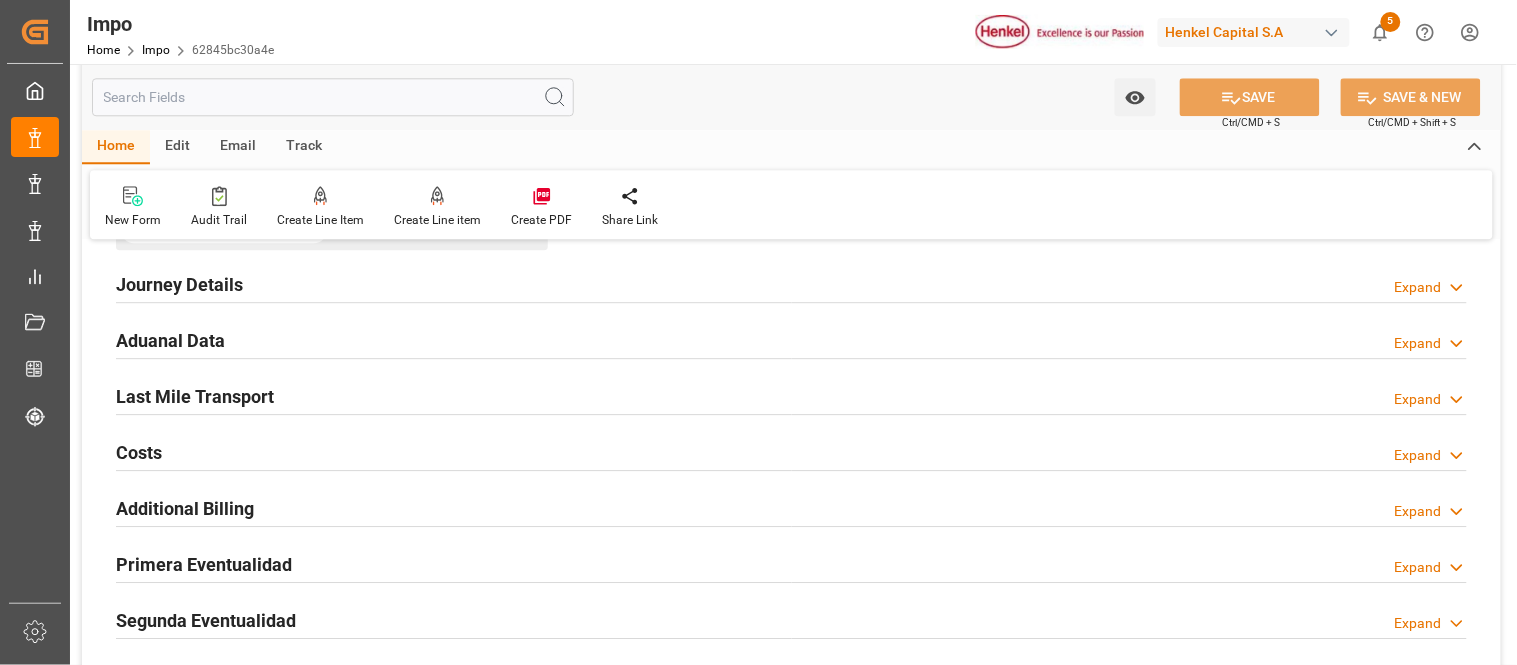 click on "Aduanal Data Expand" at bounding box center [791, 339] 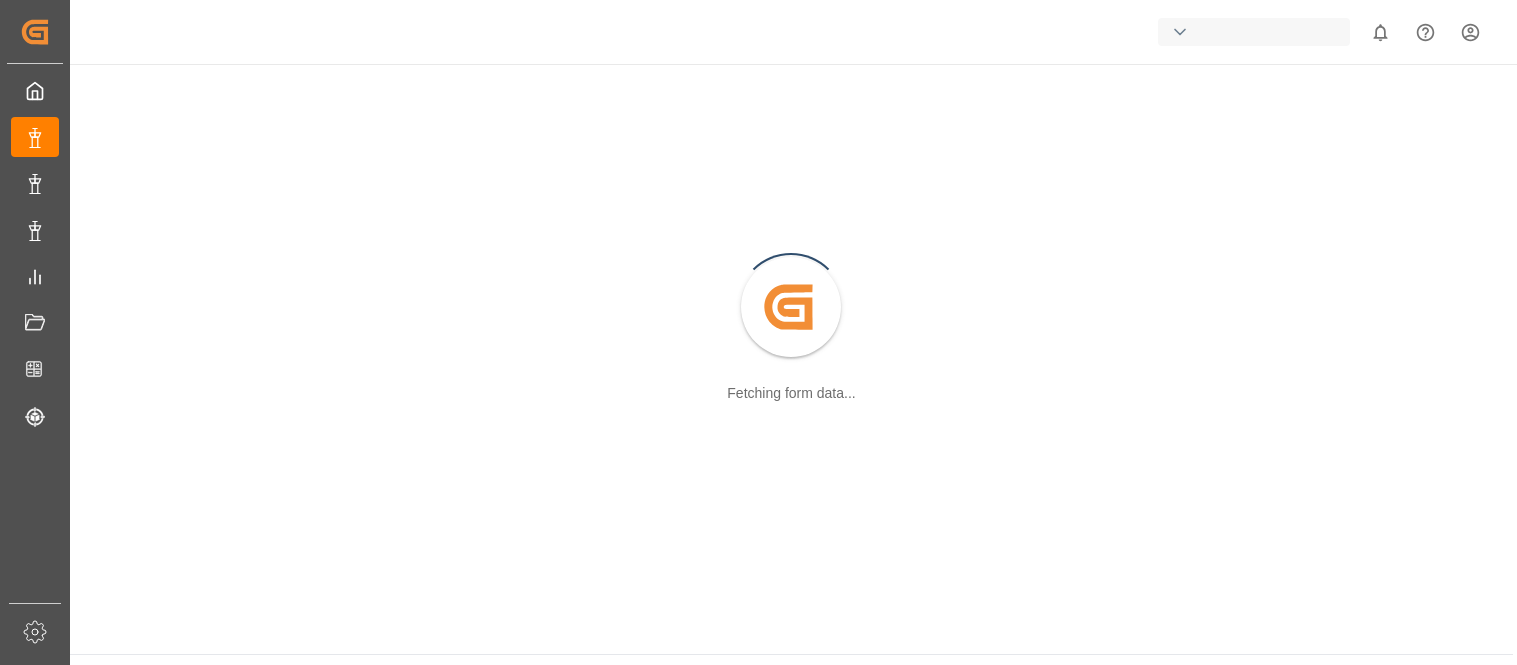 scroll, scrollTop: 0, scrollLeft: 0, axis: both 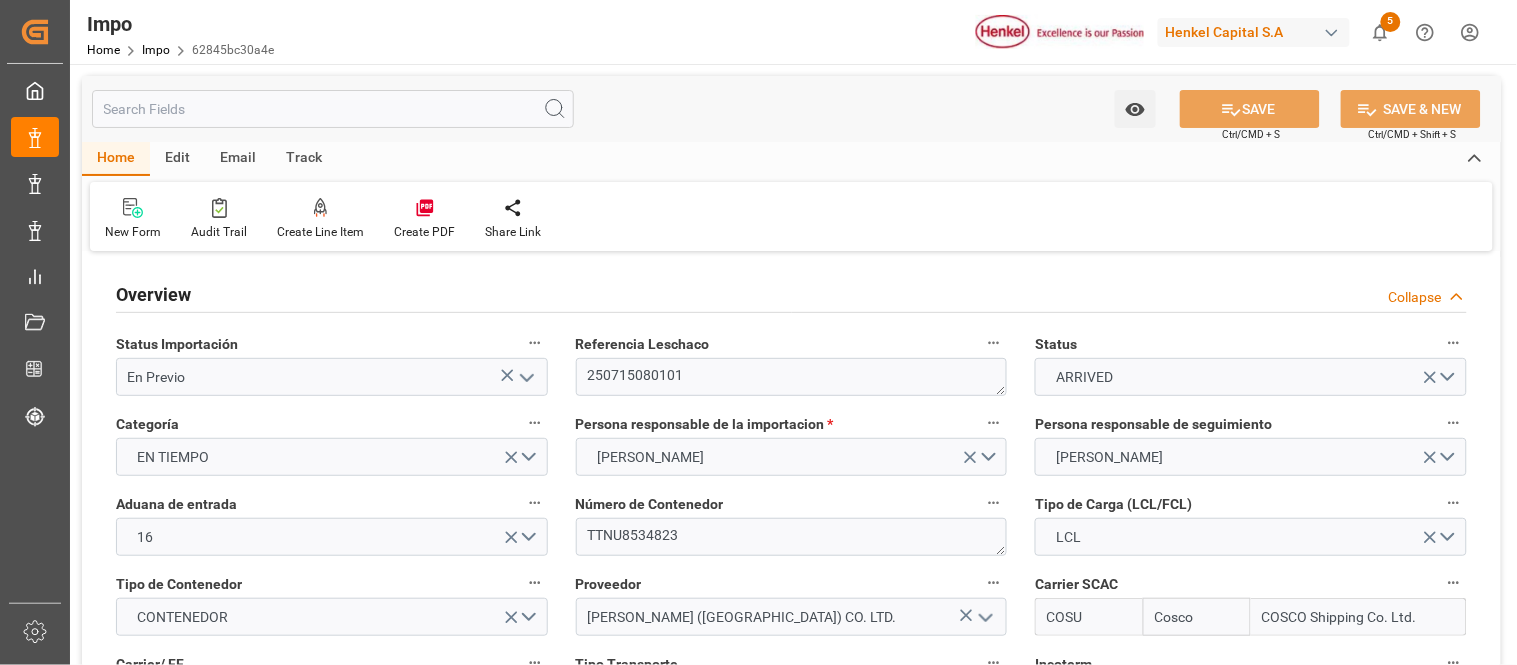 type on "Cosco" 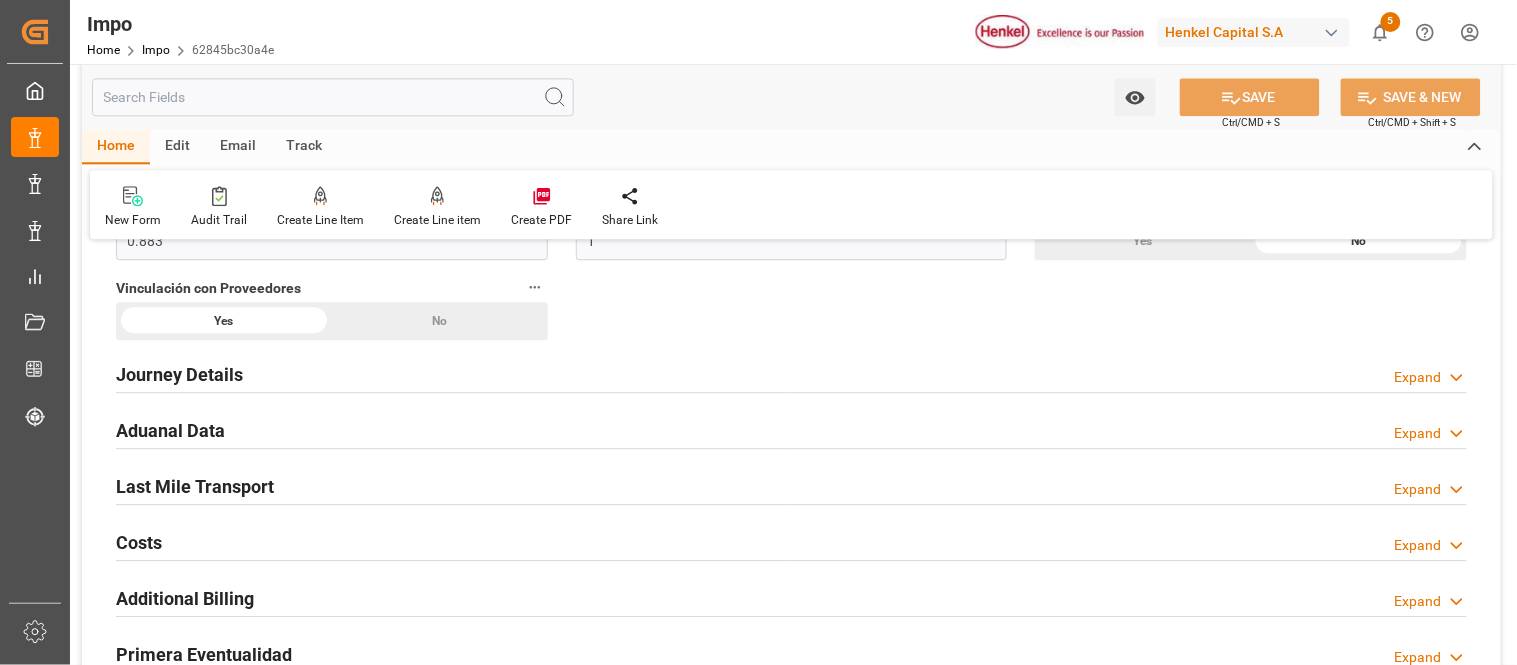 scroll, scrollTop: 1262, scrollLeft: 0, axis: vertical 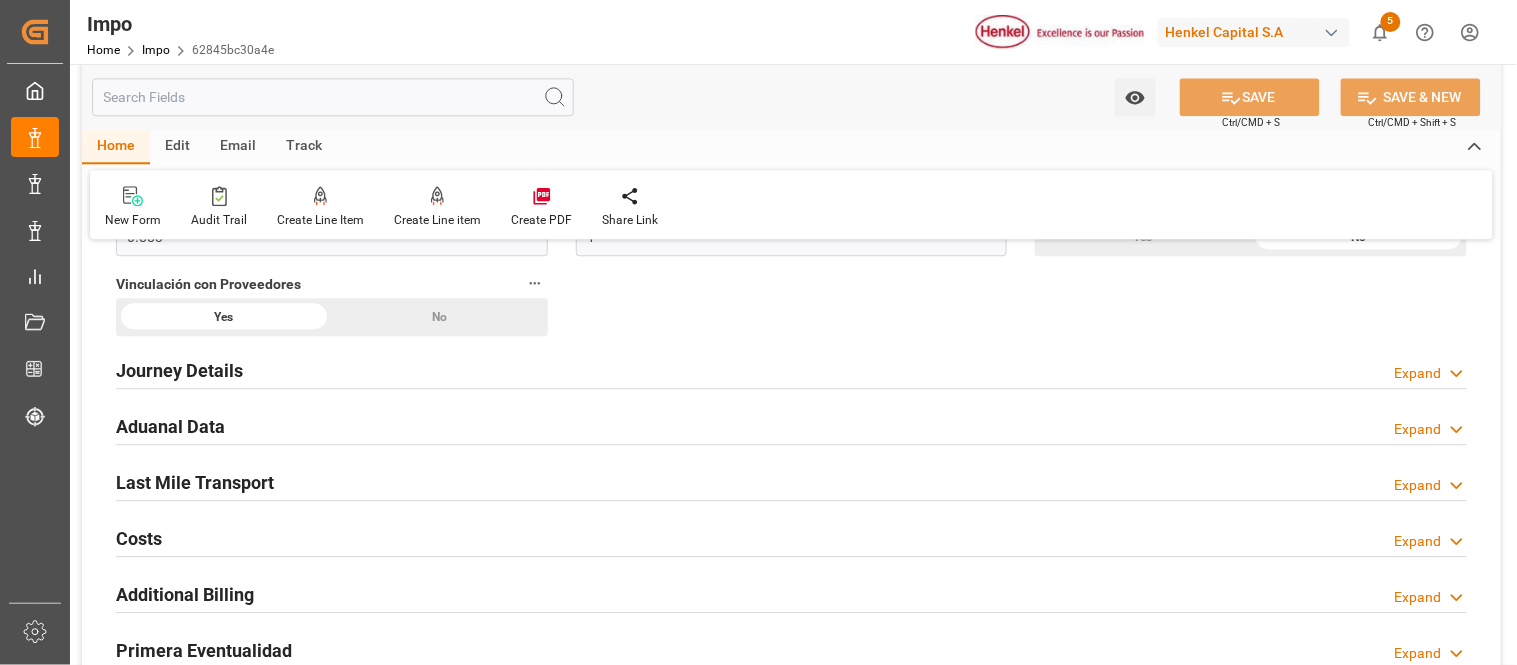 click on "Aduanal Data Expand" at bounding box center [791, 425] 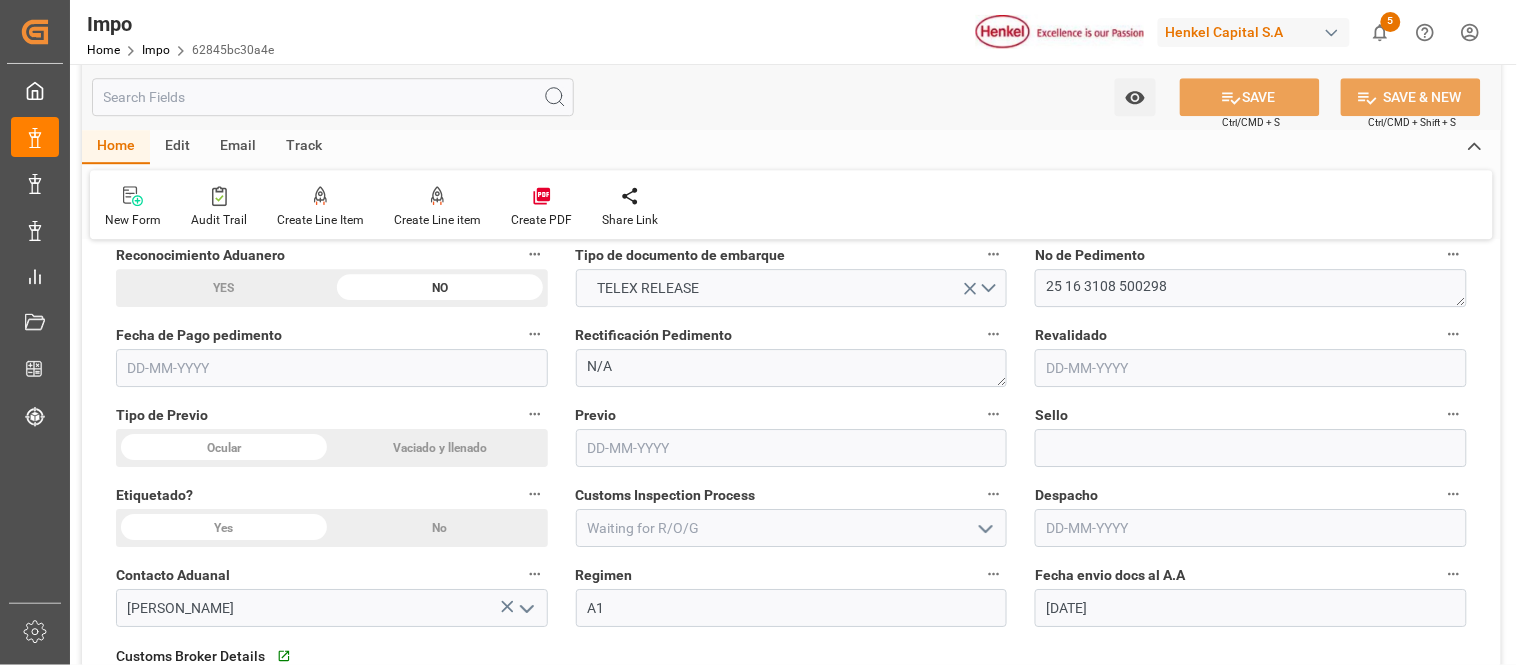 scroll, scrollTop: 1484, scrollLeft: 0, axis: vertical 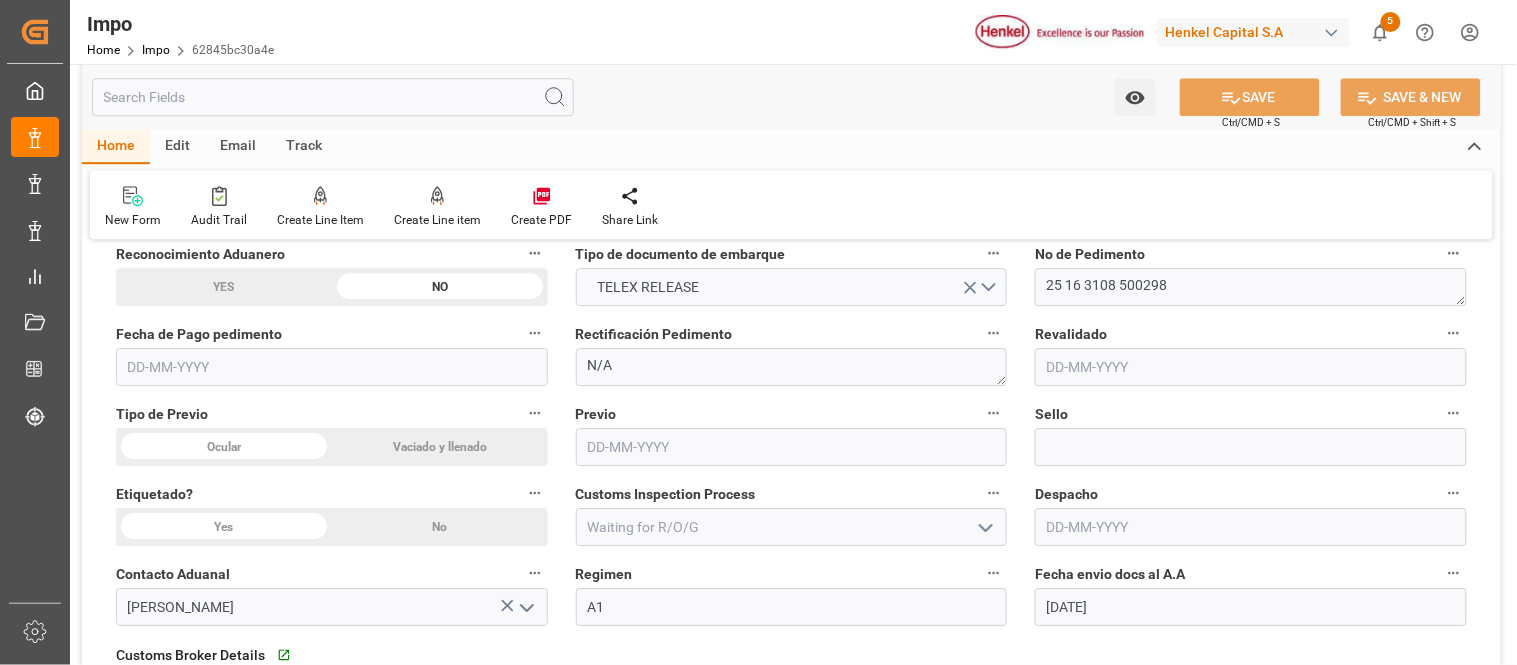click on "Yes" at bounding box center (1143, -707) 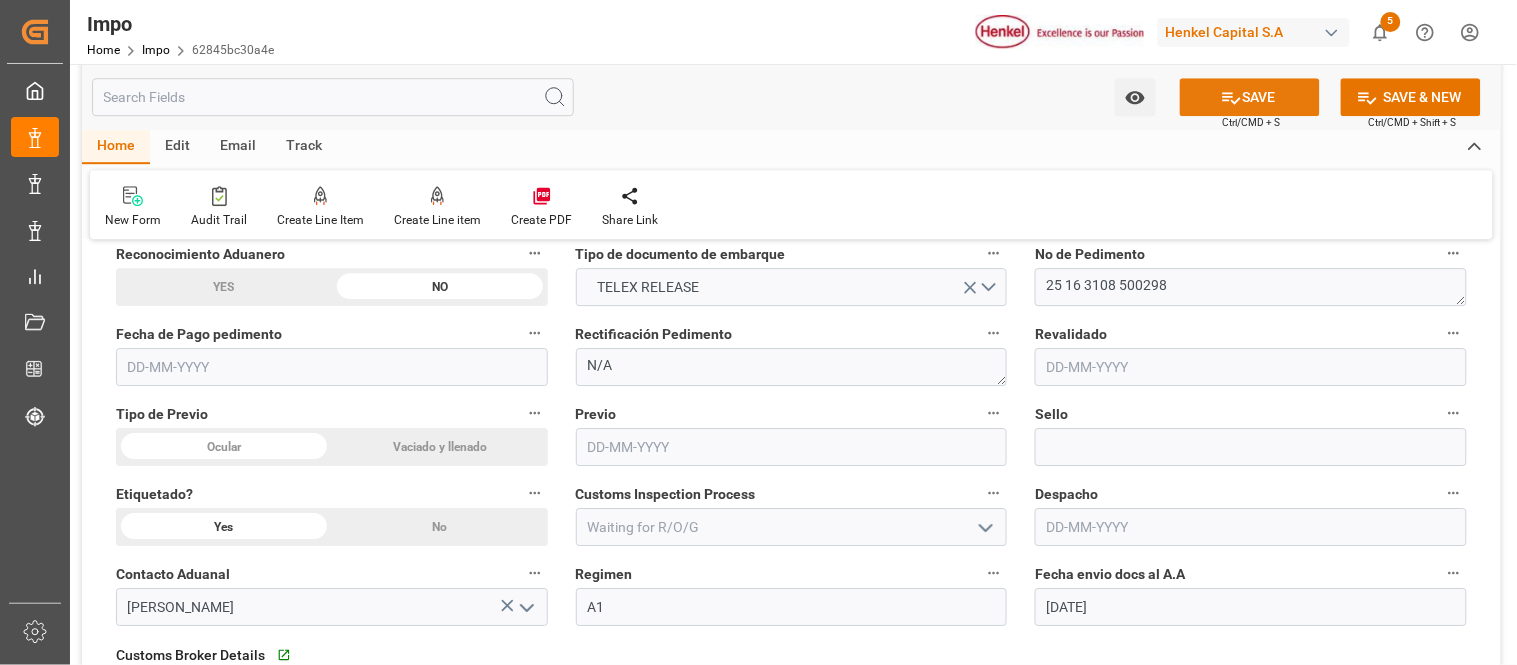 click on "SAVE" at bounding box center (1250, 97) 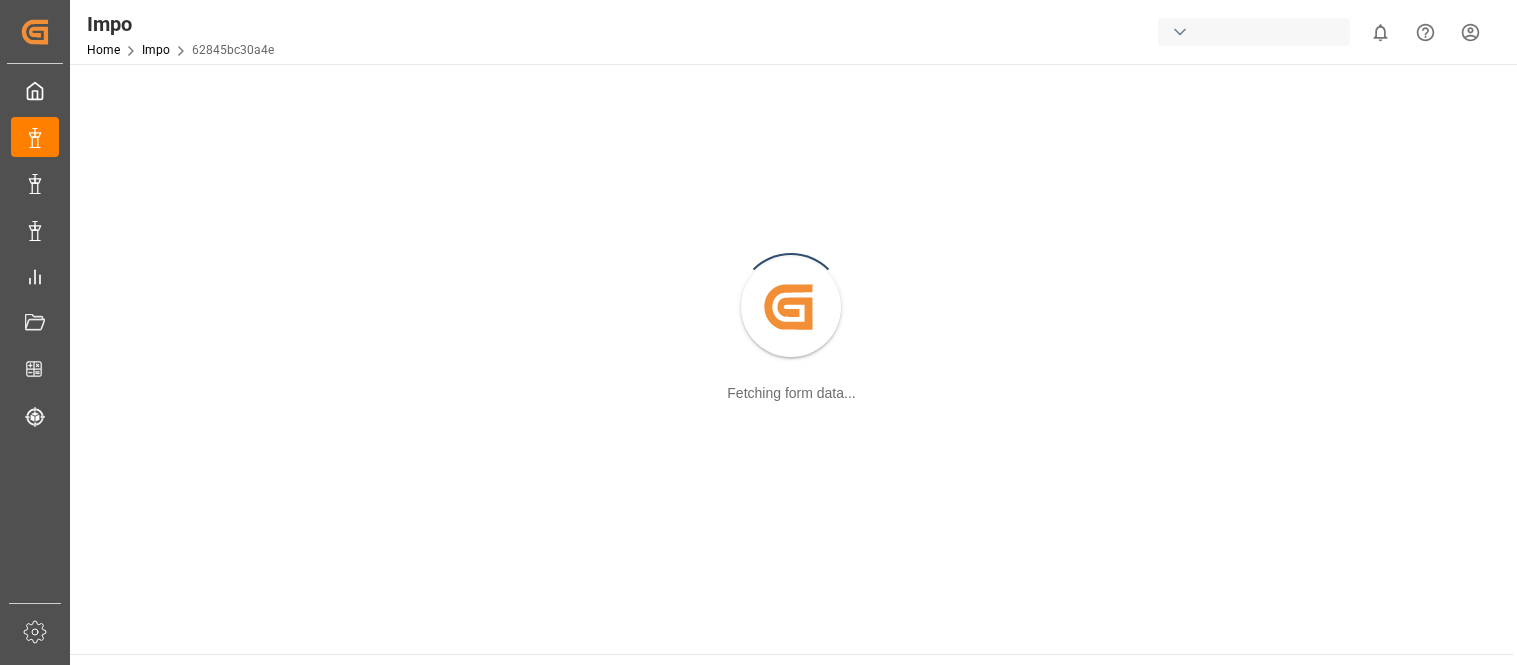 scroll, scrollTop: 0, scrollLeft: 0, axis: both 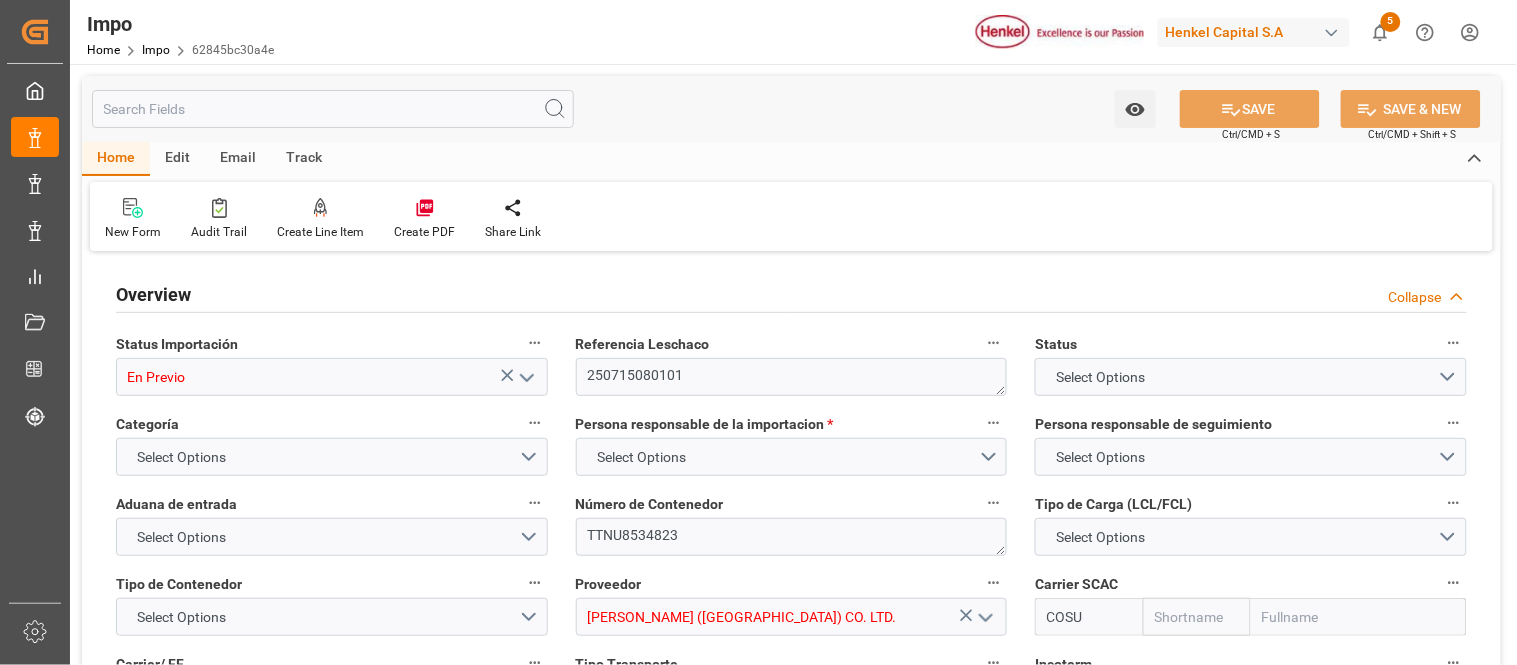 type on "Cosco" 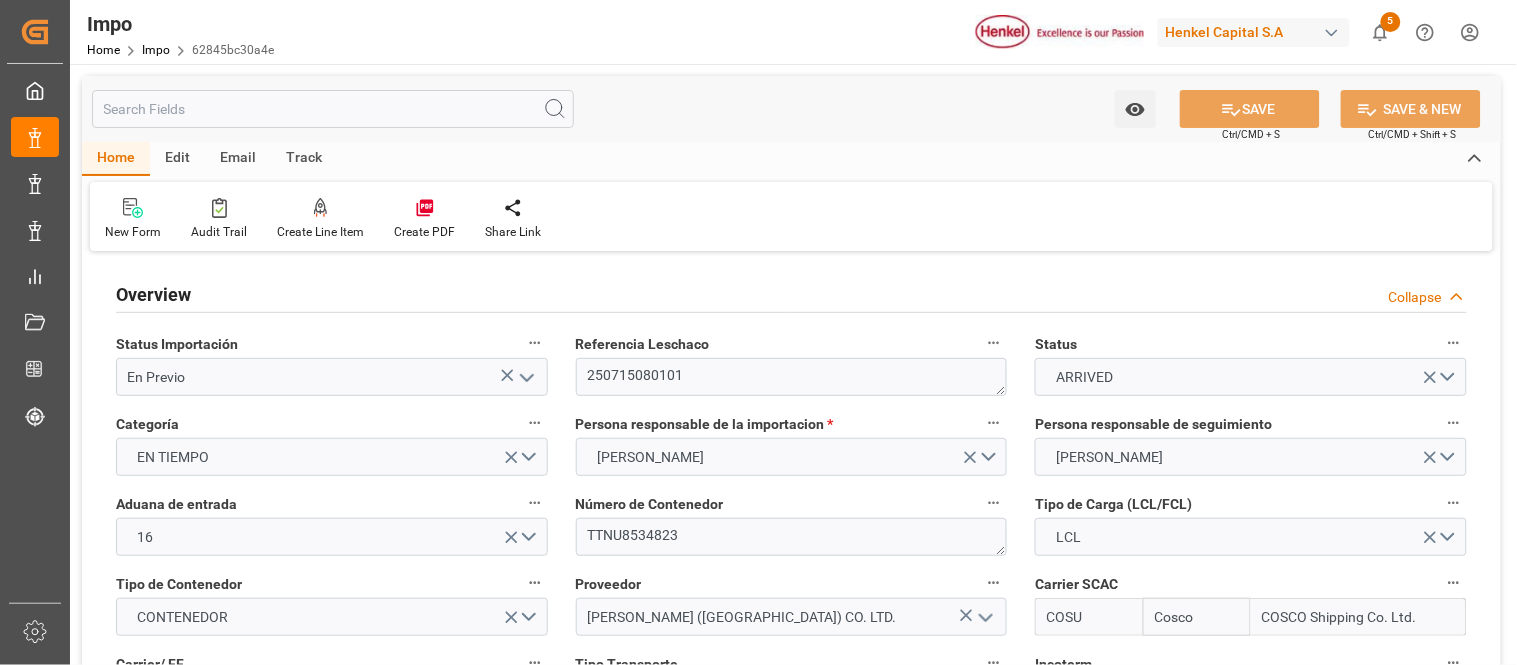 type on "[DATE]" 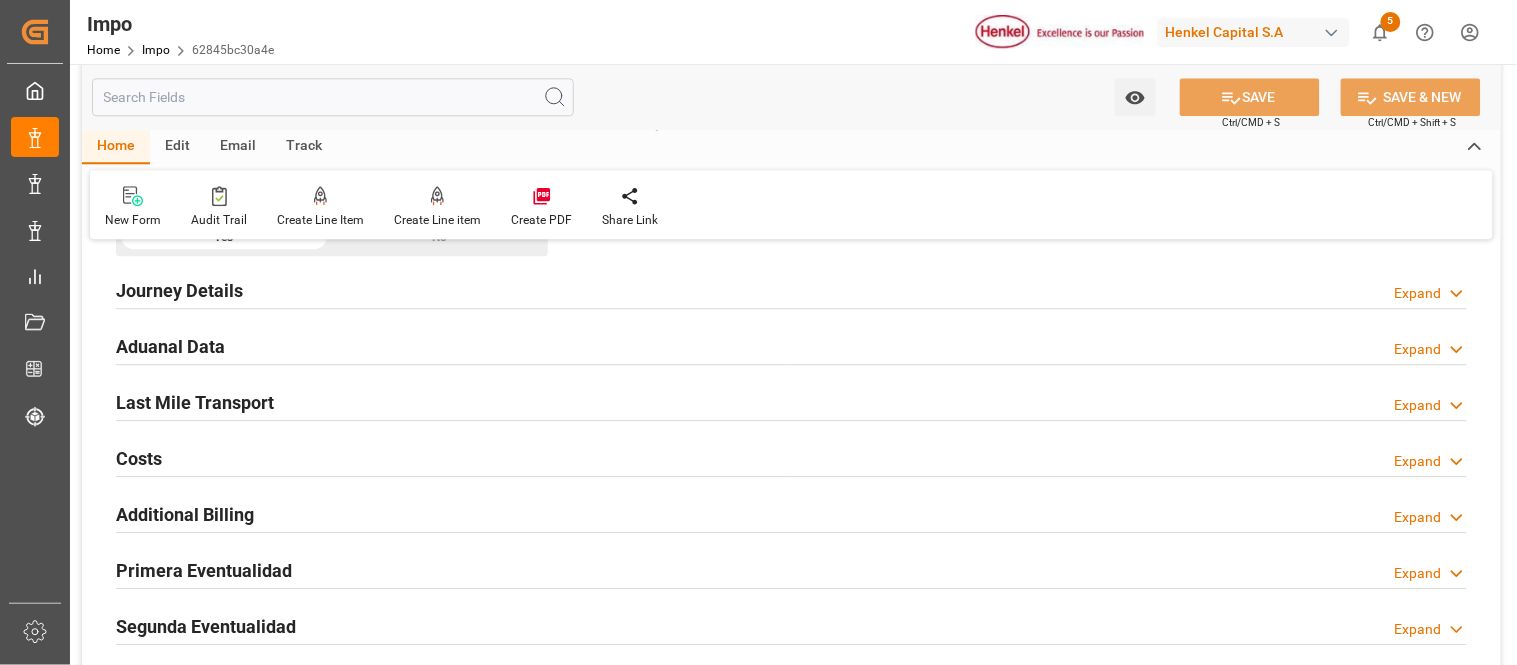 scroll, scrollTop: 1343, scrollLeft: 0, axis: vertical 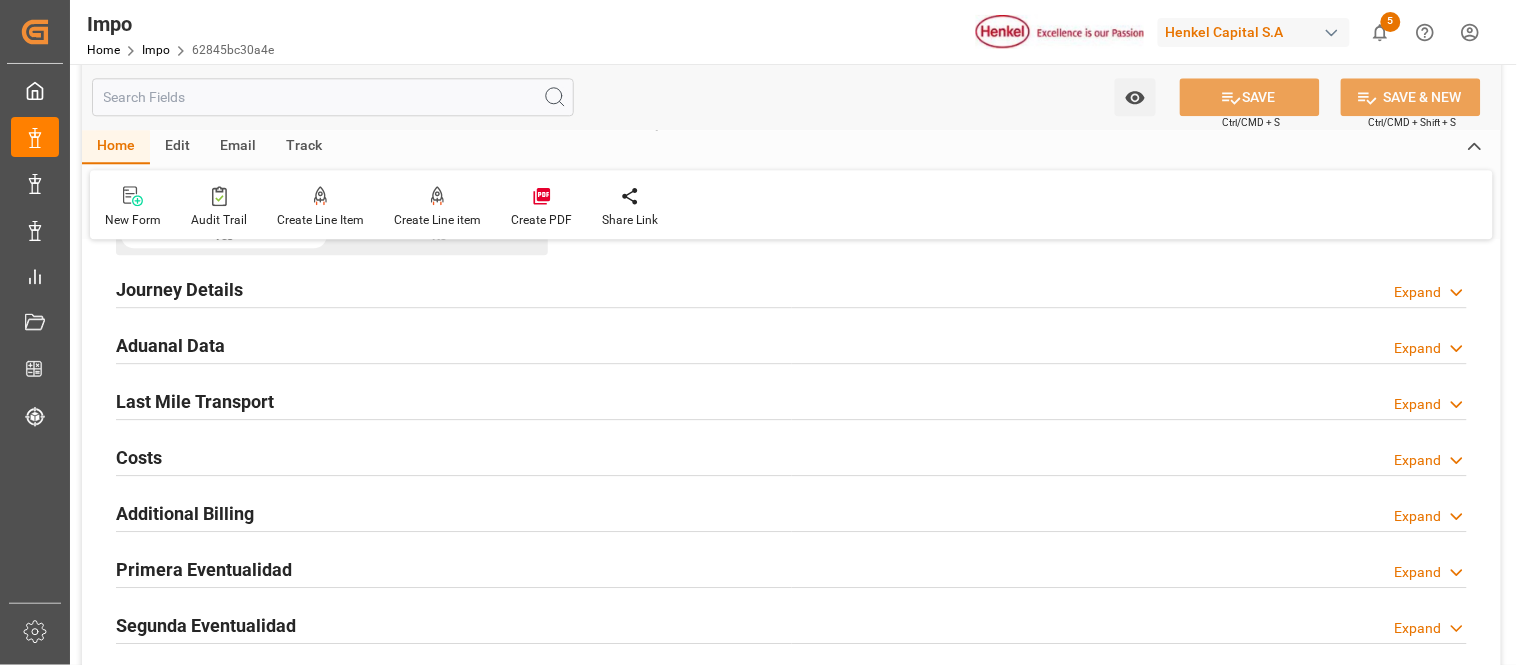 click on "Aduanal Data" at bounding box center (170, 345) 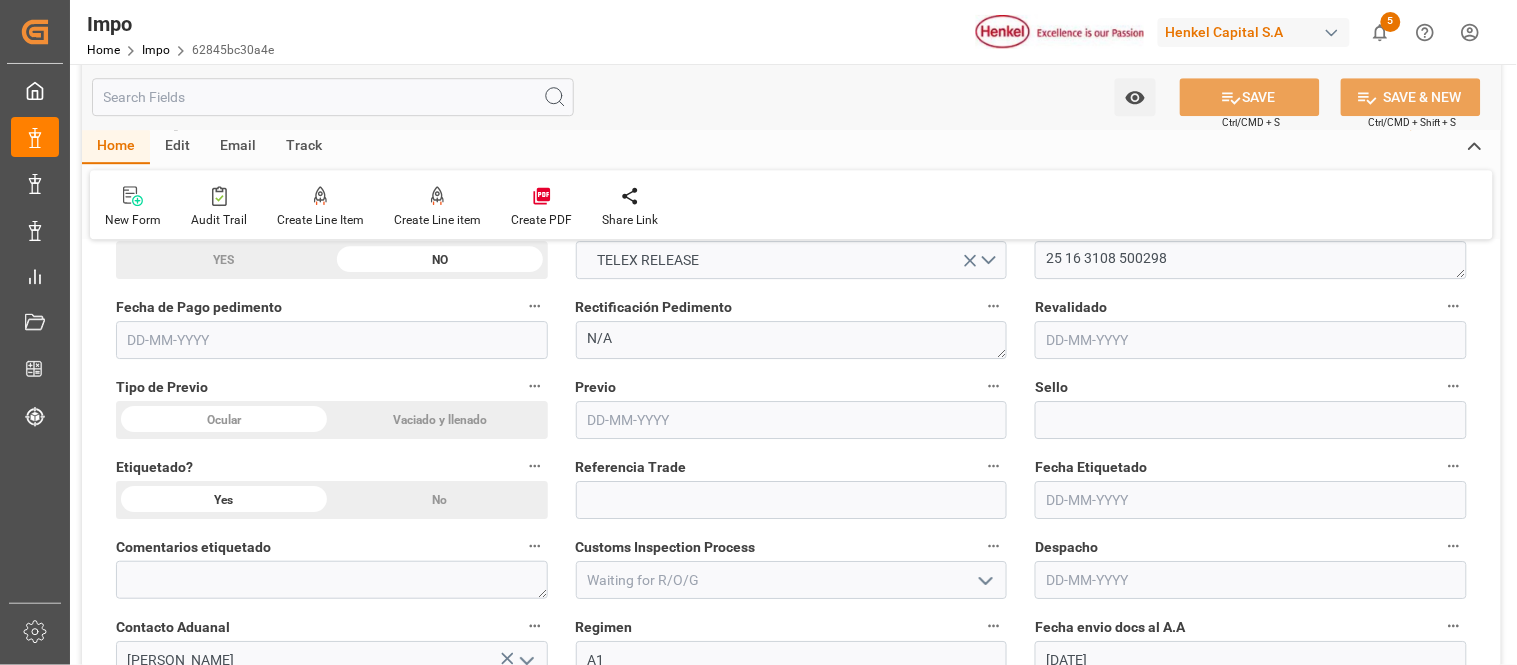 scroll, scrollTop: 1513, scrollLeft: 0, axis: vertical 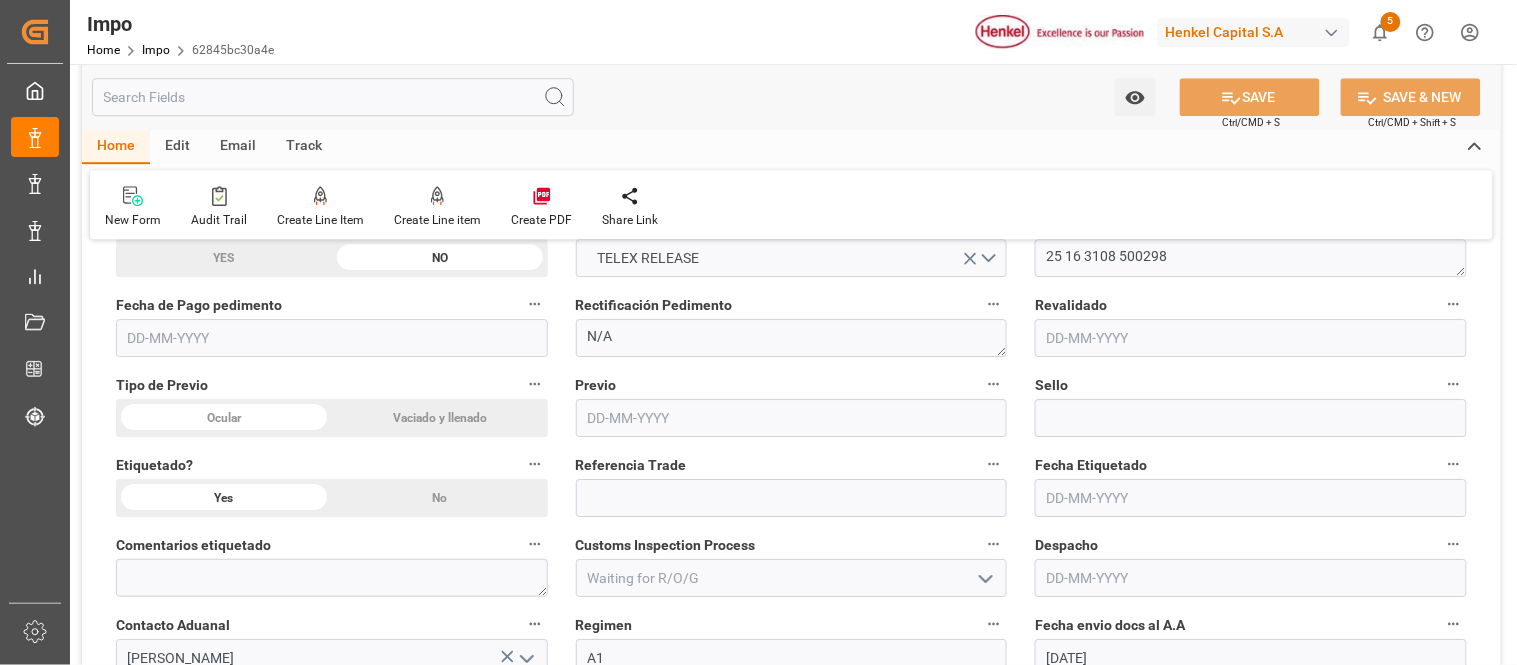click on "No" at bounding box center [1359, -736] 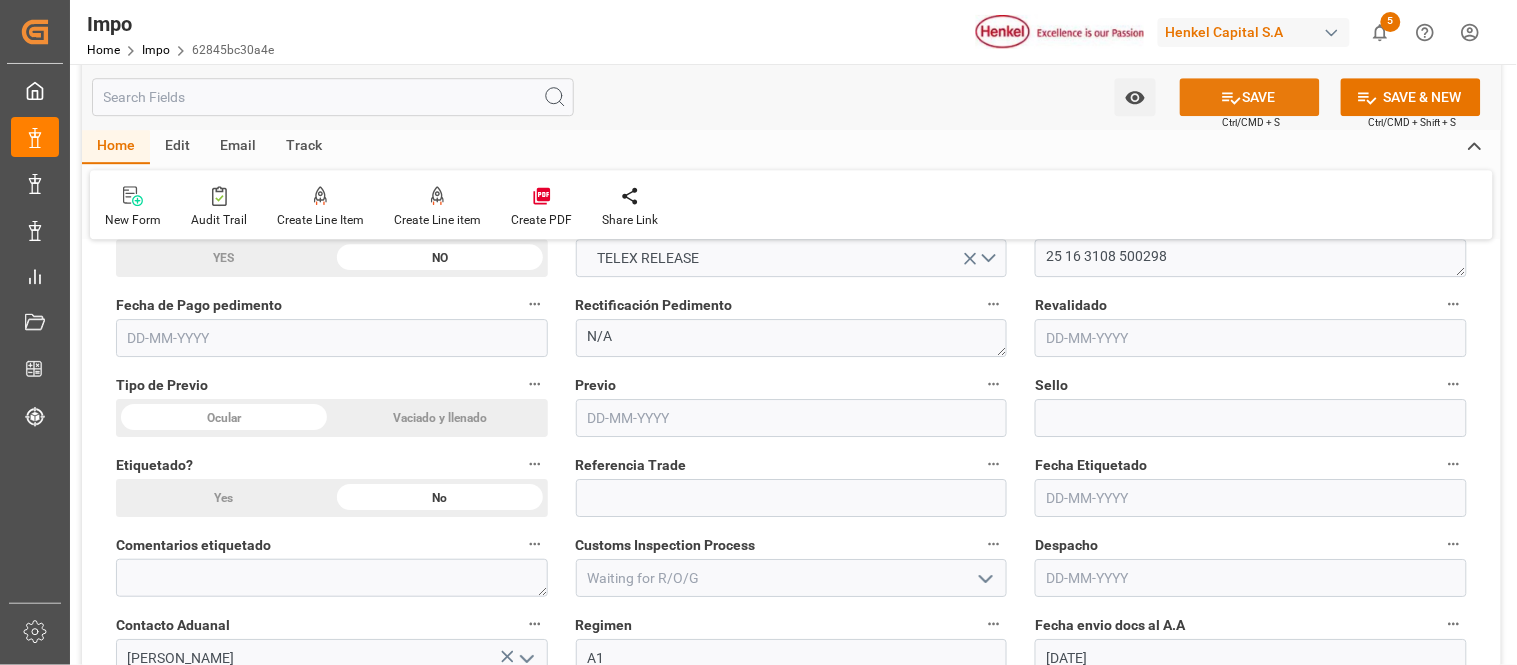 click on "SAVE" at bounding box center [1250, 97] 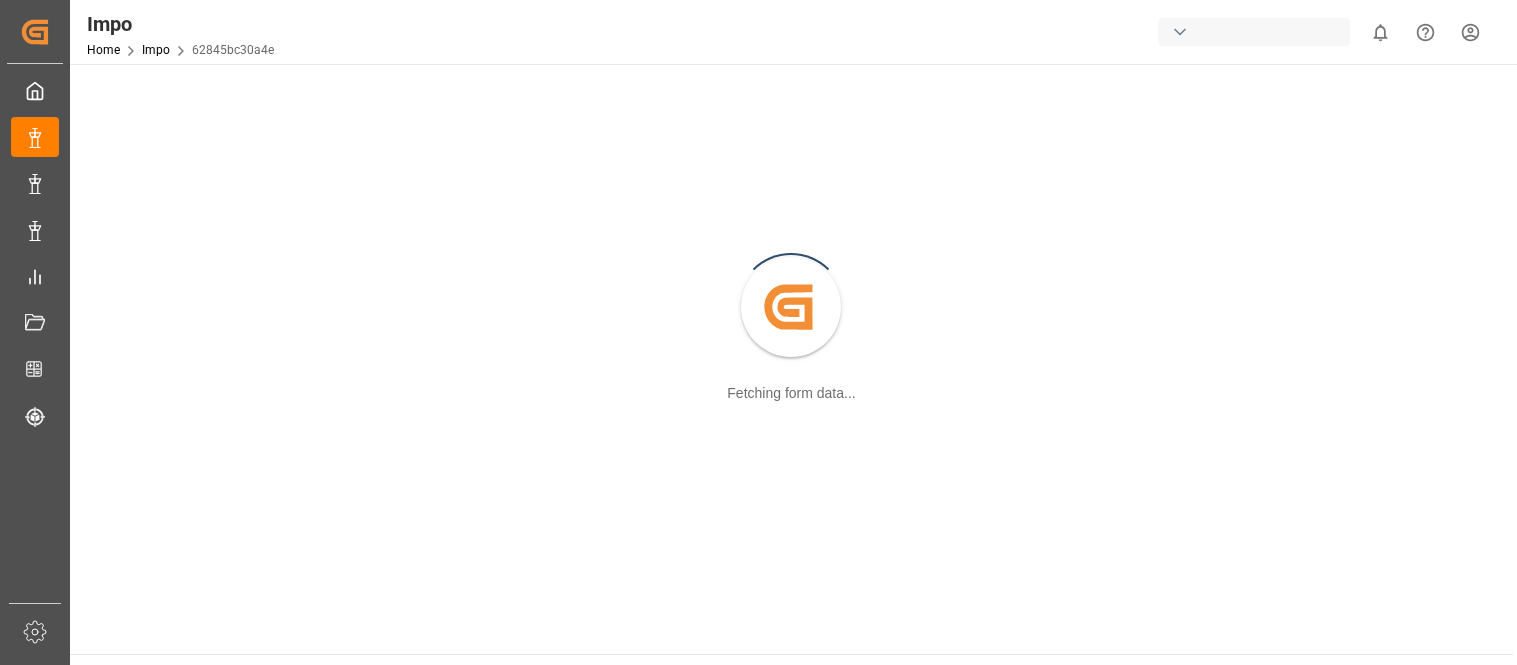 scroll, scrollTop: 0, scrollLeft: 0, axis: both 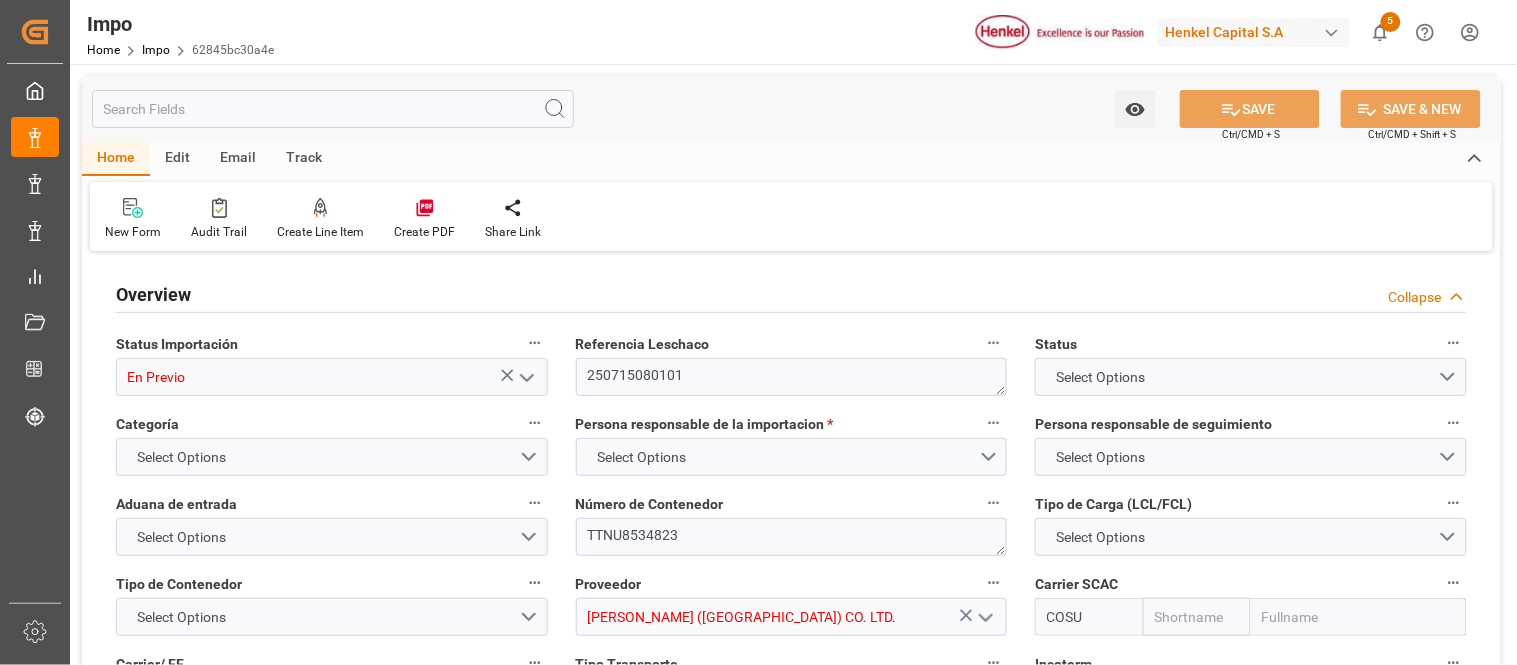 type on "En Previo" 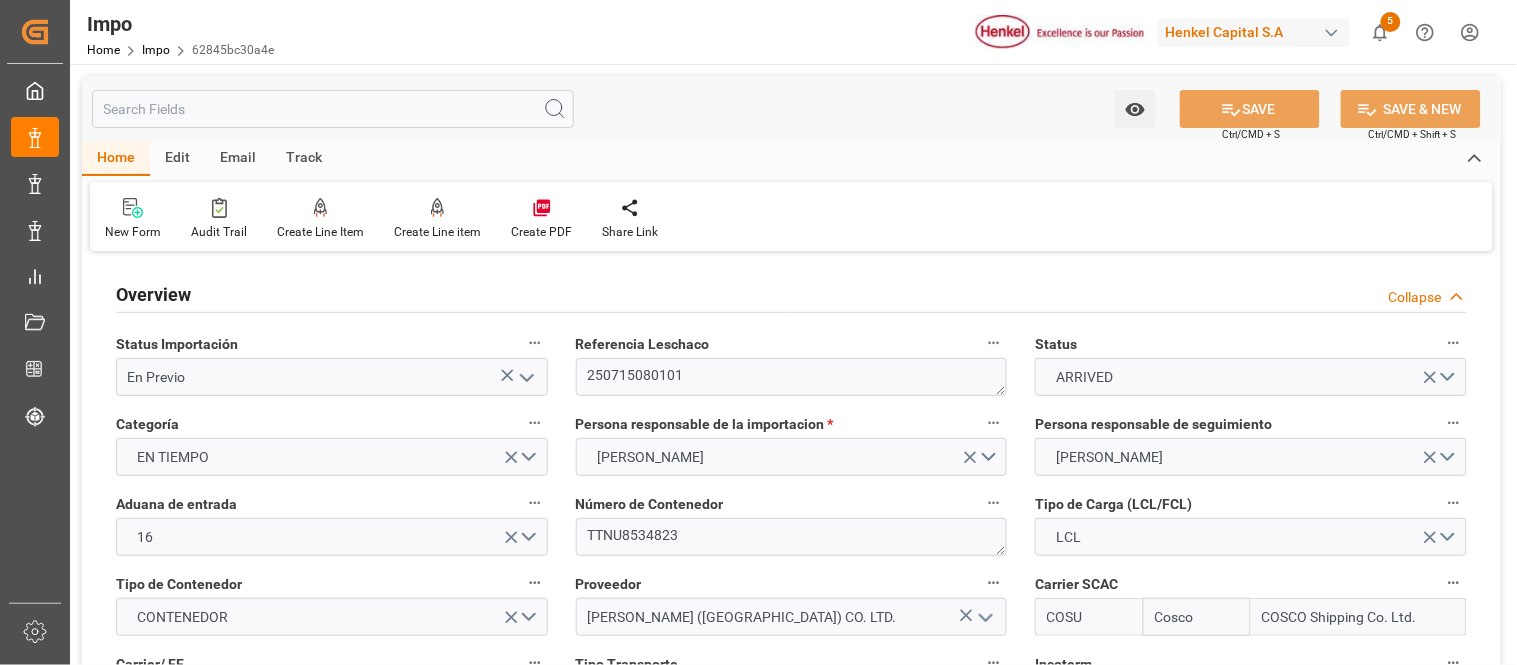 type on "Cosco" 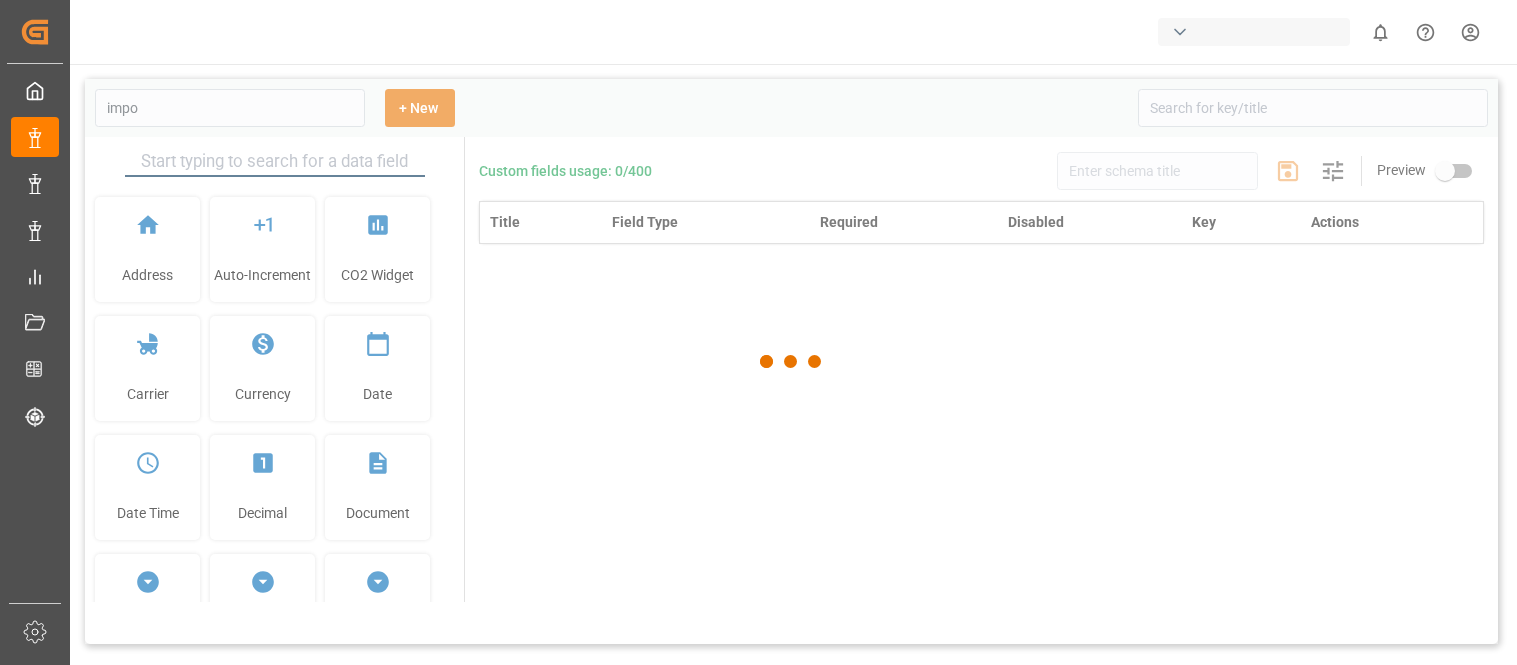 type on "Impo" 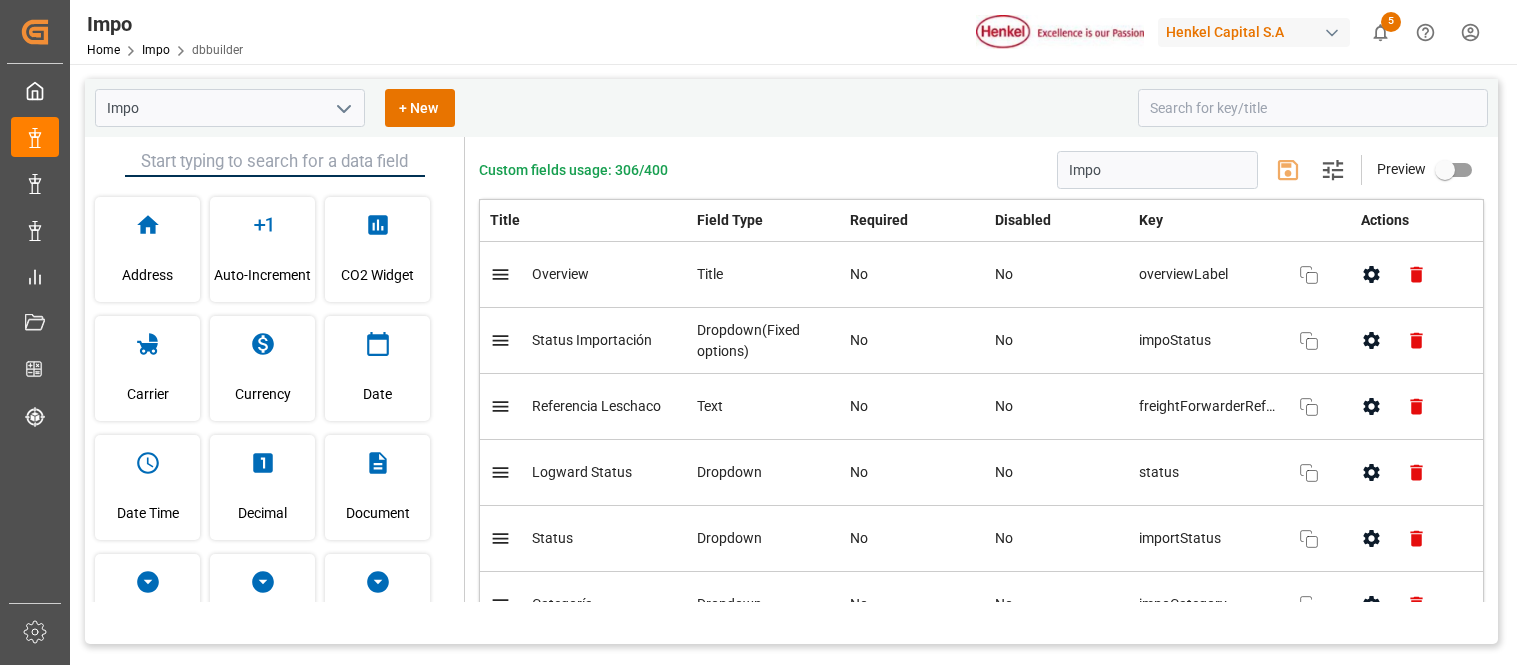 type on "Impo" 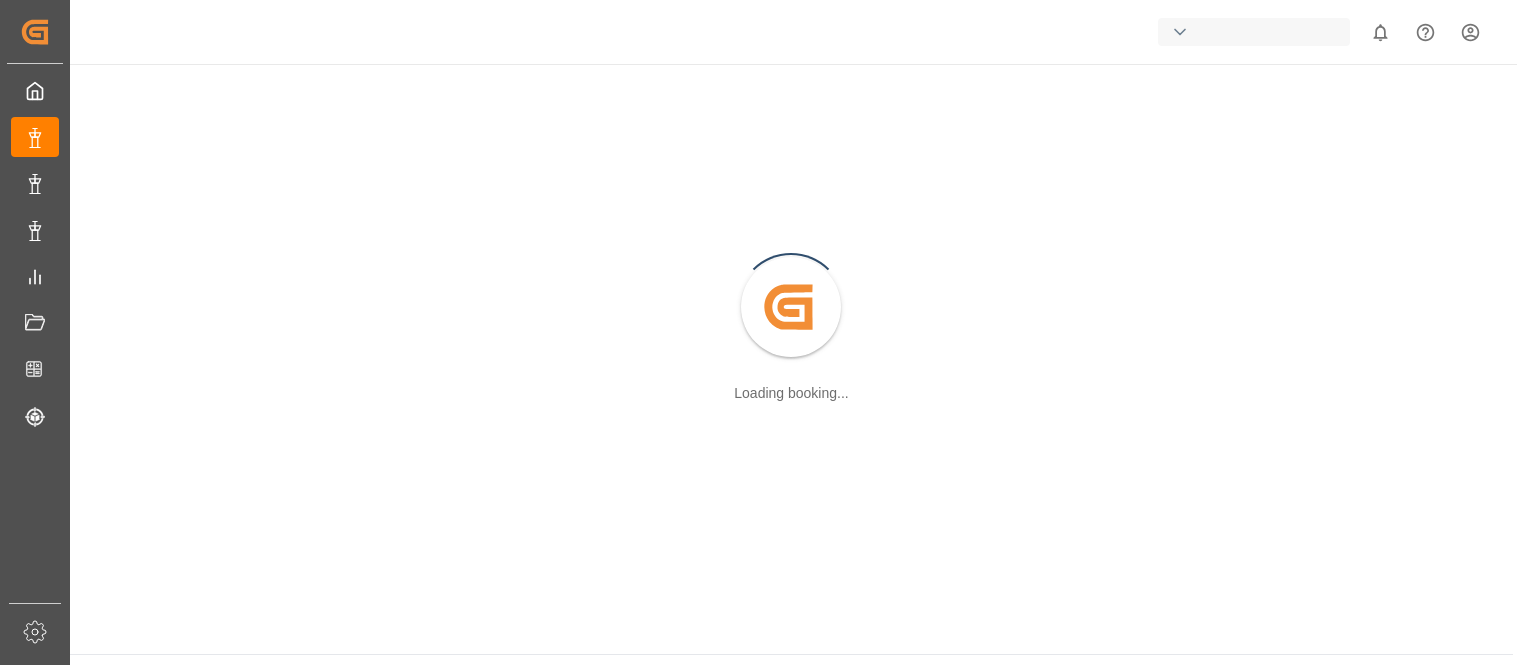 scroll, scrollTop: 0, scrollLeft: 0, axis: both 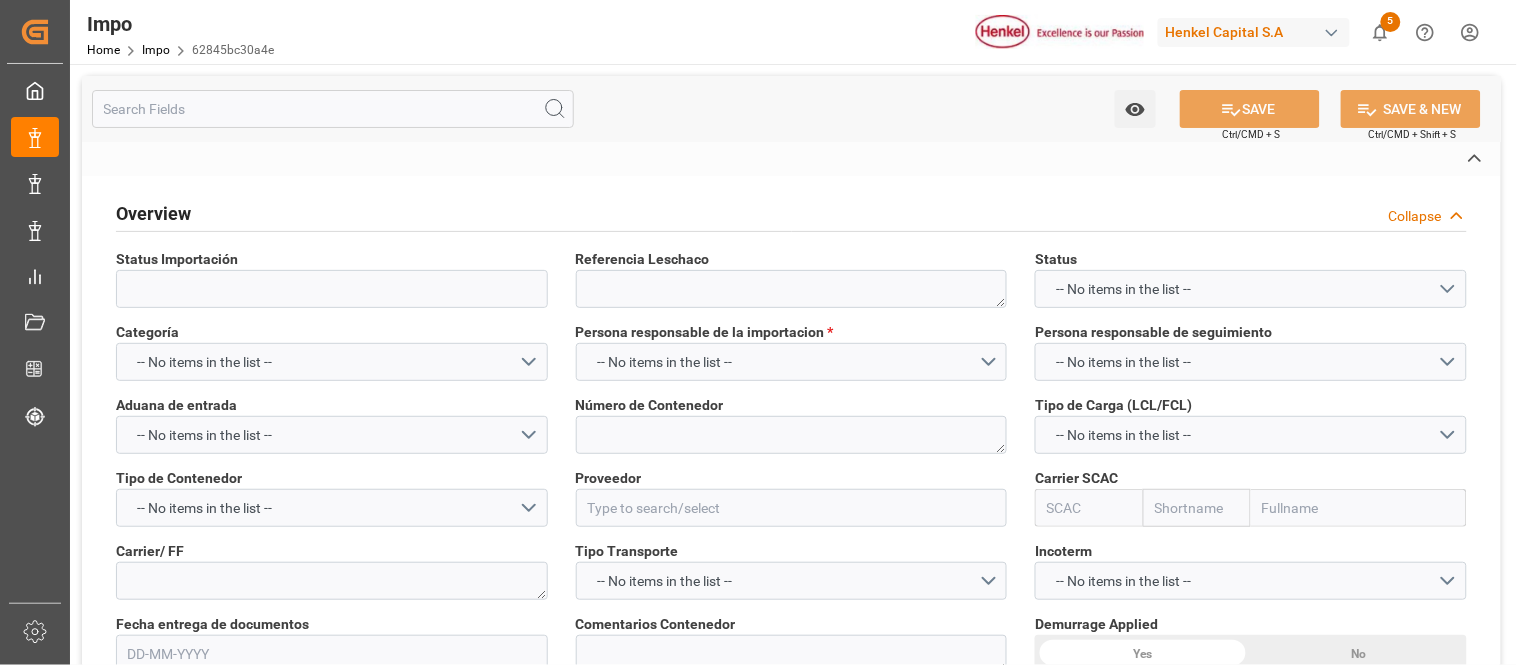 type on "En Previo" 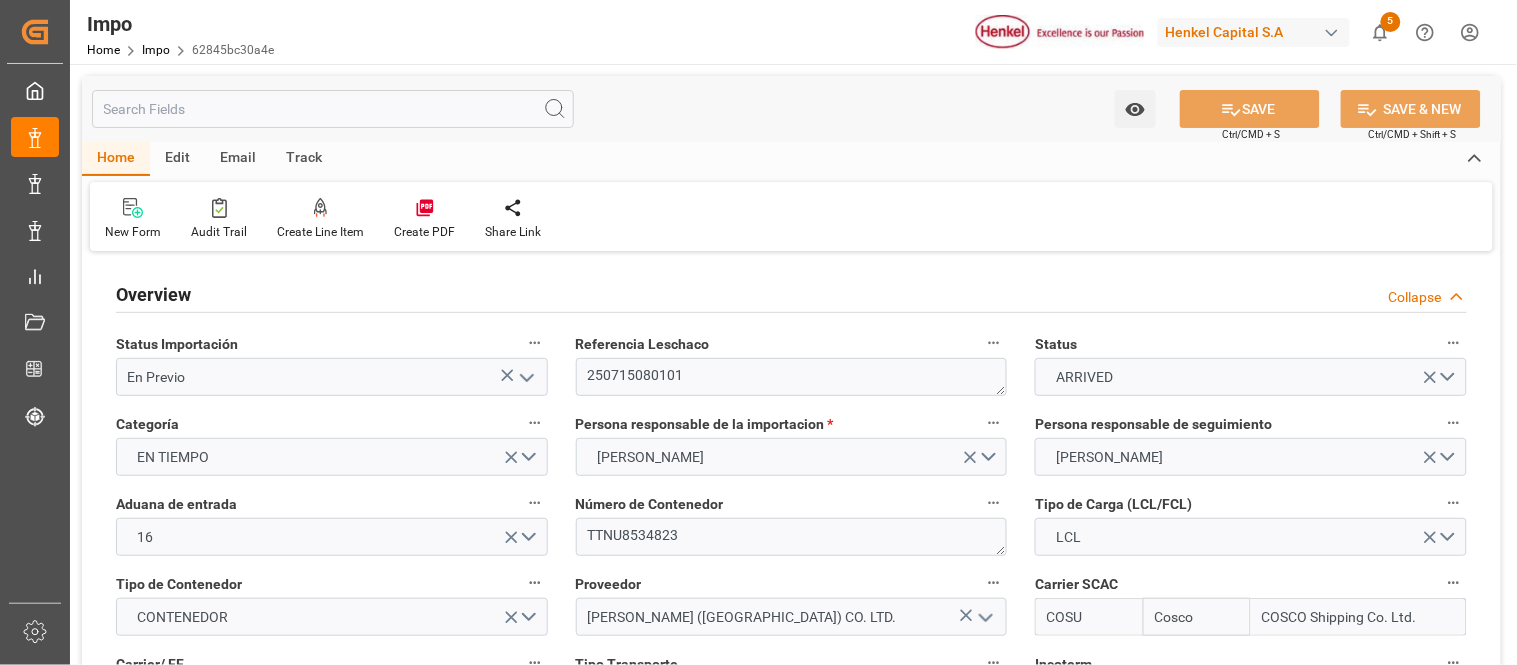 type on "Cosco" 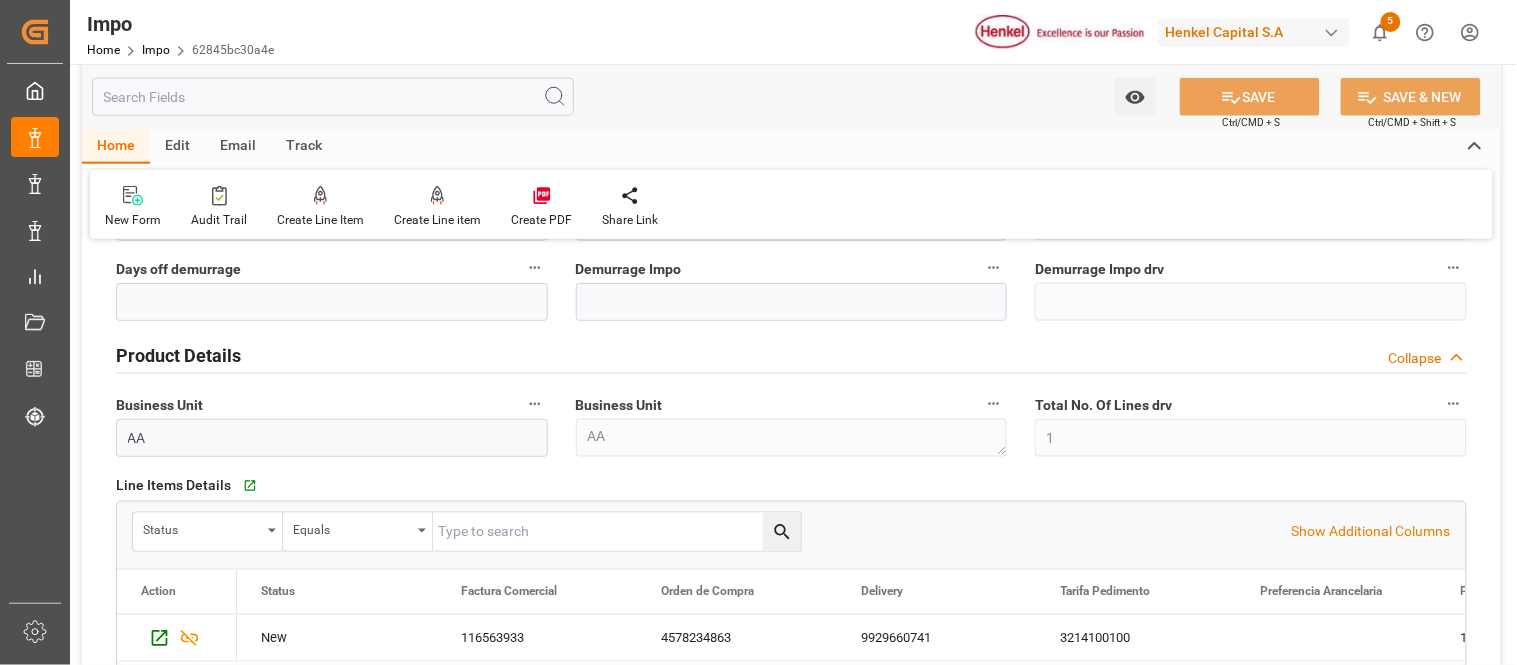 scroll, scrollTop: 592, scrollLeft: 0, axis: vertical 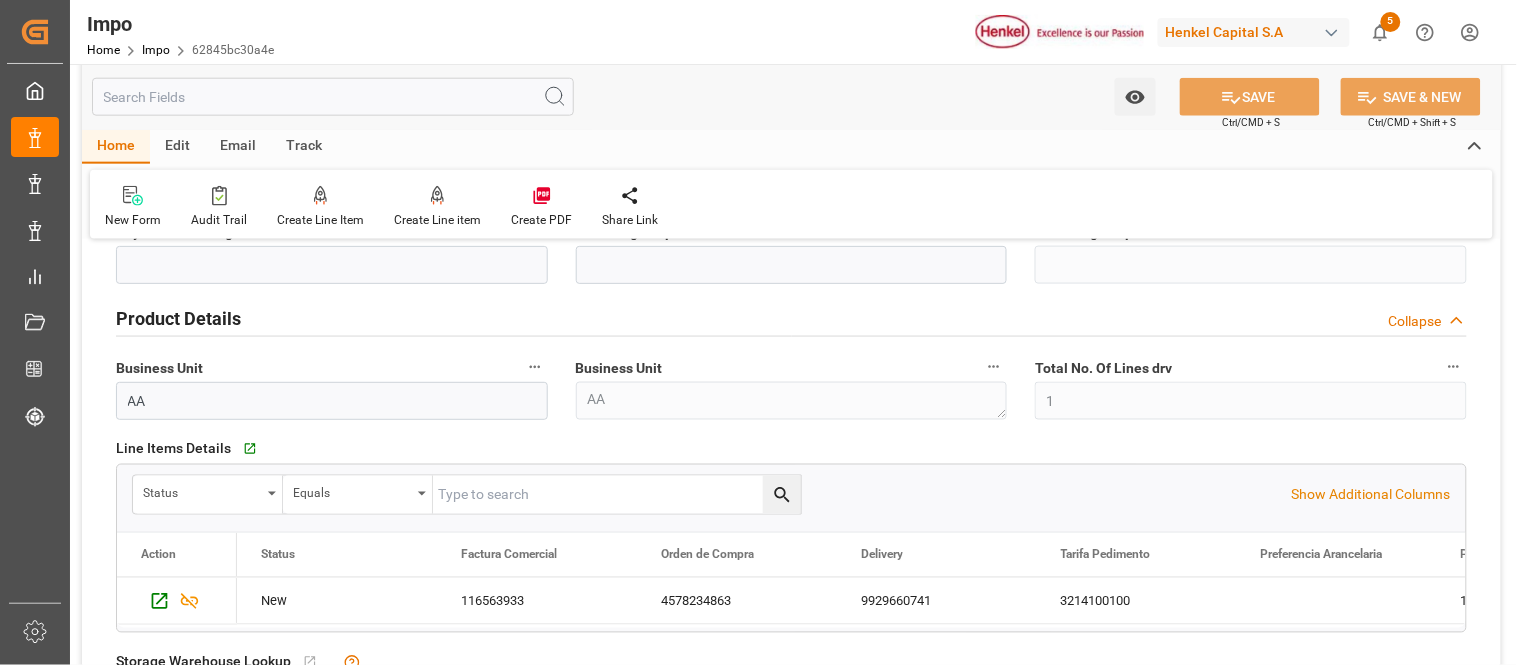 click at bounding box center [333, 97] 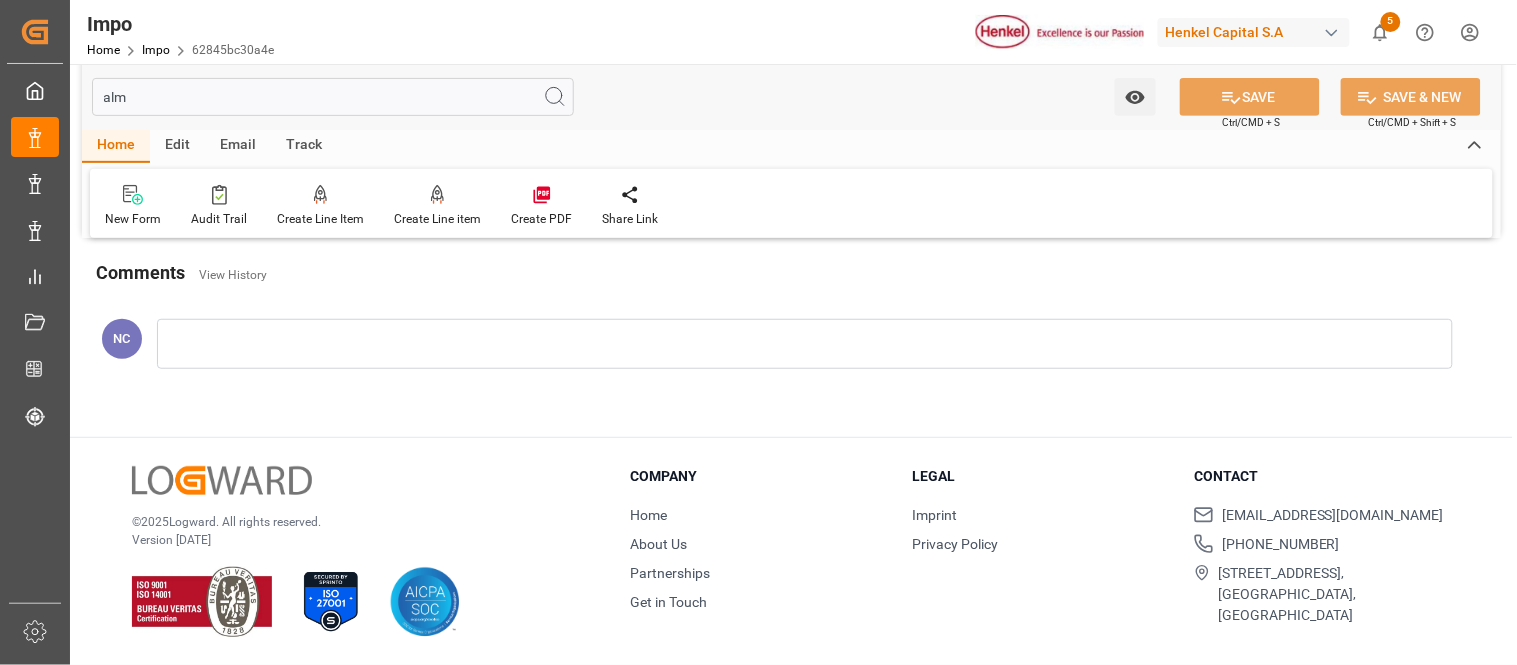 scroll, scrollTop: 0, scrollLeft: 0, axis: both 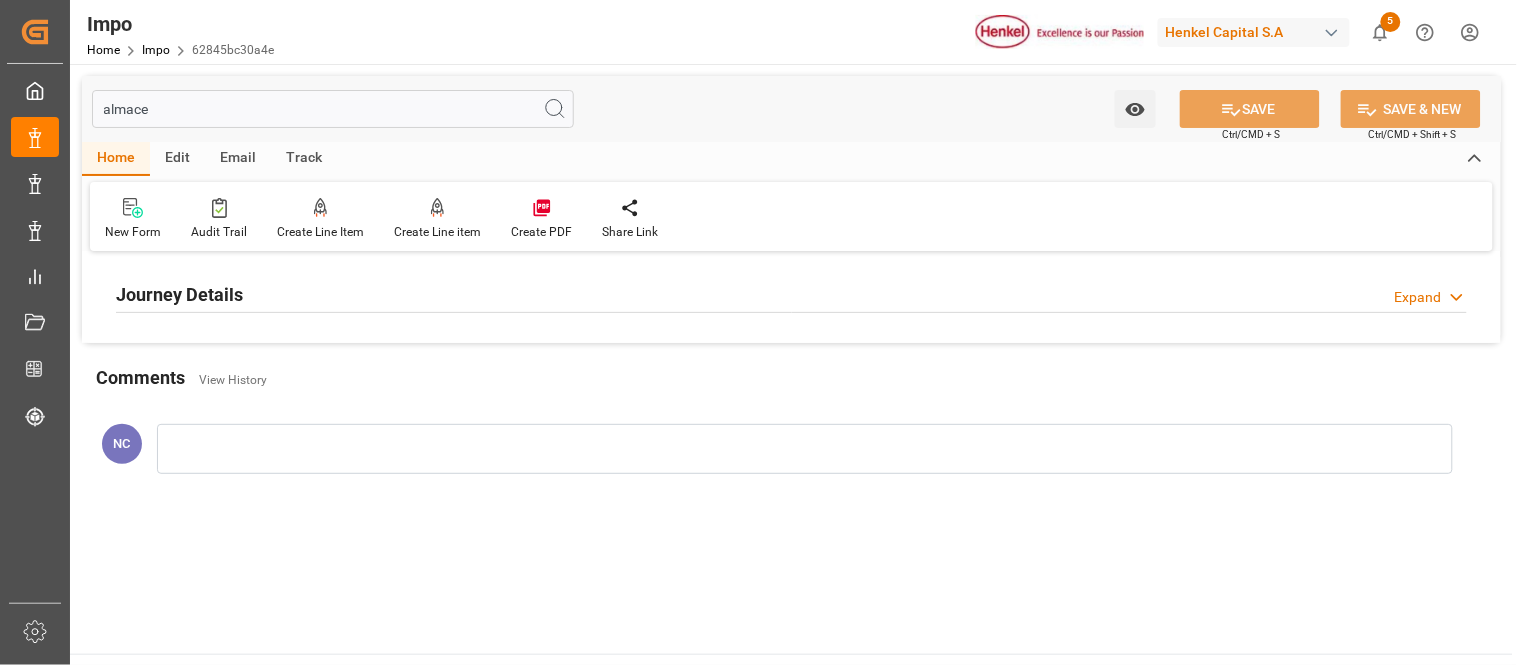 type on "almace" 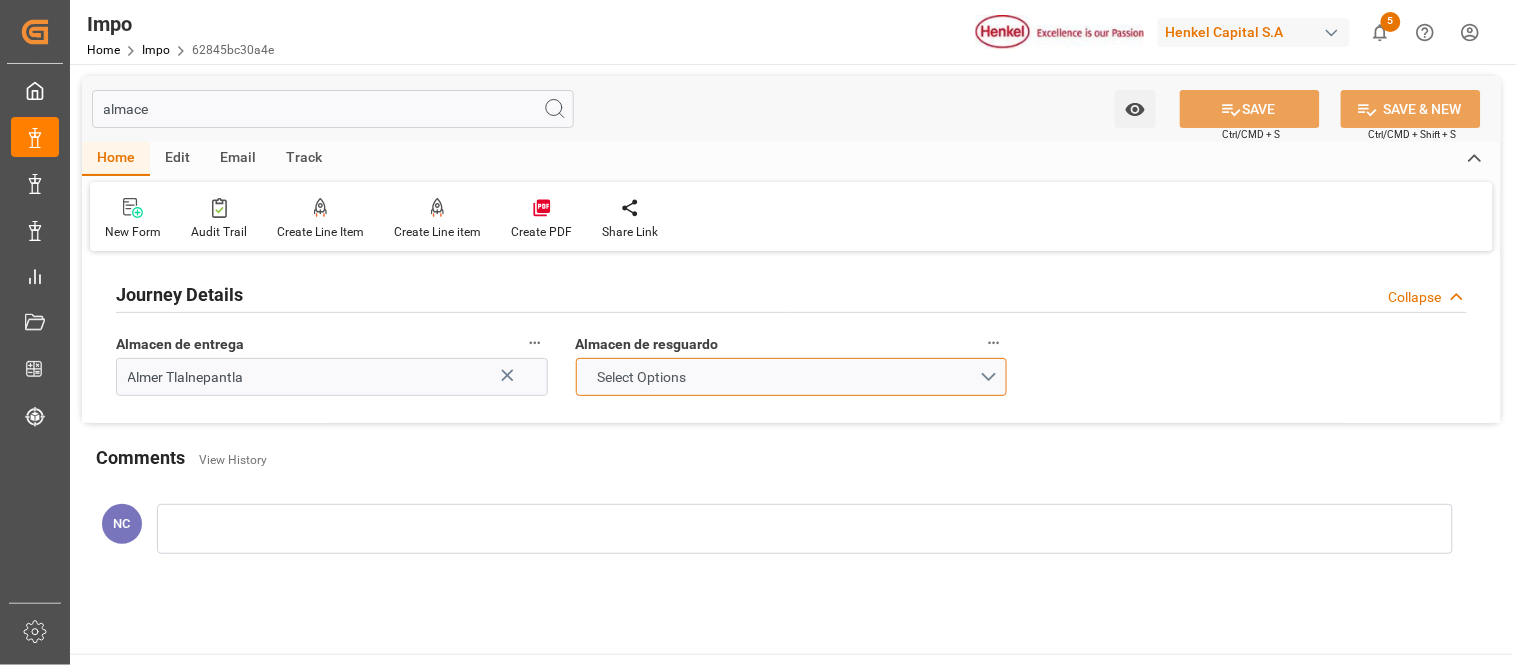 click on "Select Options" at bounding box center (792, 377) 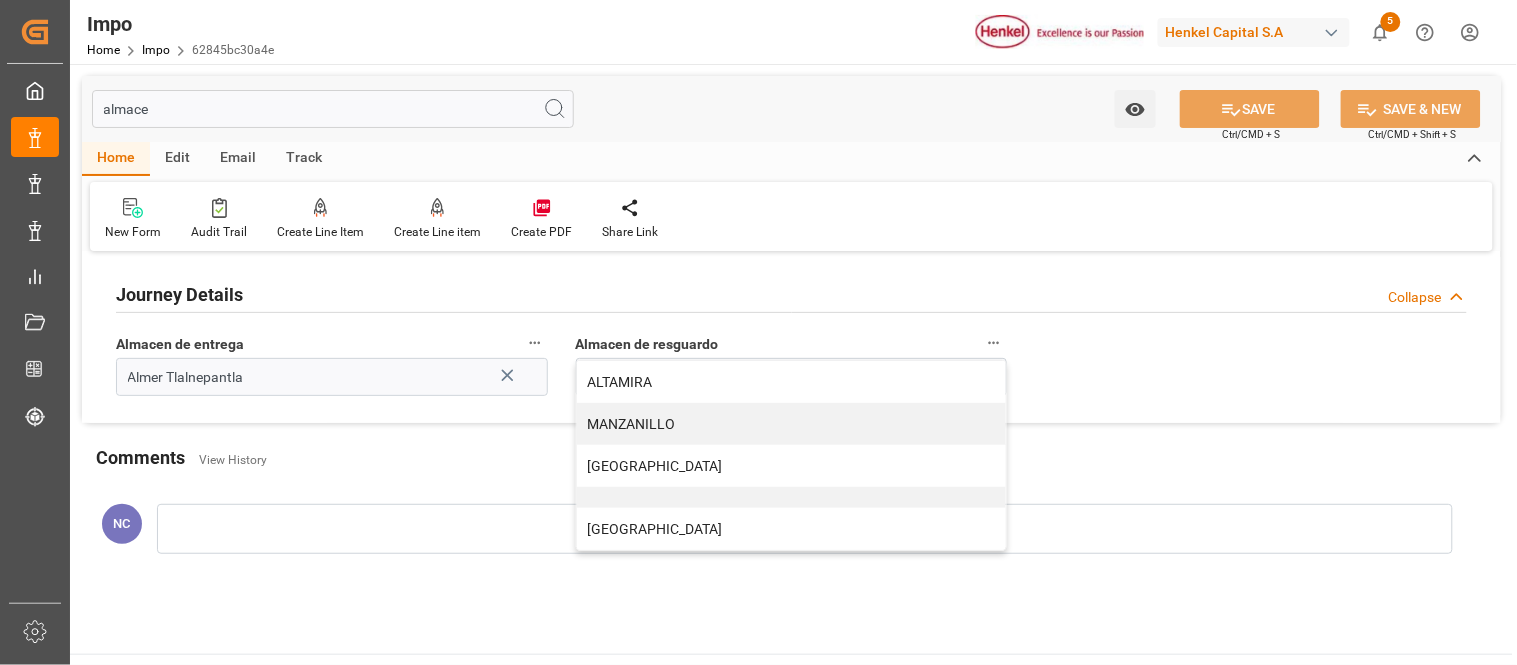 click on "Impo Home Impo 62845bc30a4e [PERSON_NAME] Capital S.A 5 Notifications Only show unread All Mark all categories read No notifications" at bounding box center [786, 32] 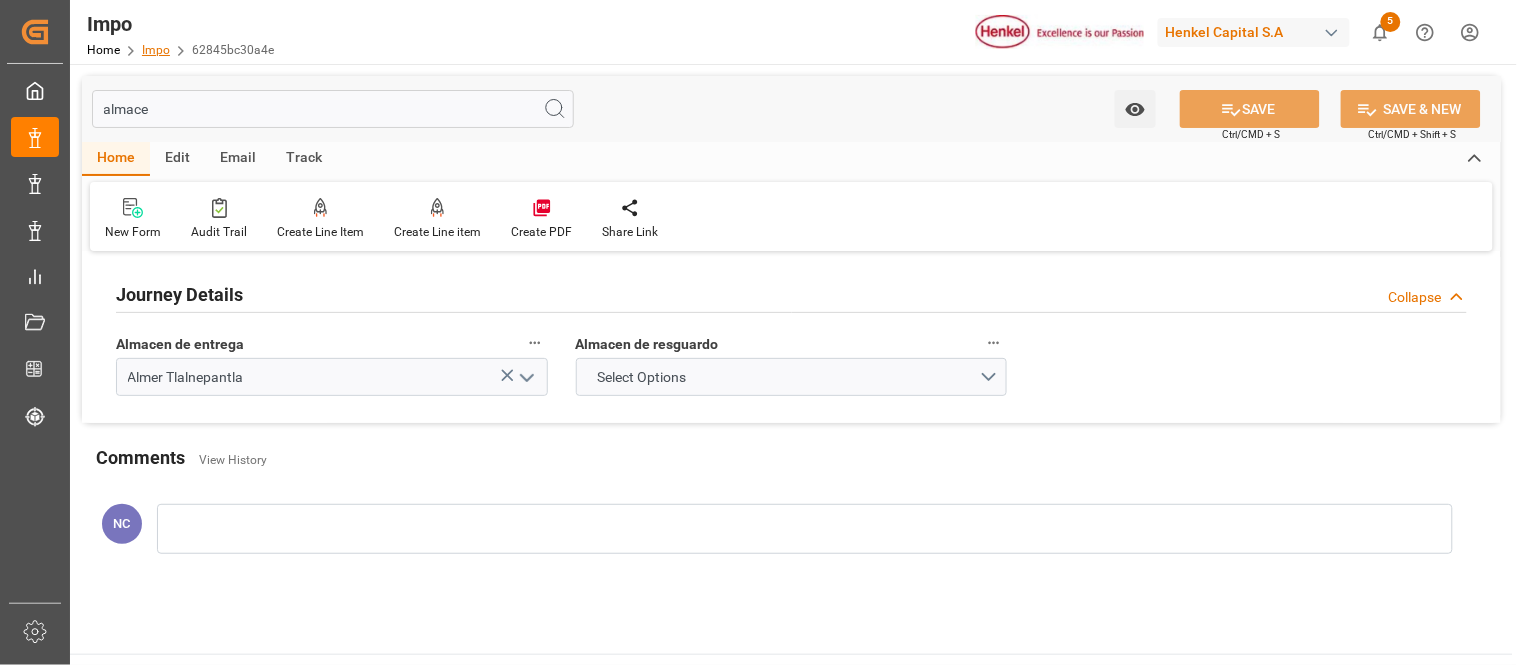 click on "Impo" at bounding box center (156, 50) 